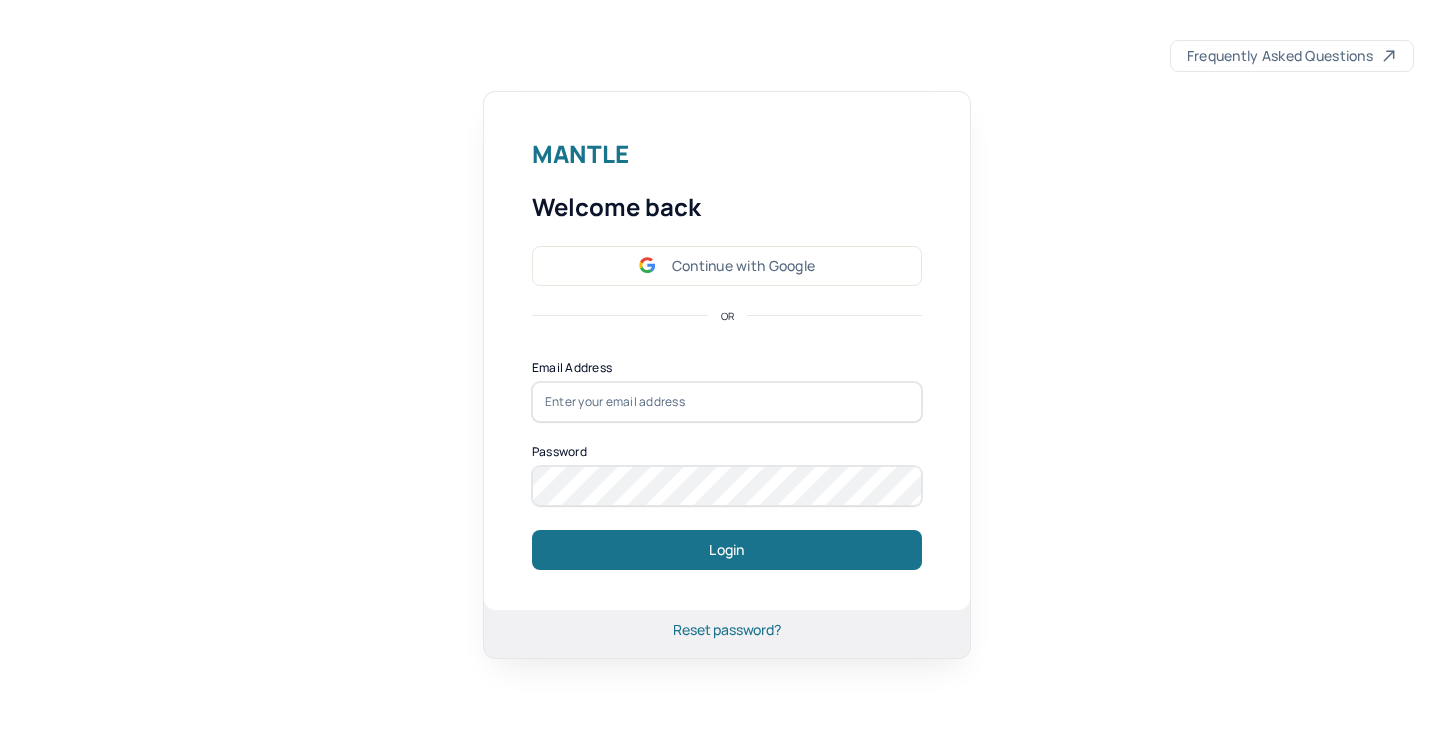 scroll, scrollTop: 0, scrollLeft: 0, axis: both 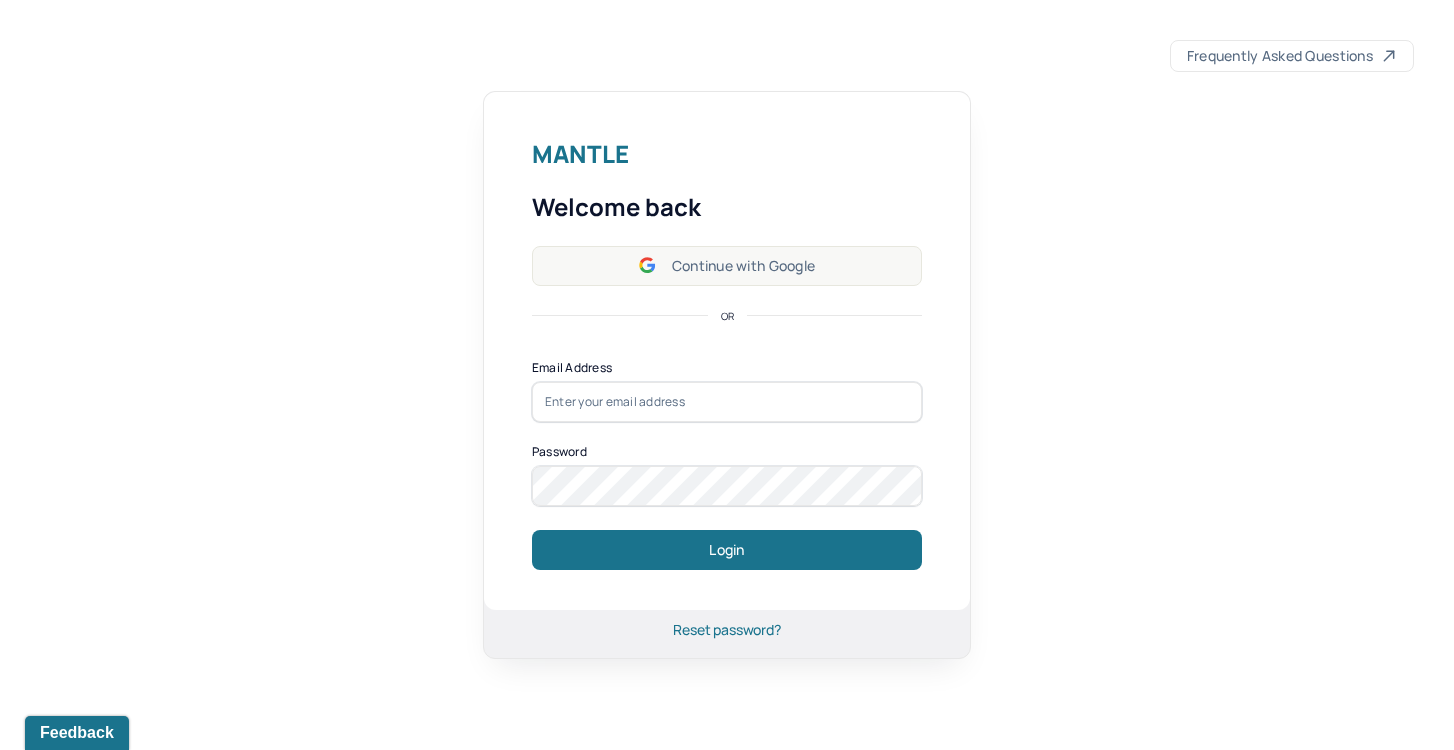 click on "Continue with Google" at bounding box center (727, 266) 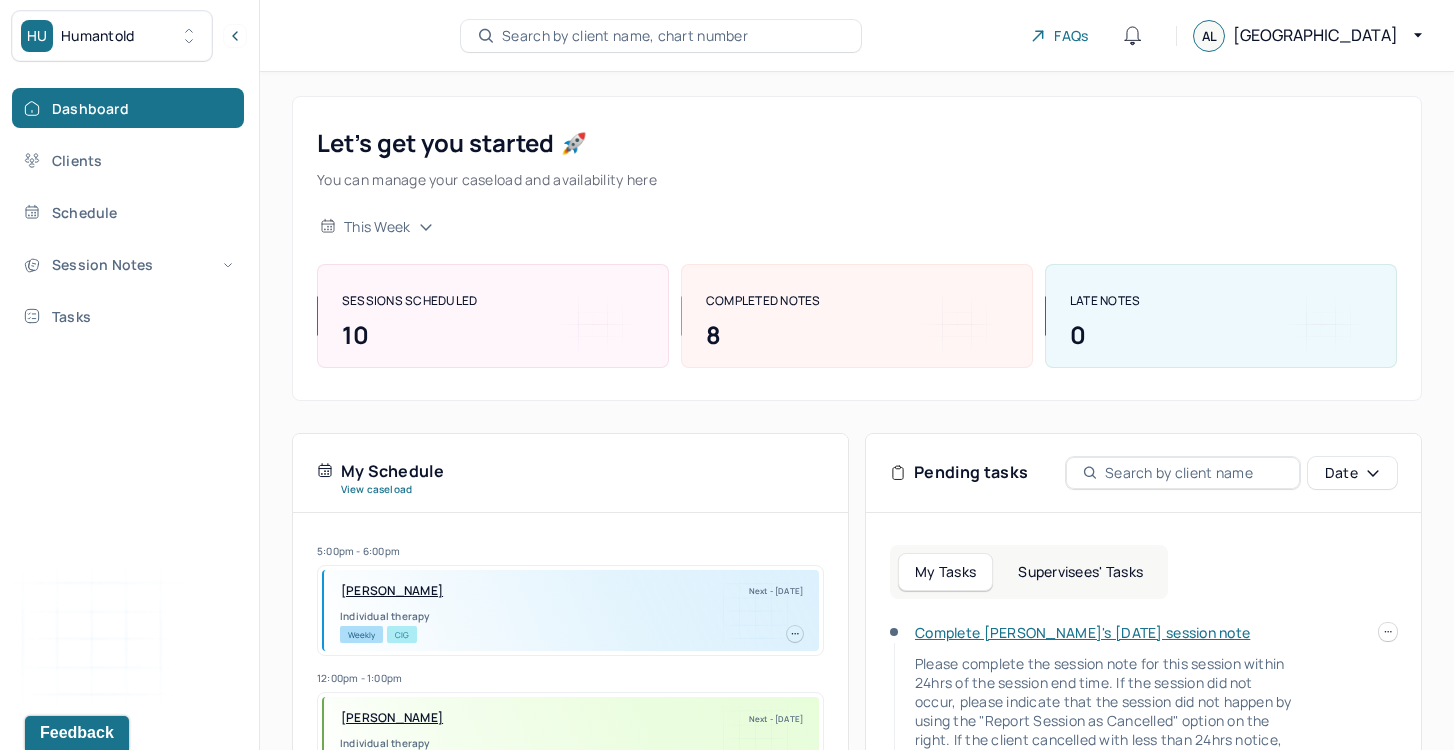 click on "Complete Gabriella's Wed, 07/09 session note" at bounding box center [1082, 632] 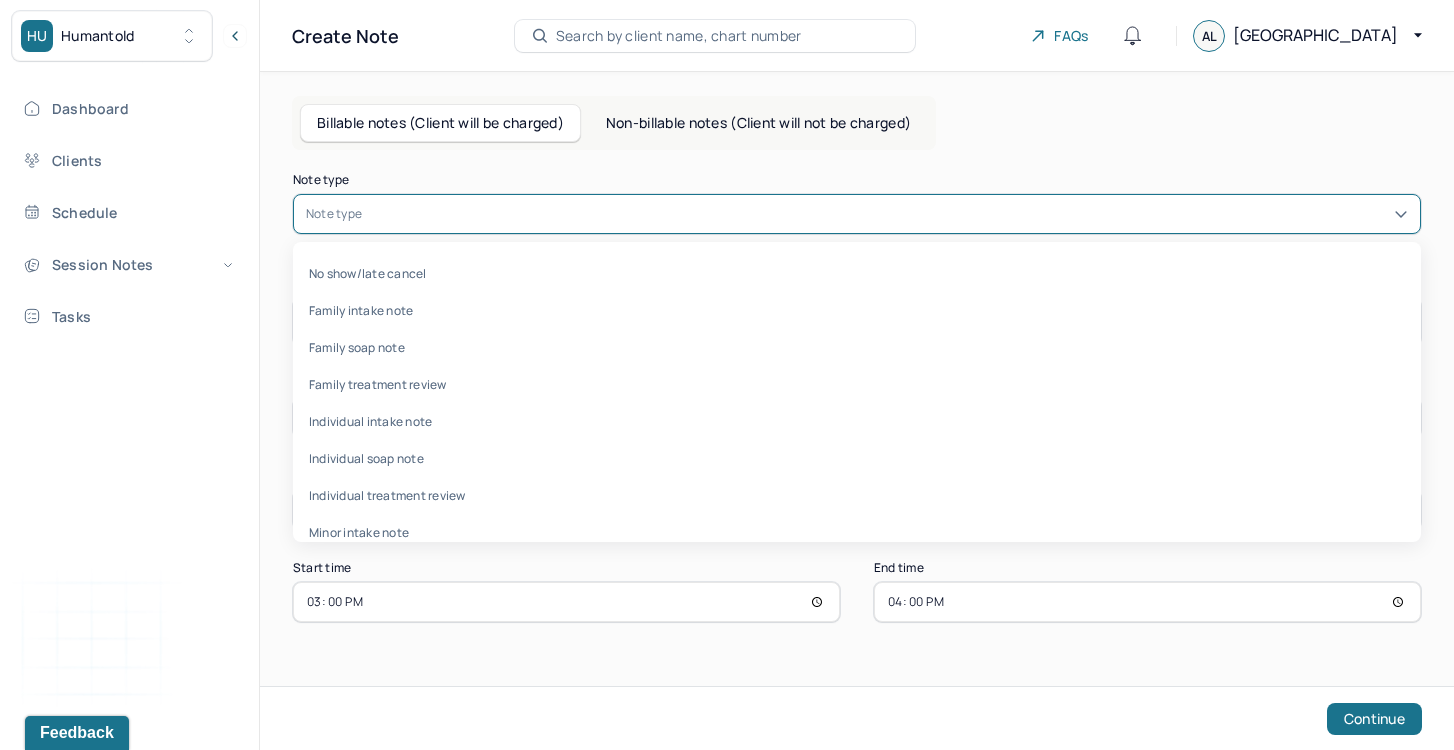 click at bounding box center (887, 214) 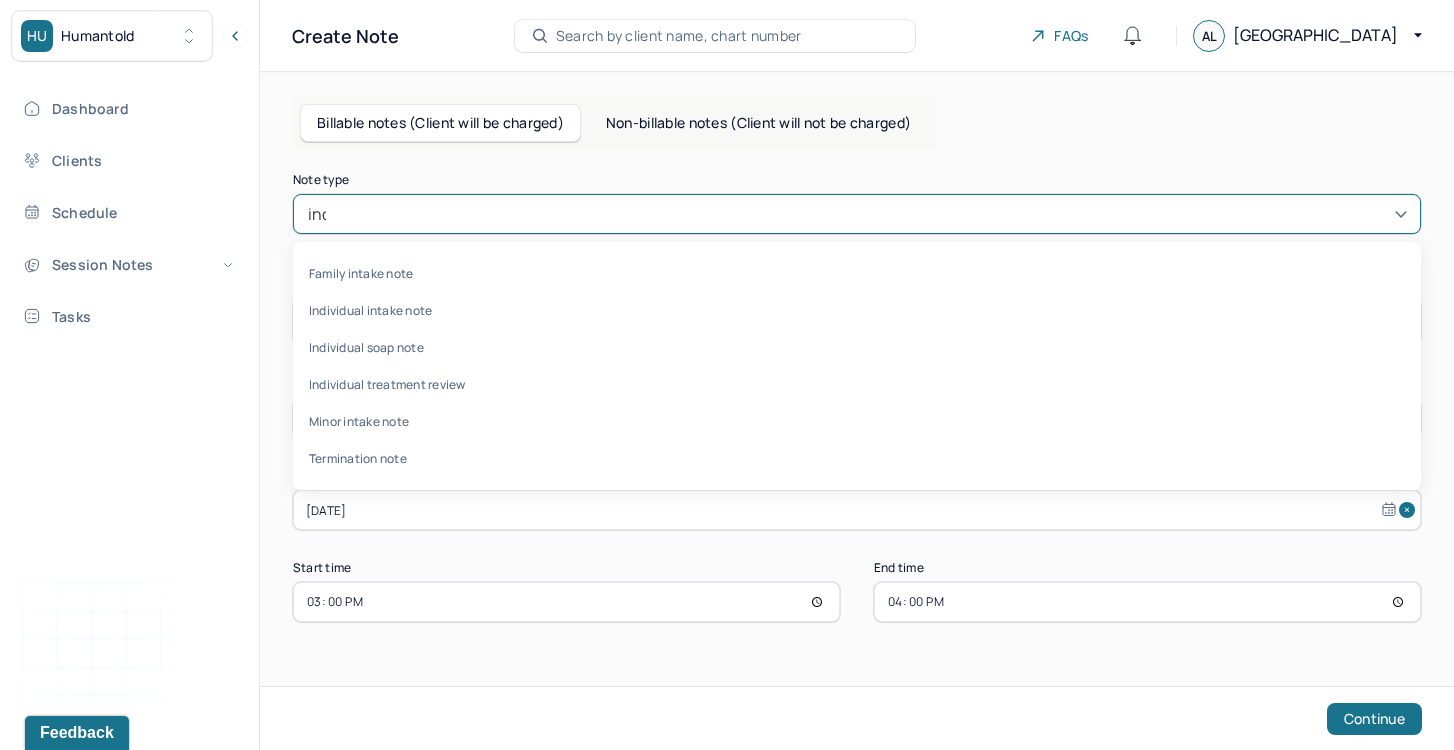 type on "indi" 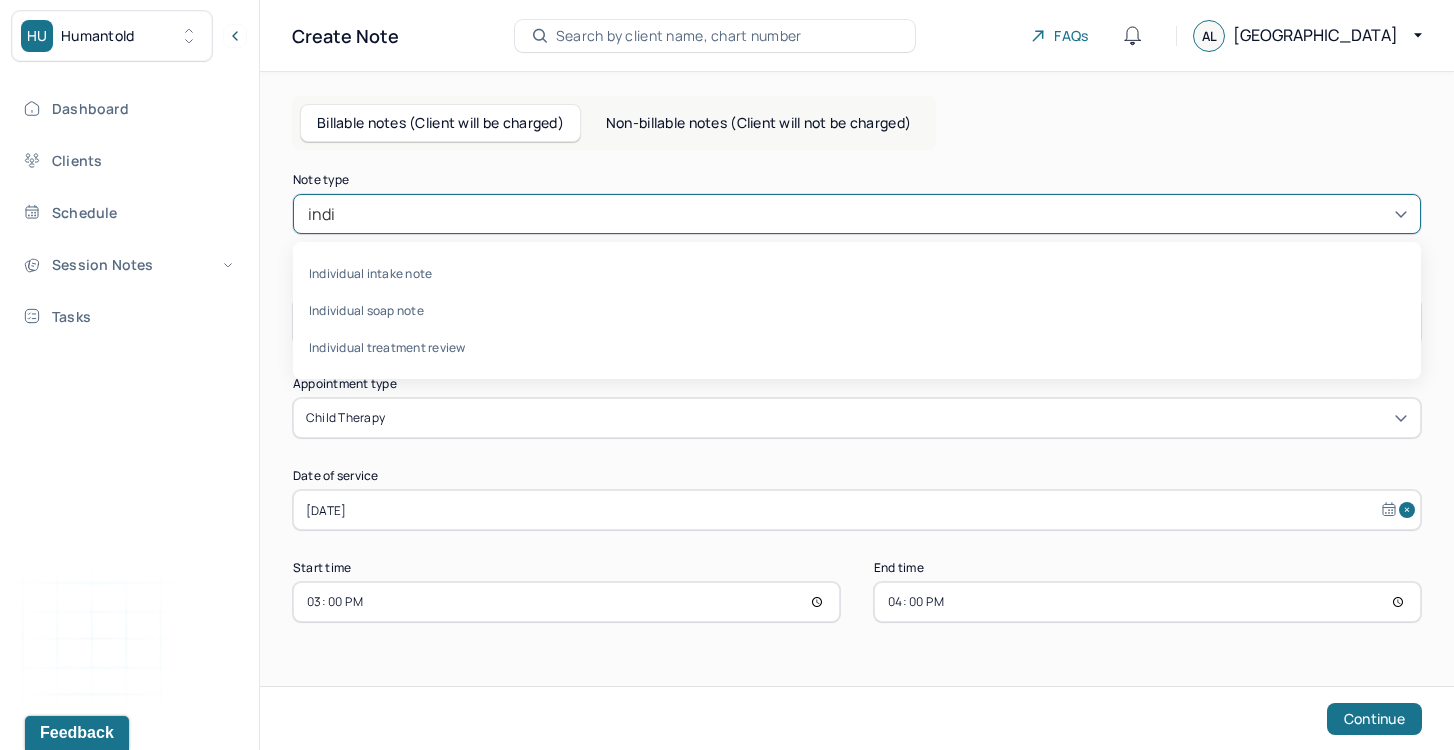 click on "Individual intake note Individual soap note Individual treatment review" at bounding box center [857, 310] 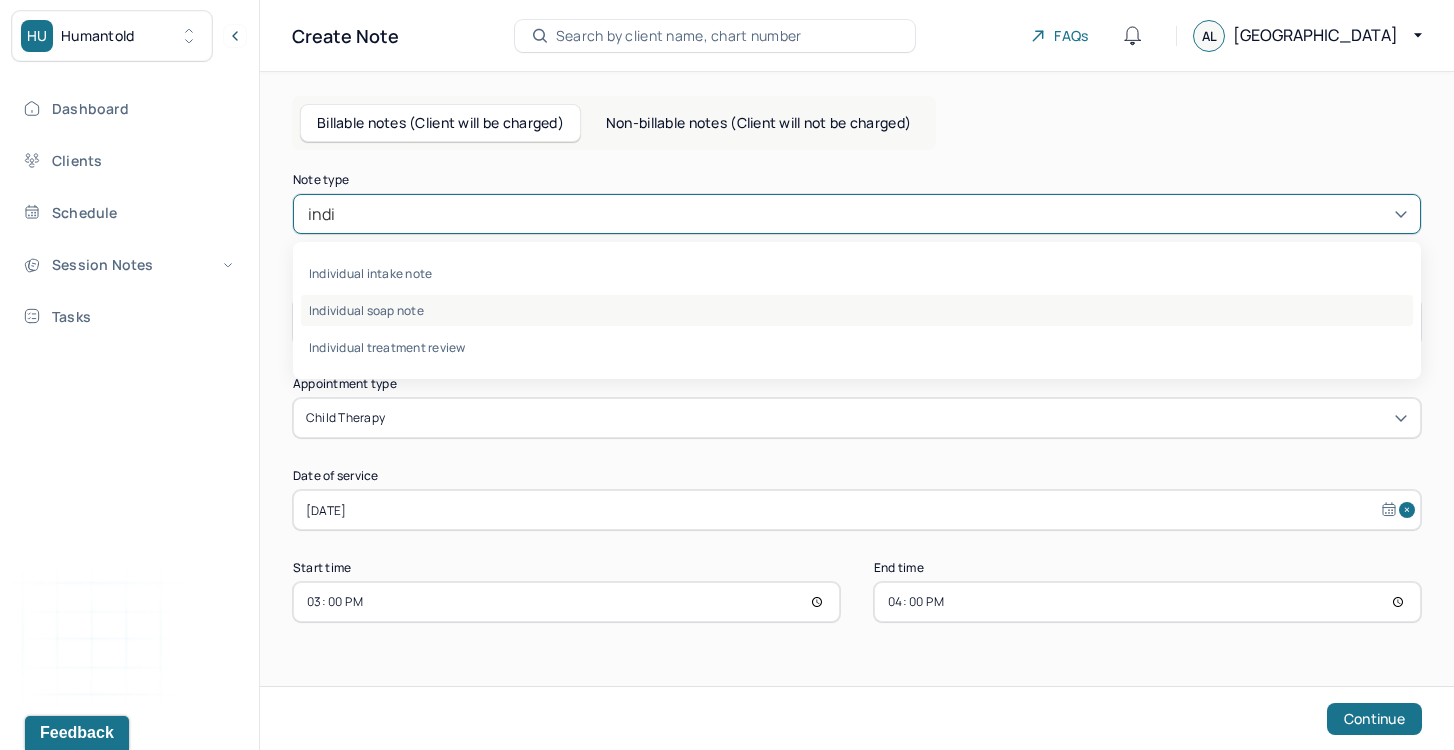click on "Individual soap note" at bounding box center [857, 310] 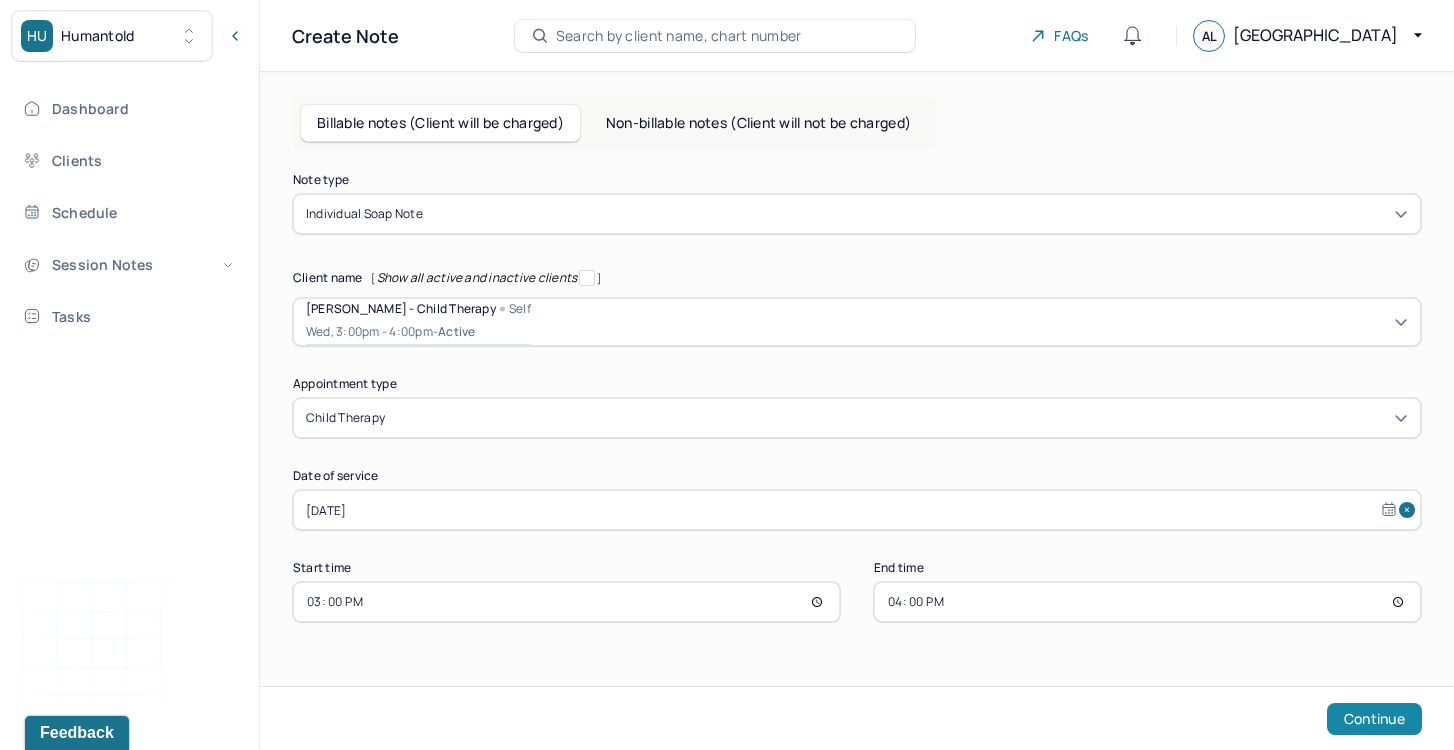 click on "Continue" at bounding box center [1374, 719] 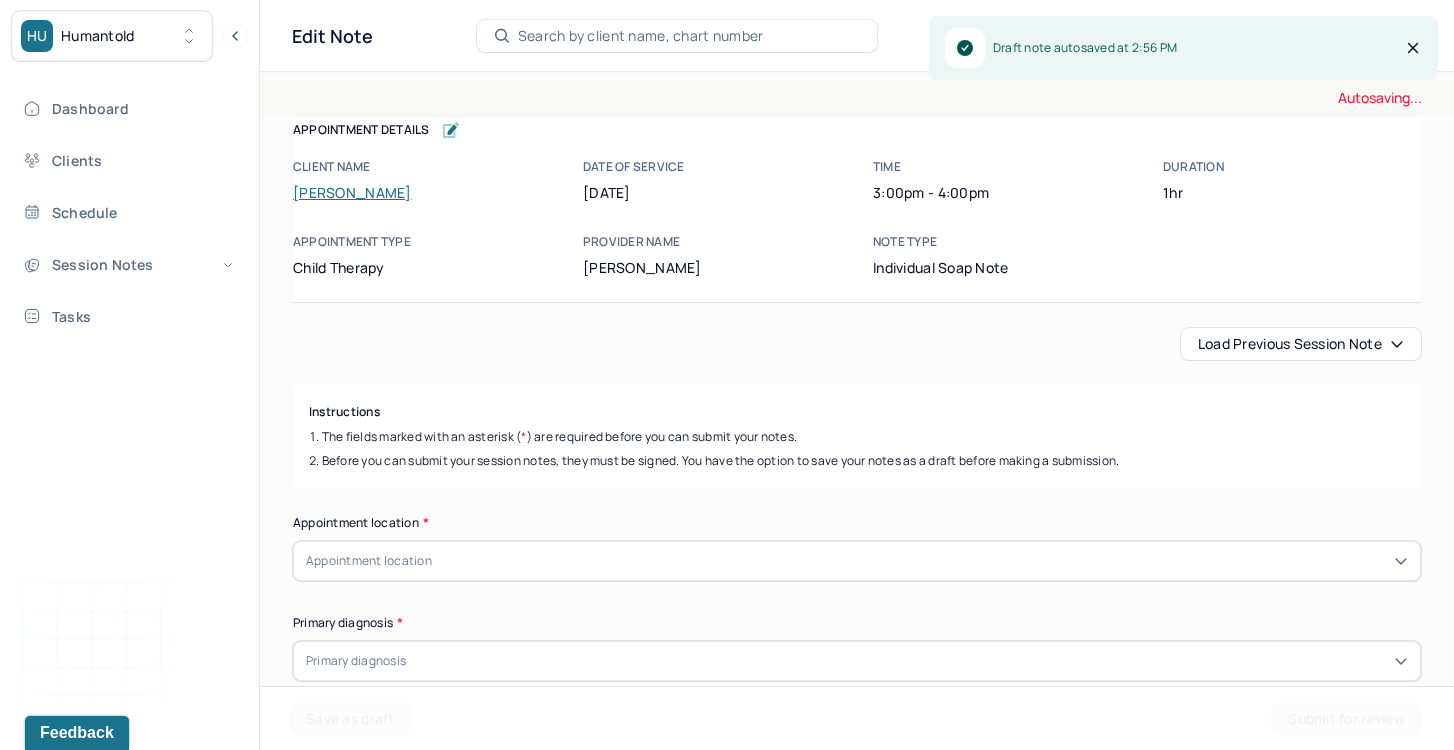 click on "Load previous session note" at bounding box center [1301, 344] 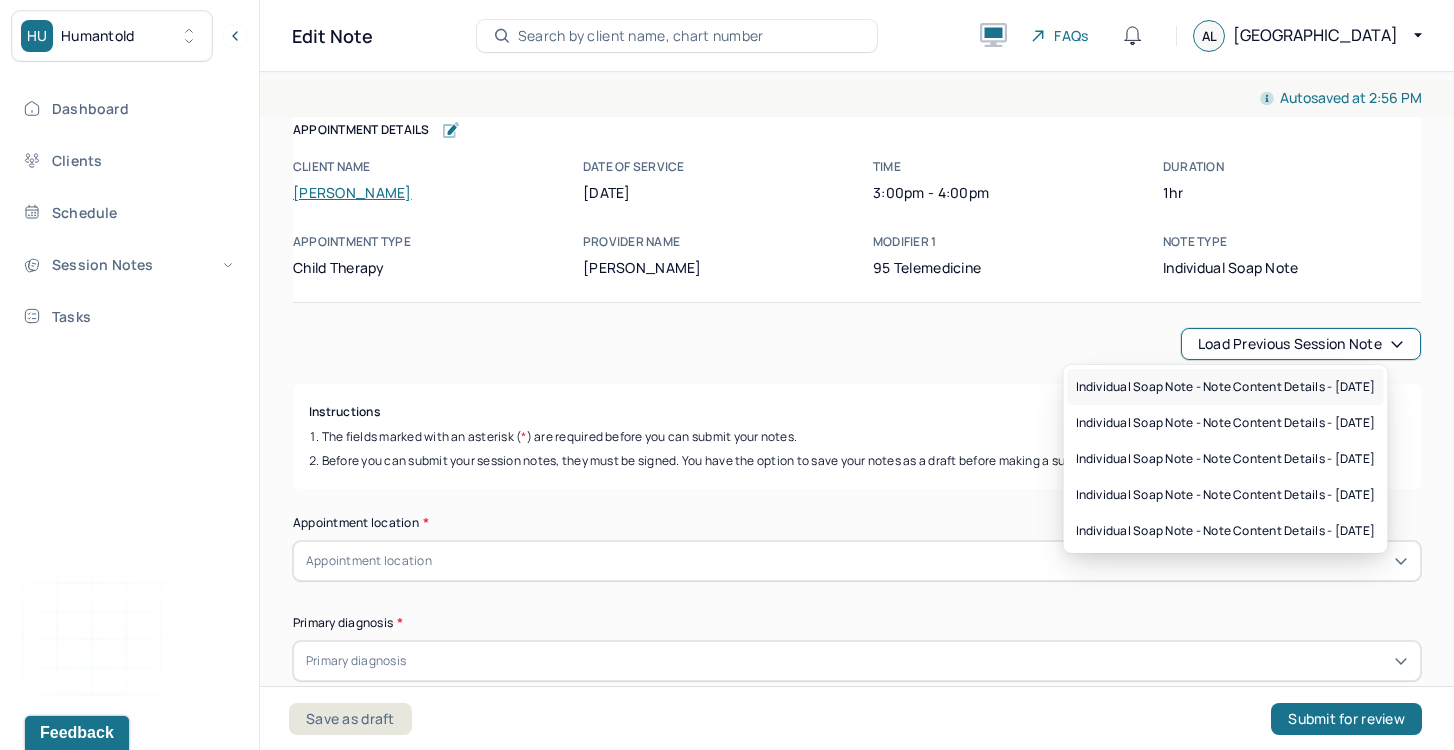 click on "Individual soap note   - Note content Details -   06/25/2025" at bounding box center (1226, 387) 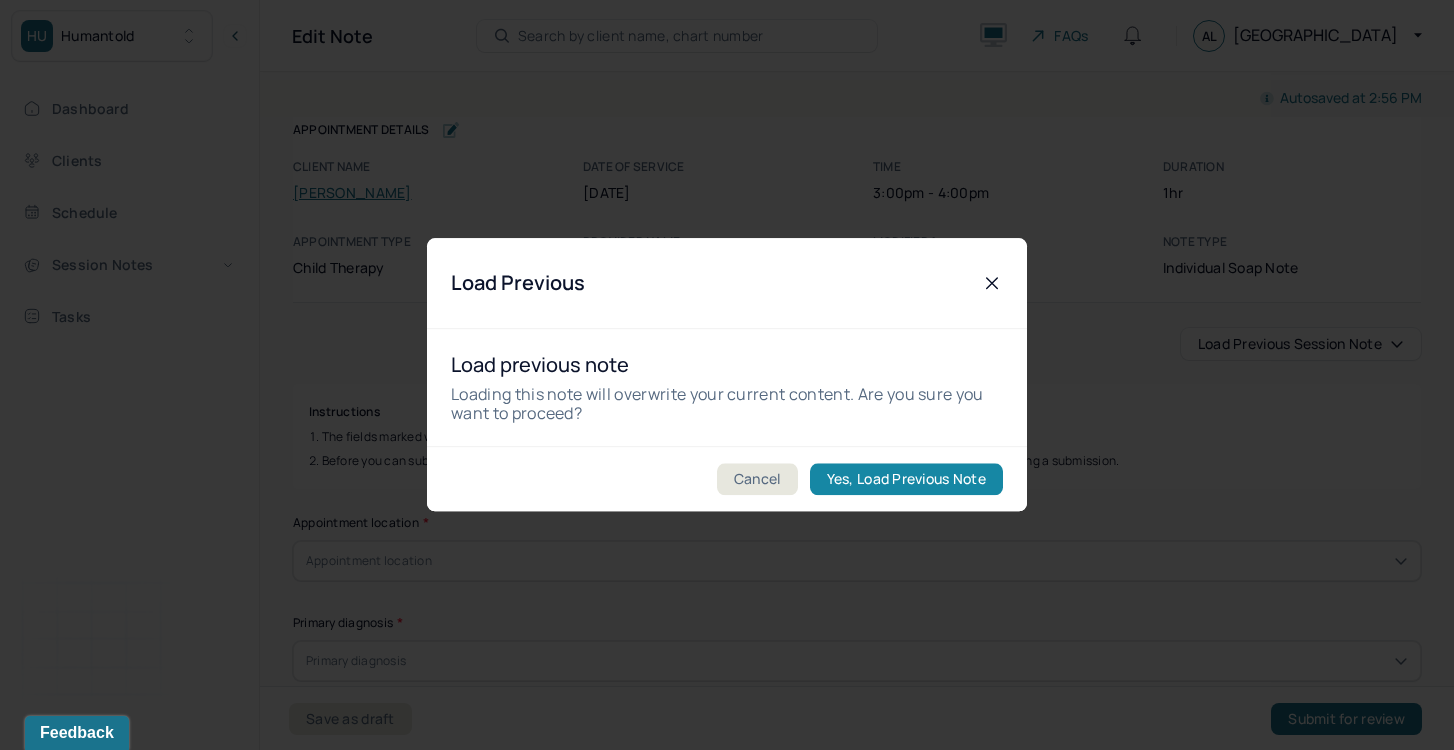 click on "Yes, Load Previous Note" at bounding box center (906, 480) 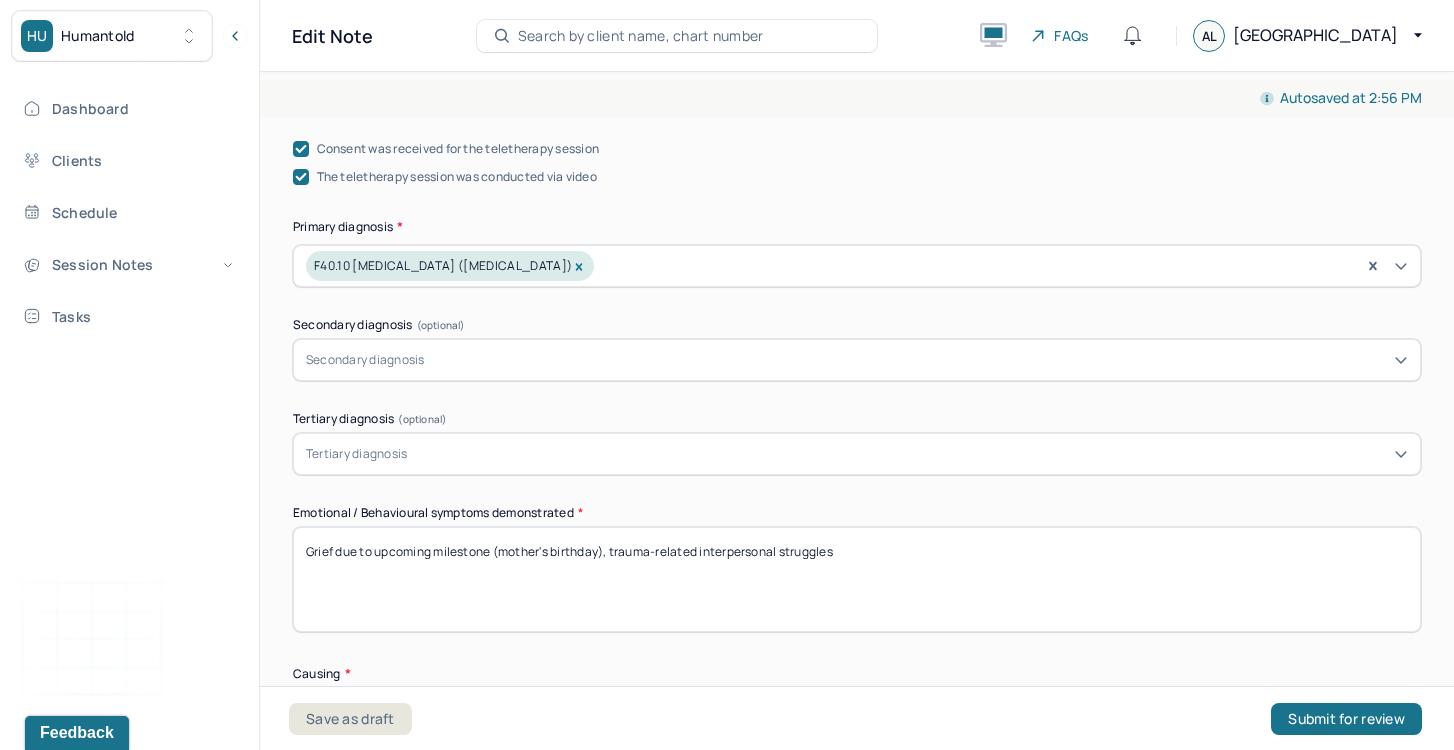 scroll, scrollTop: 657, scrollLeft: 0, axis: vertical 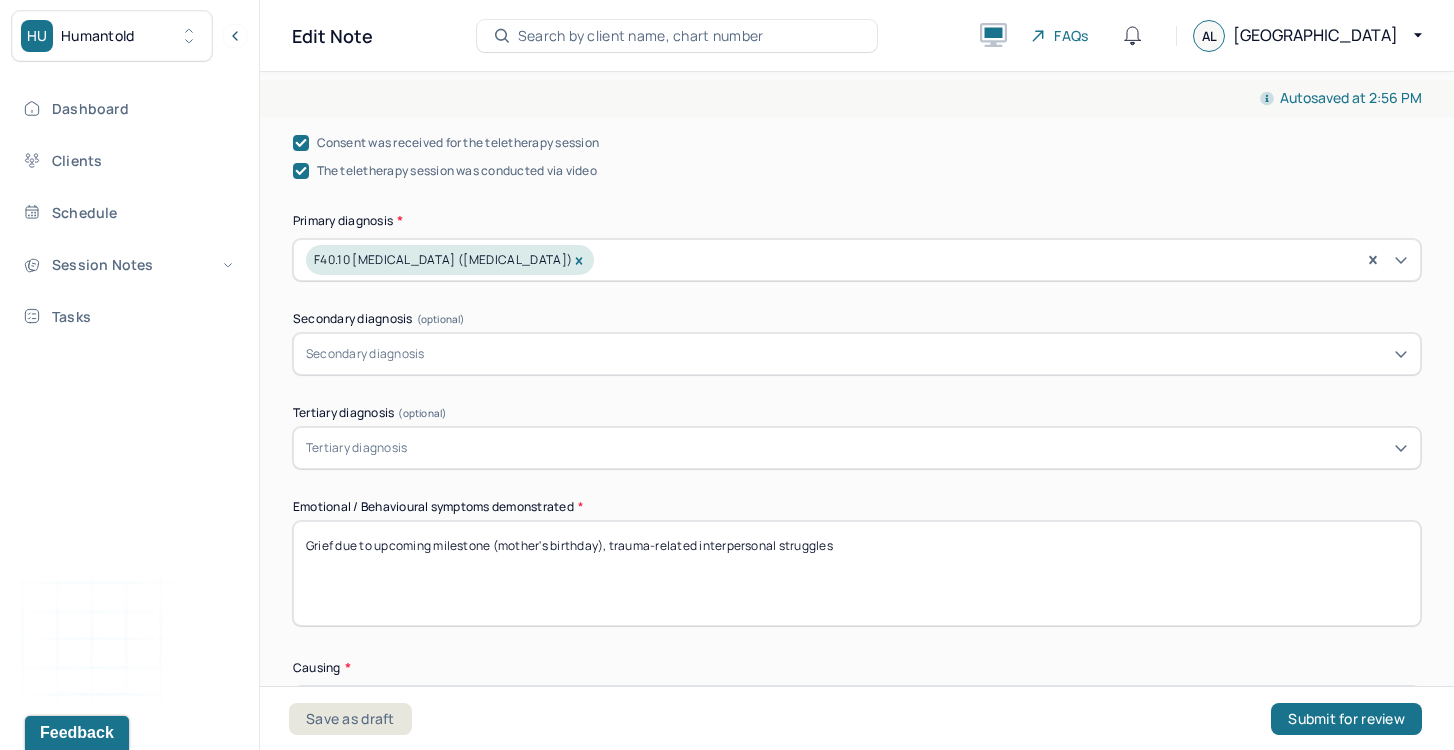 click on "Grief due to upcoming milestone (mother's birthday), trauma-related interpersonal struggles" at bounding box center [857, 573] 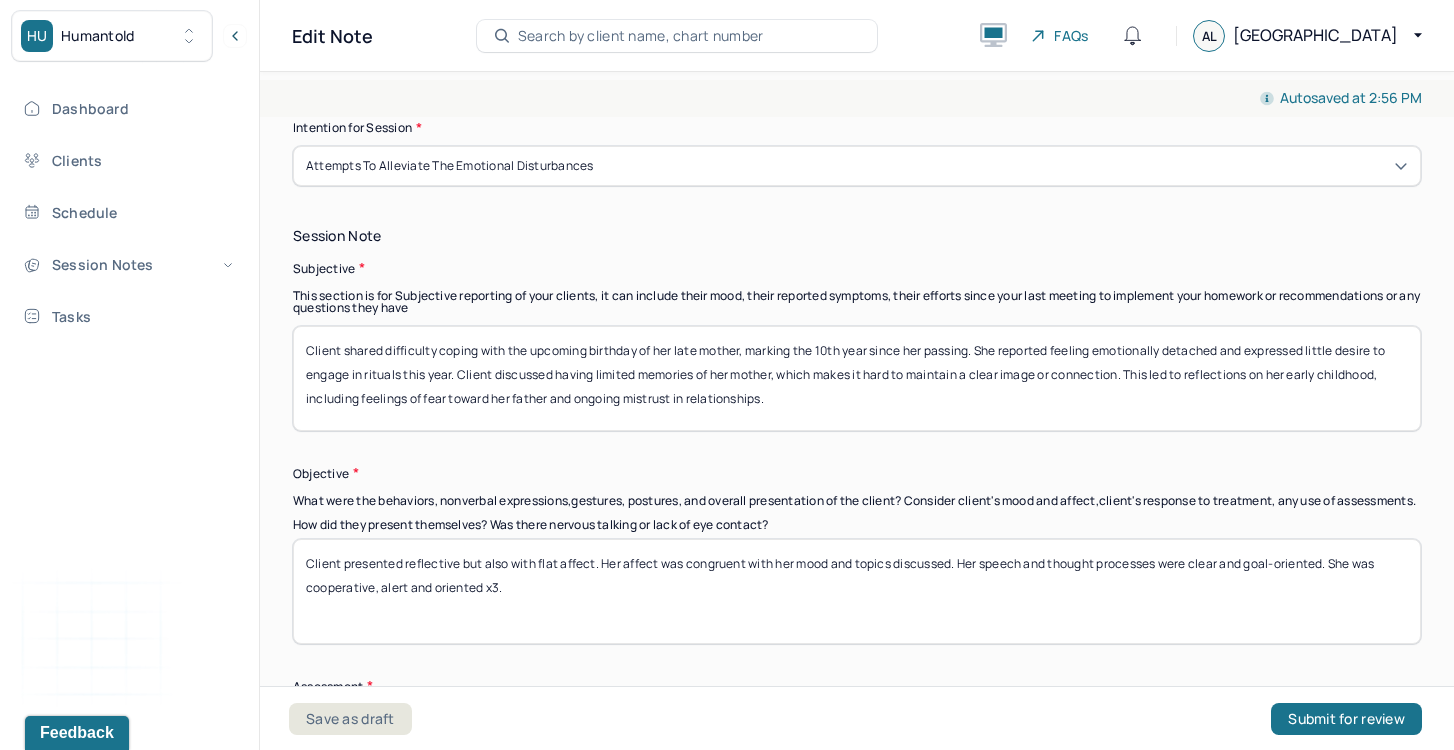scroll, scrollTop: 1519, scrollLeft: 0, axis: vertical 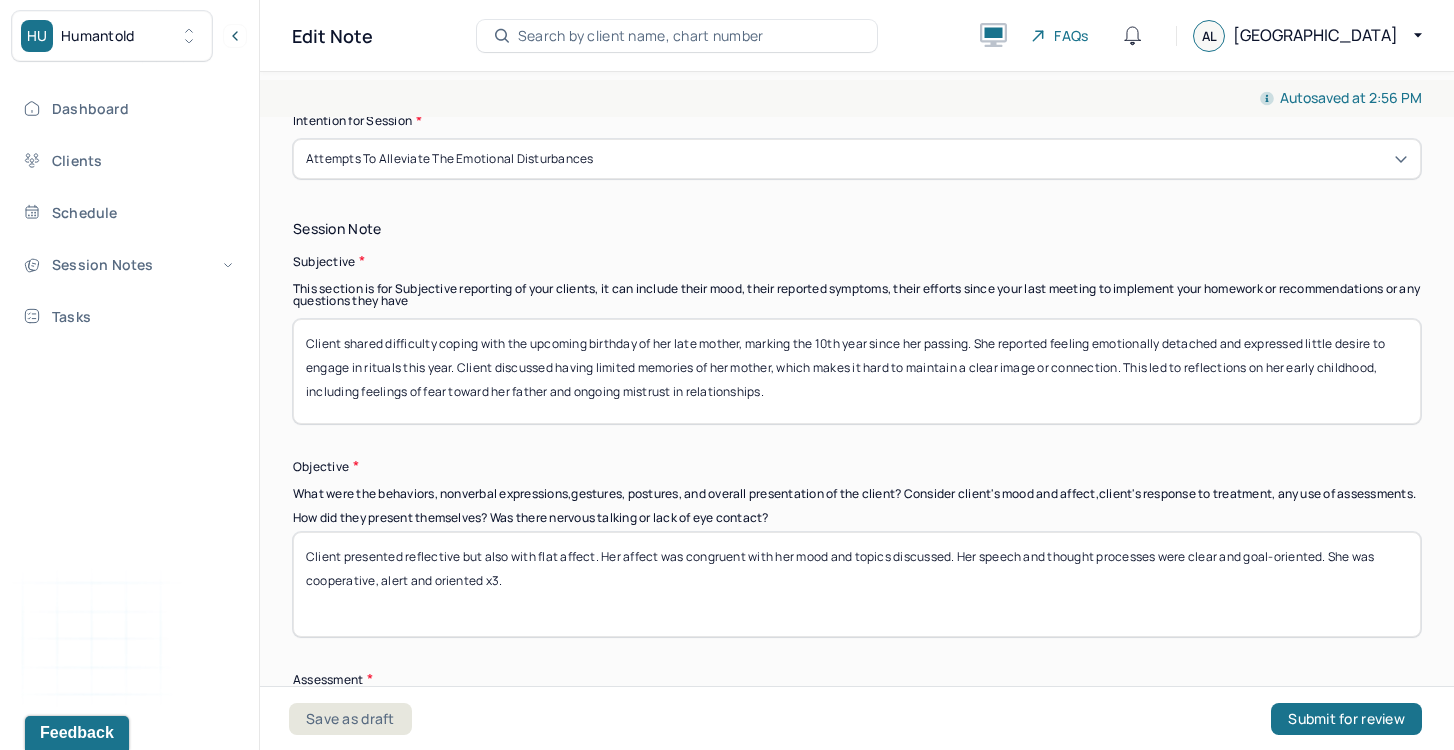 type on "Rigid thinking patterns, social difficulties" 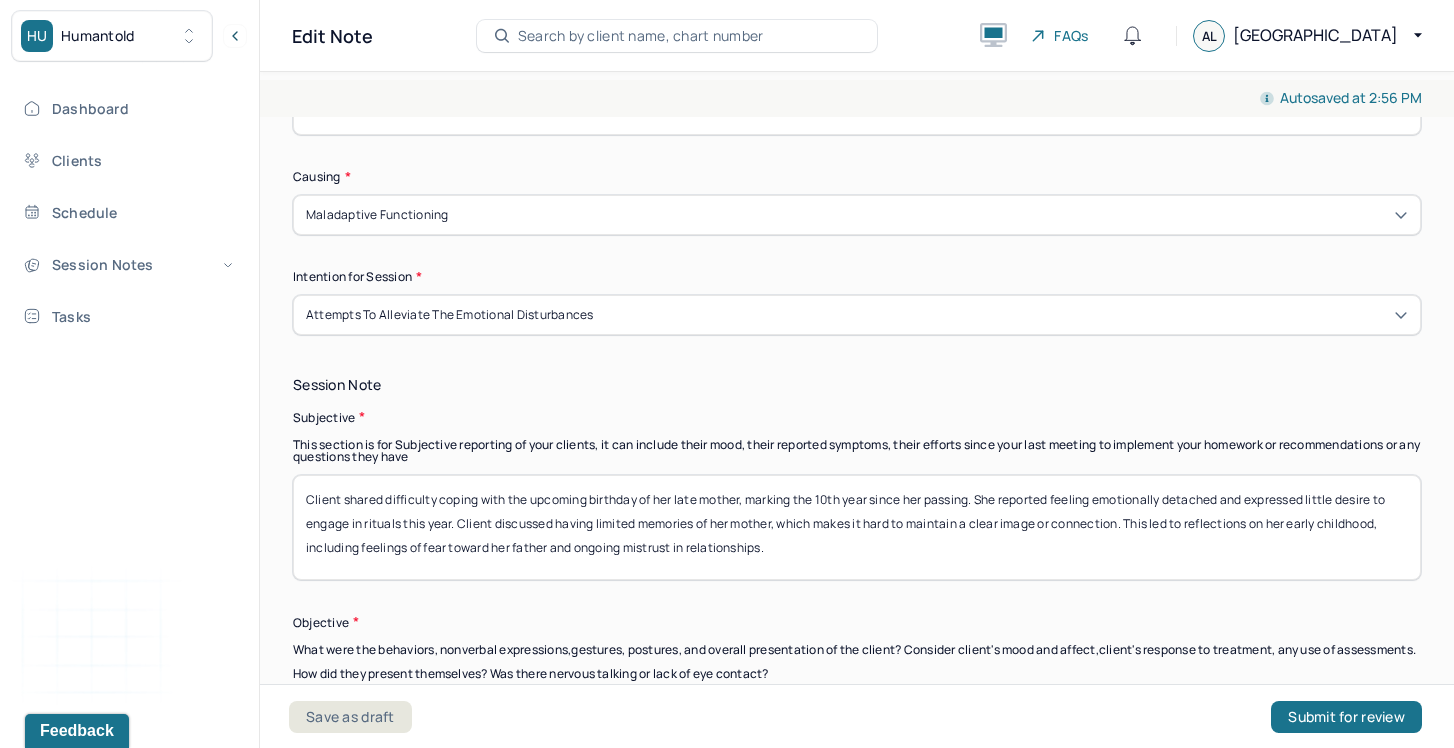scroll, scrollTop: 1186, scrollLeft: 0, axis: vertical 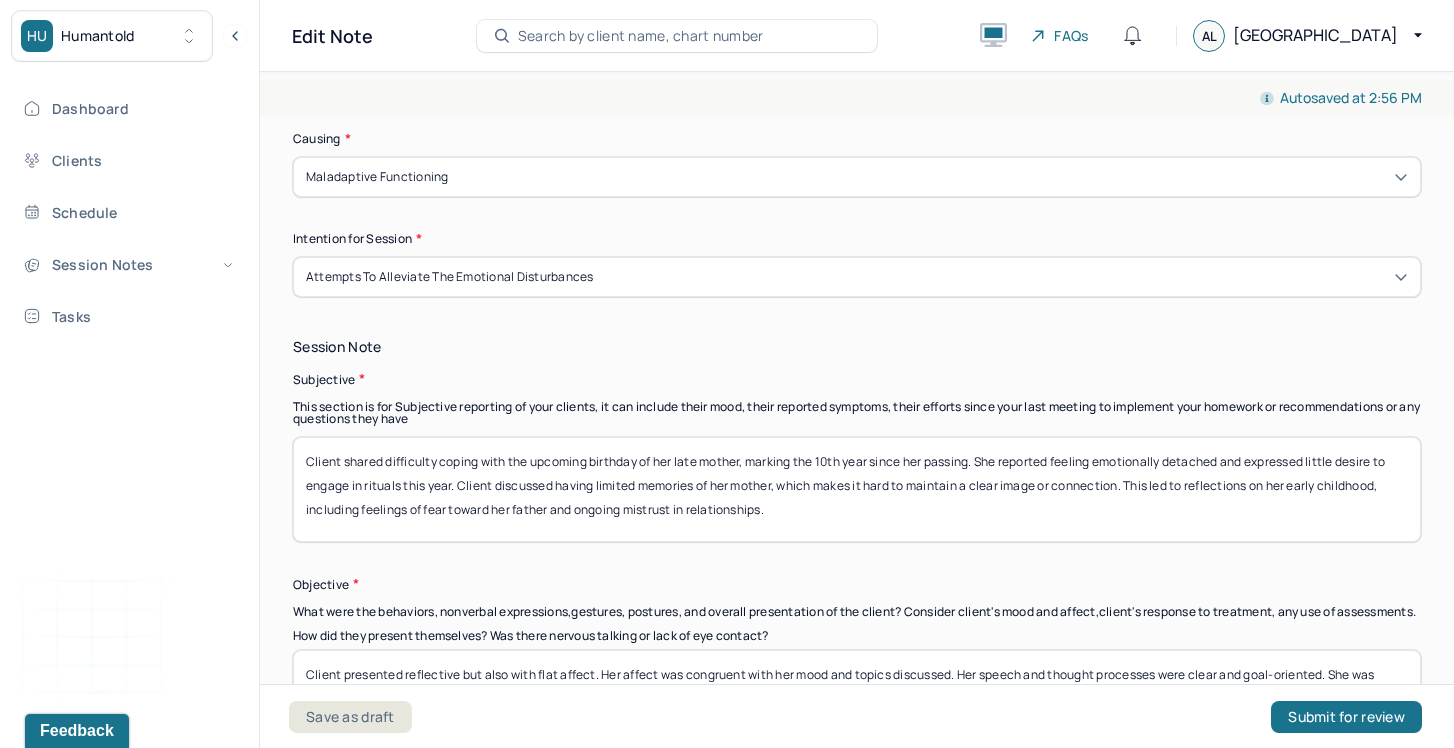 click on "Client shared difficulty coping with the upcoming birthday of her late mother, marking the 10th year since her passing. She reported feeling emotionally detached and expressed little desire to engage in rituals this year. Client discussed having limited memories of her mother, which makes it hard to maintain a clear image or connection. This led to reflections on her early childhood, including feelings of fear toward her father and ongoing mistrust in relationships." at bounding box center [857, 489] 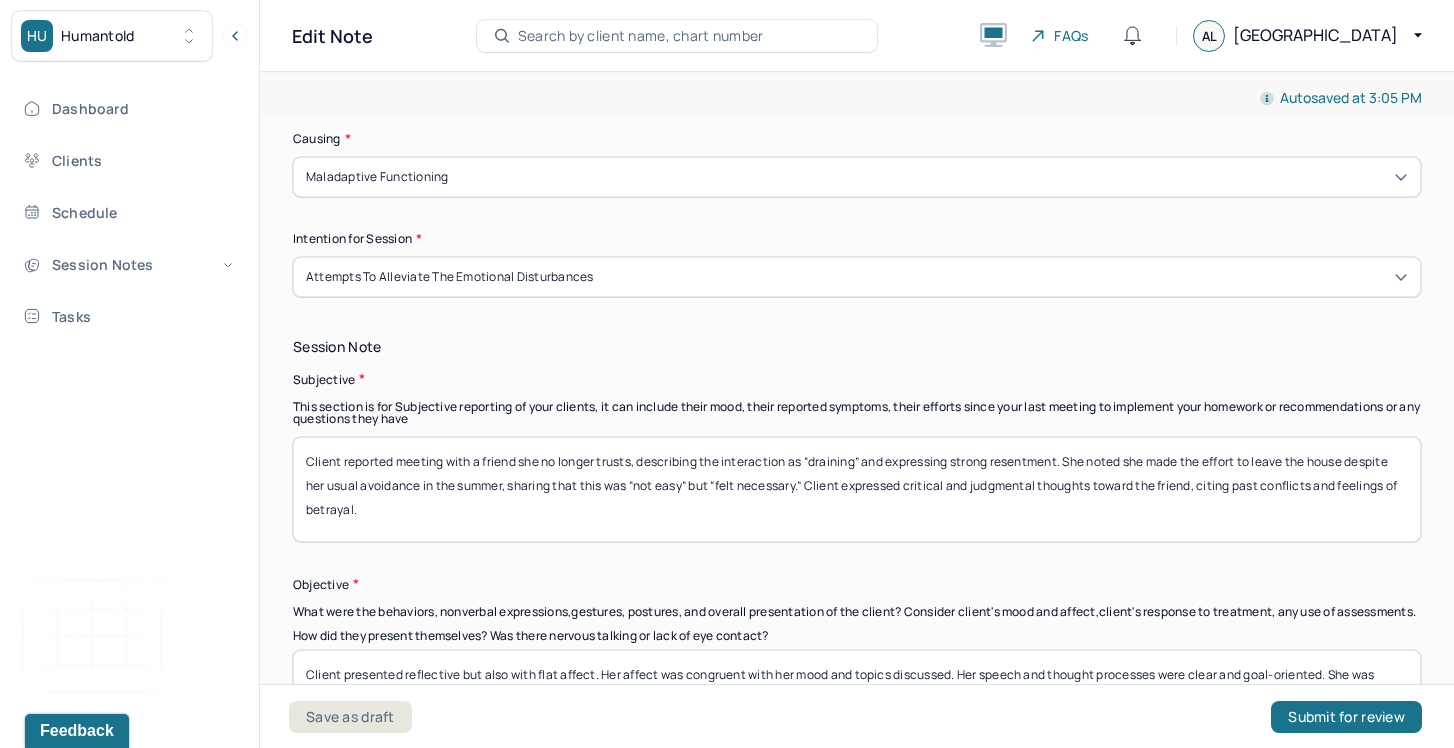 drag, startPoint x: 464, startPoint y: 500, endPoint x: 551, endPoint y: 450, distance: 100.344406 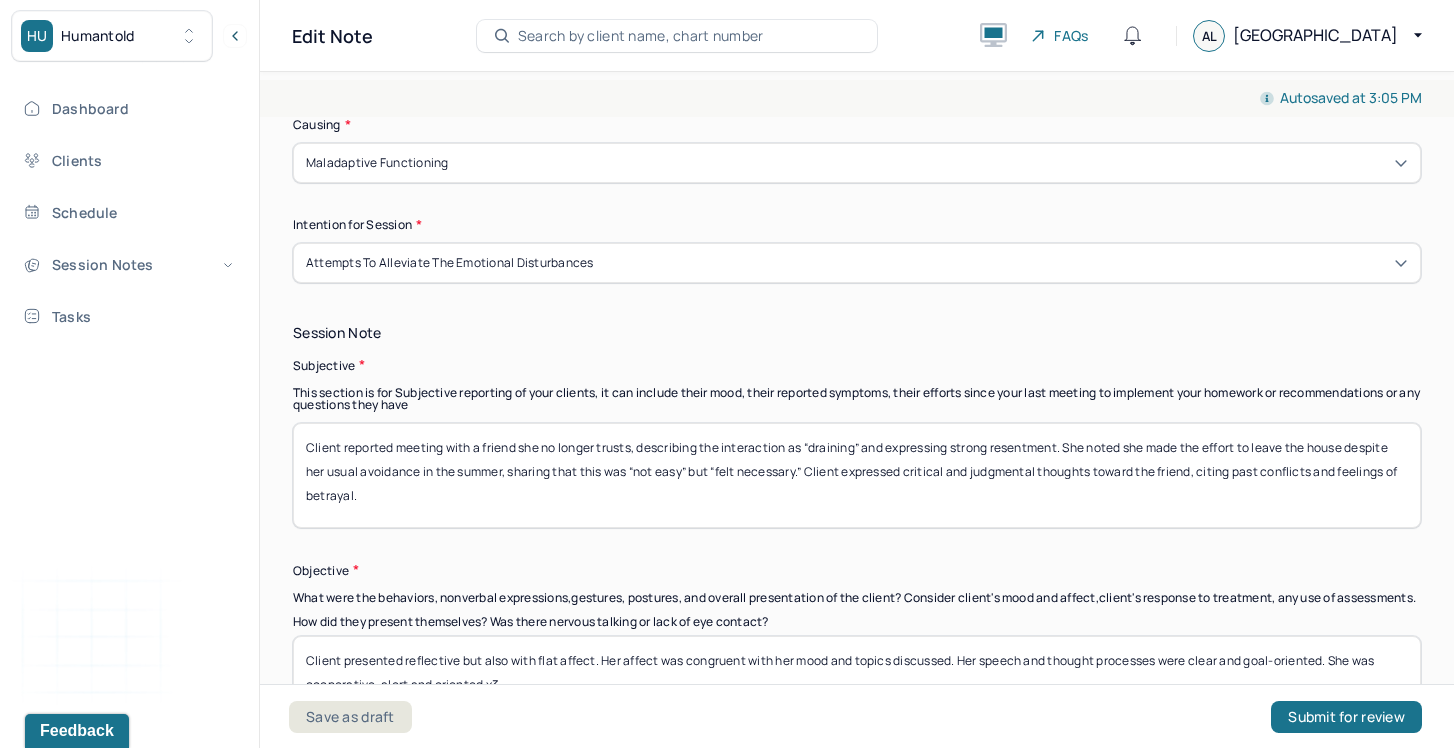 scroll, scrollTop: 1207, scrollLeft: 0, axis: vertical 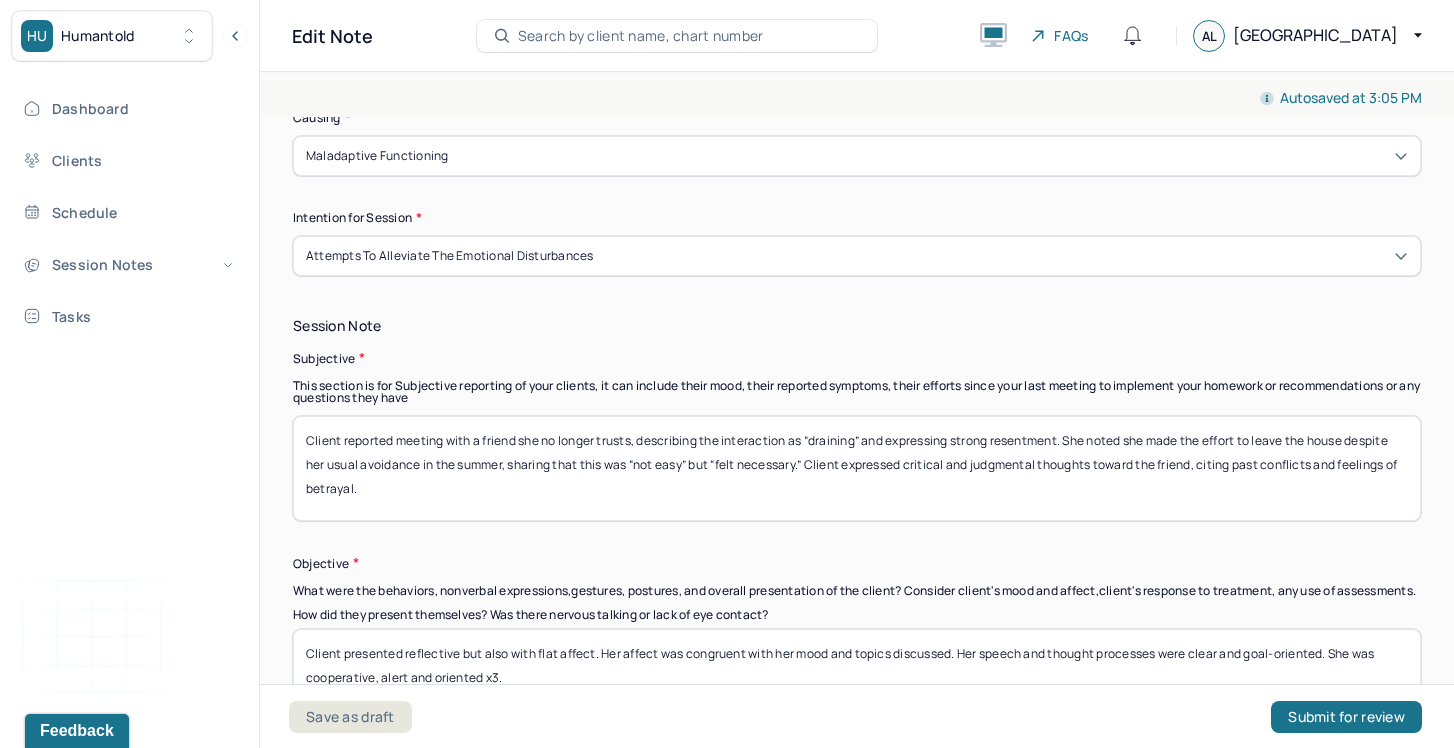 drag, startPoint x: 619, startPoint y: 472, endPoint x: 619, endPoint y: 494, distance: 22 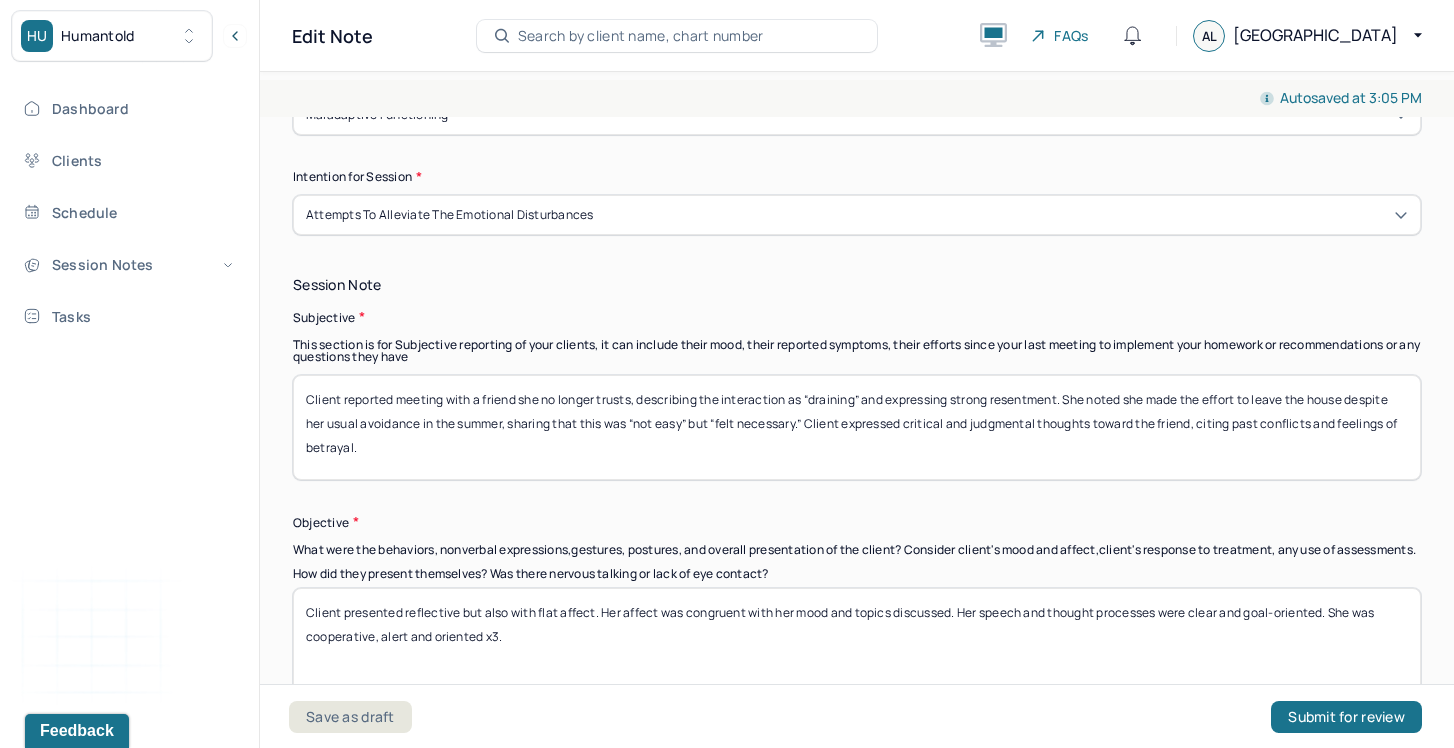 scroll, scrollTop: 1256, scrollLeft: 0, axis: vertical 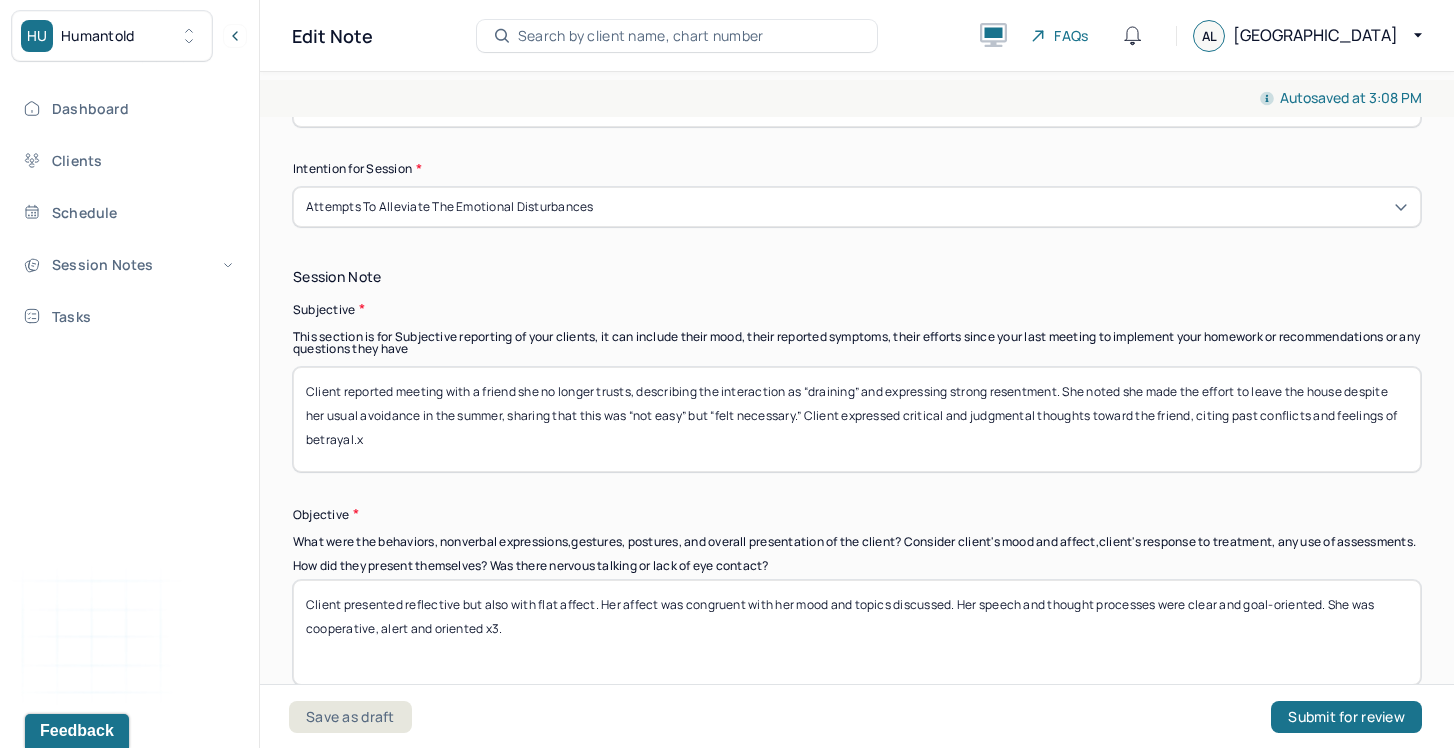 drag, startPoint x: 686, startPoint y: 397, endPoint x: 714, endPoint y: 425, distance: 39.59798 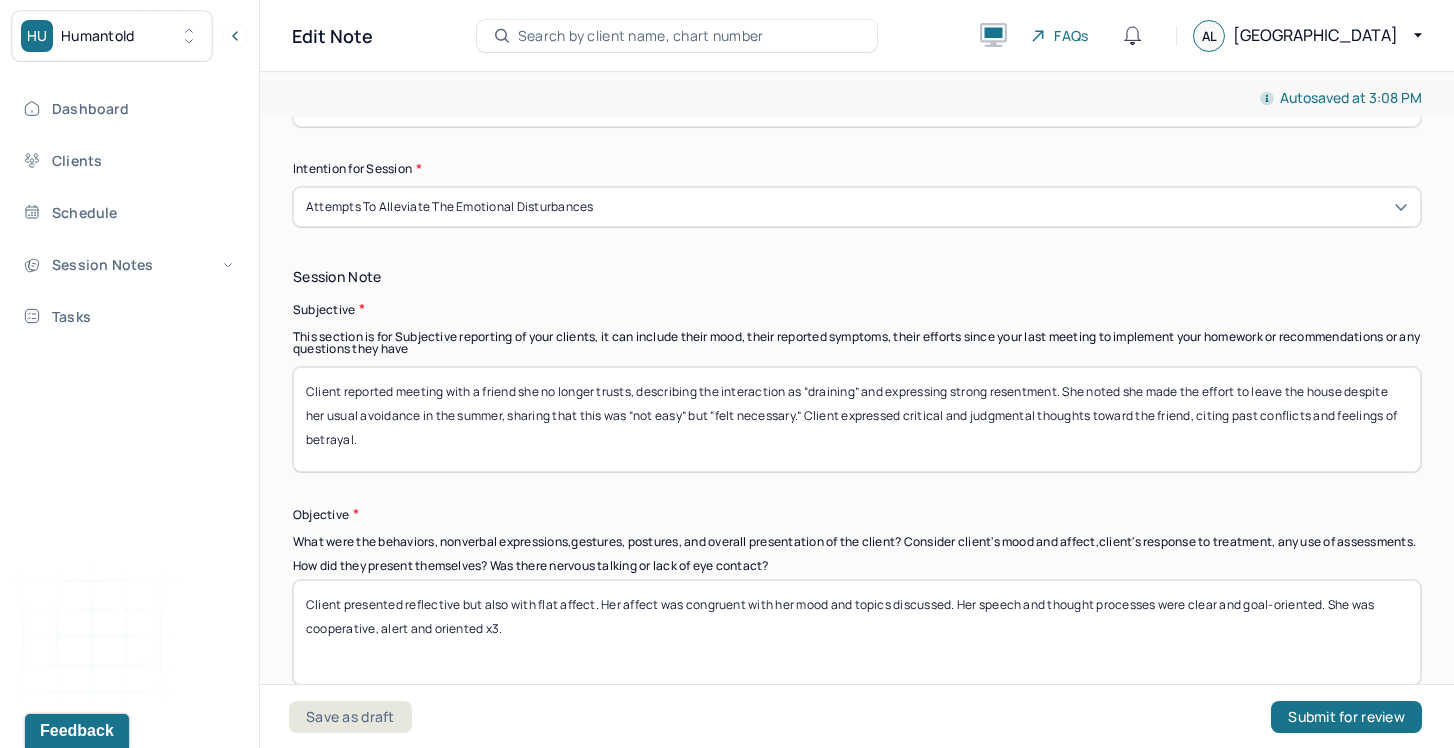 type on "Client reported meeting with a friend she no longer trusts, describing the interaction as “draining” and expressing strong resentment. She noted she made the effort to leave the house despite her usual avoidance in the summer, sharing that this was “not easy” but “felt necessary.” Client expressed critical and judgmental thoughts toward the friend, citing past conflicts and feelings of betrayal." 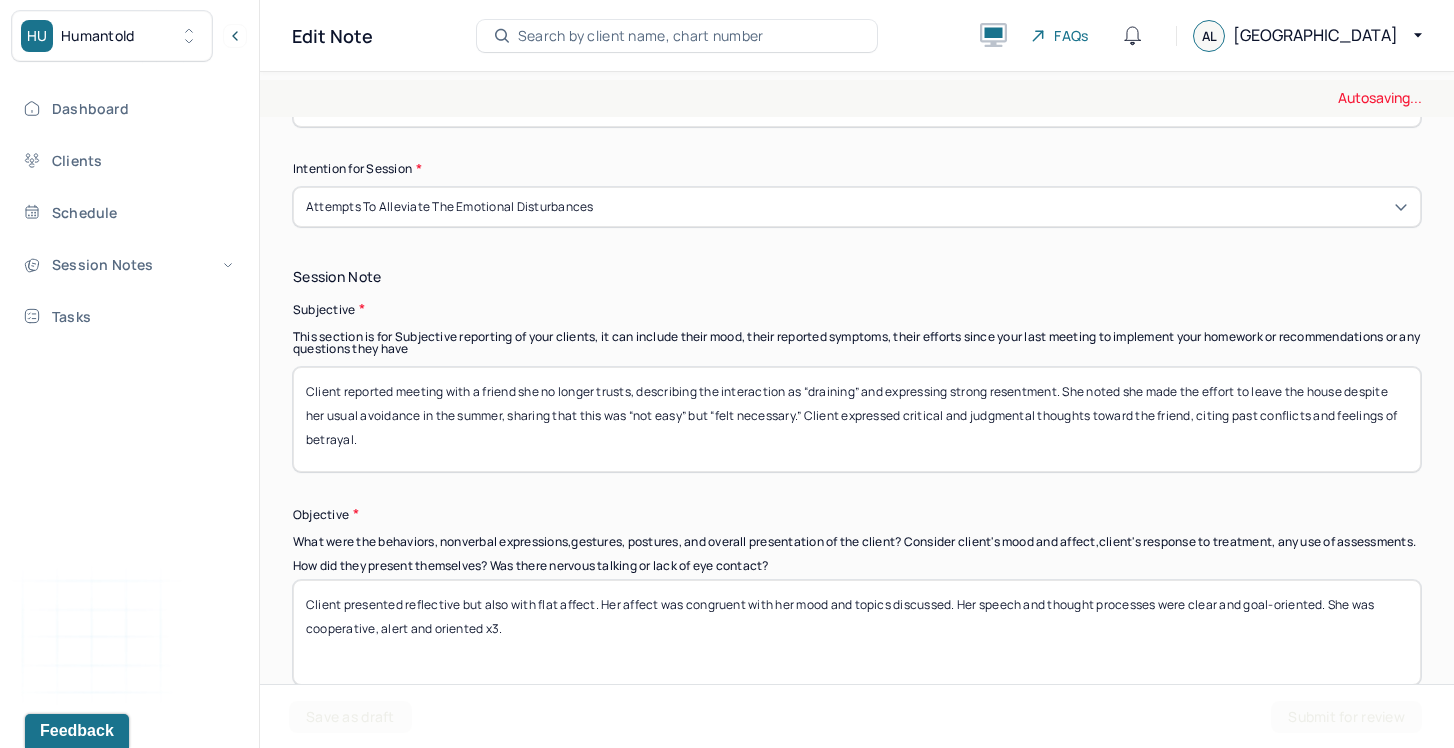 drag, startPoint x: 518, startPoint y: 638, endPoint x: 301, endPoint y: 529, distance: 242.83739 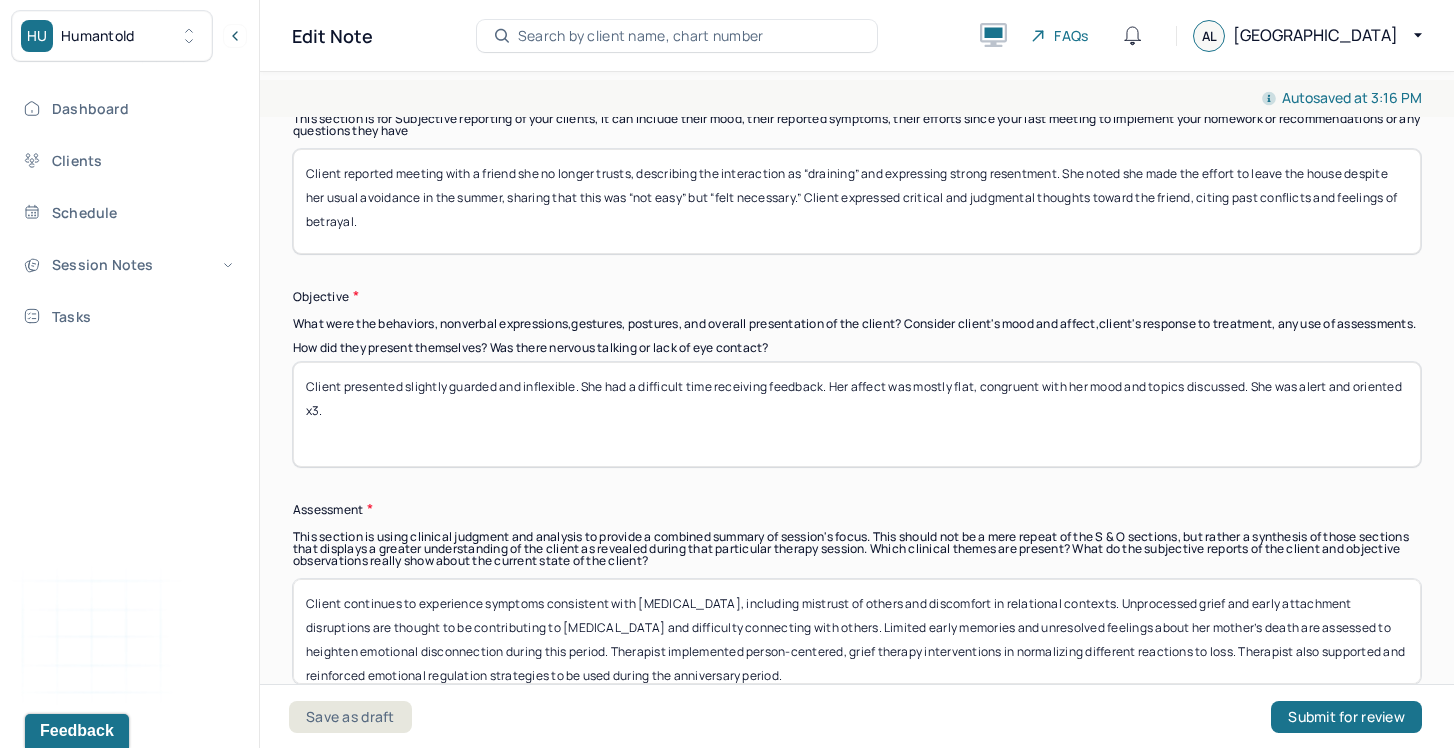scroll, scrollTop: 1541, scrollLeft: 0, axis: vertical 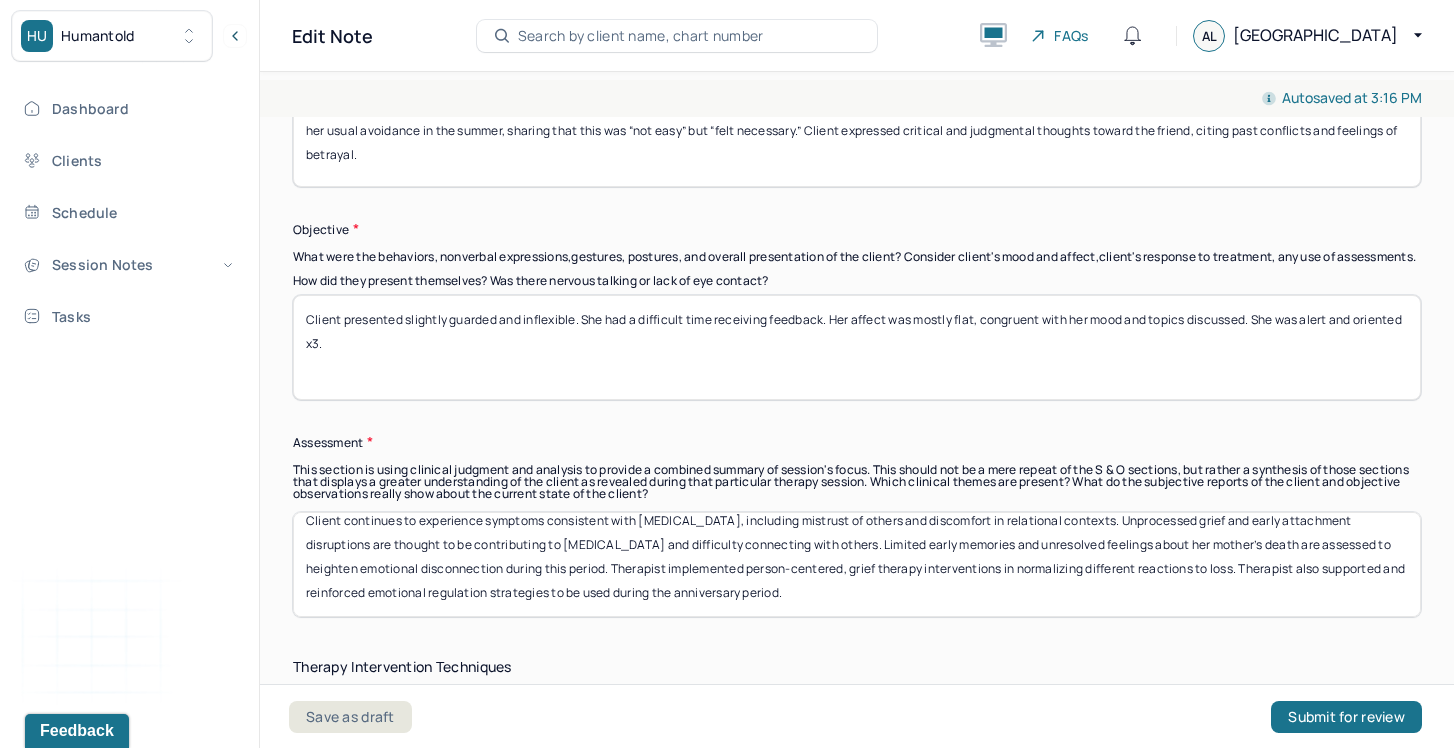type on "Client presented slightly guarded and inflexible. She had a difficult time receiving feedback. Her affect was mostly flat, congruent with her mood and topics discussed. She was alert and oriented x3." 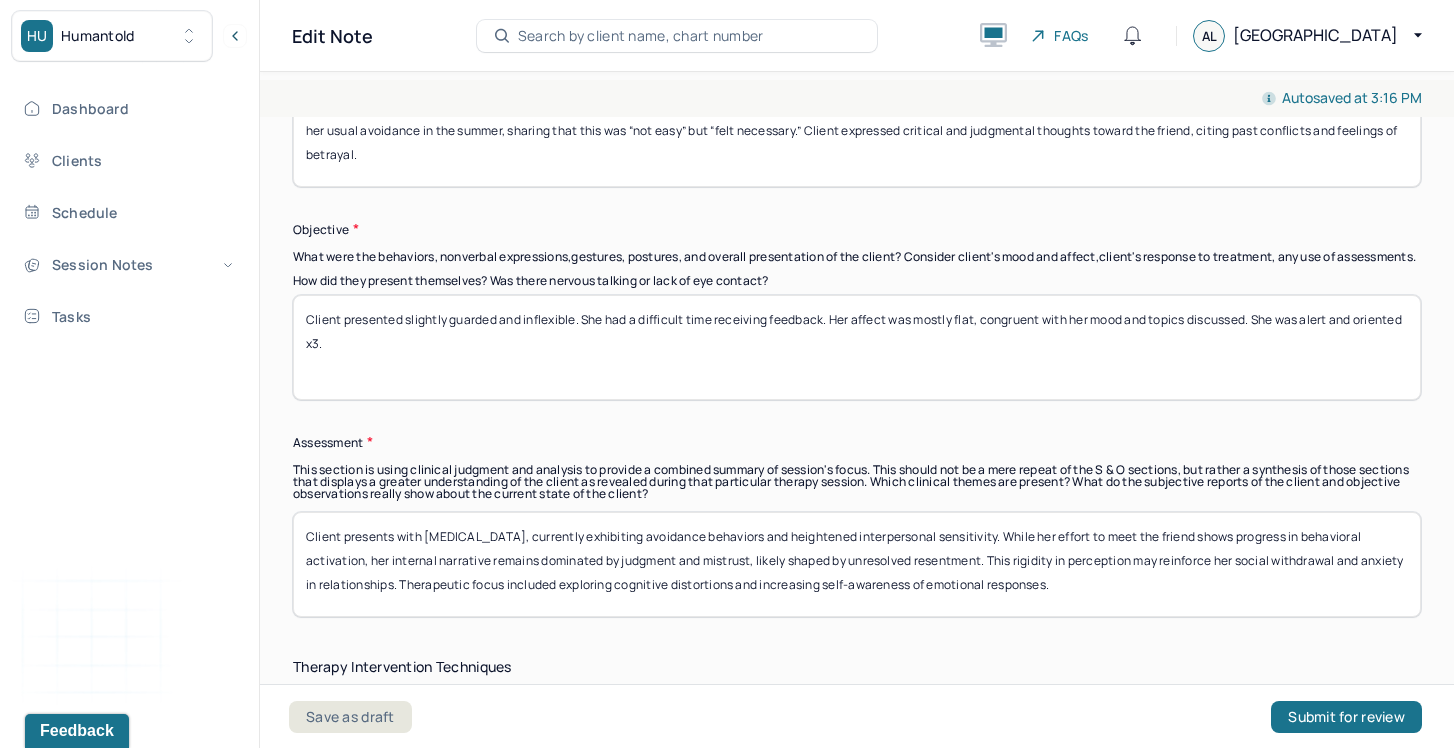 scroll, scrollTop: 0, scrollLeft: 0, axis: both 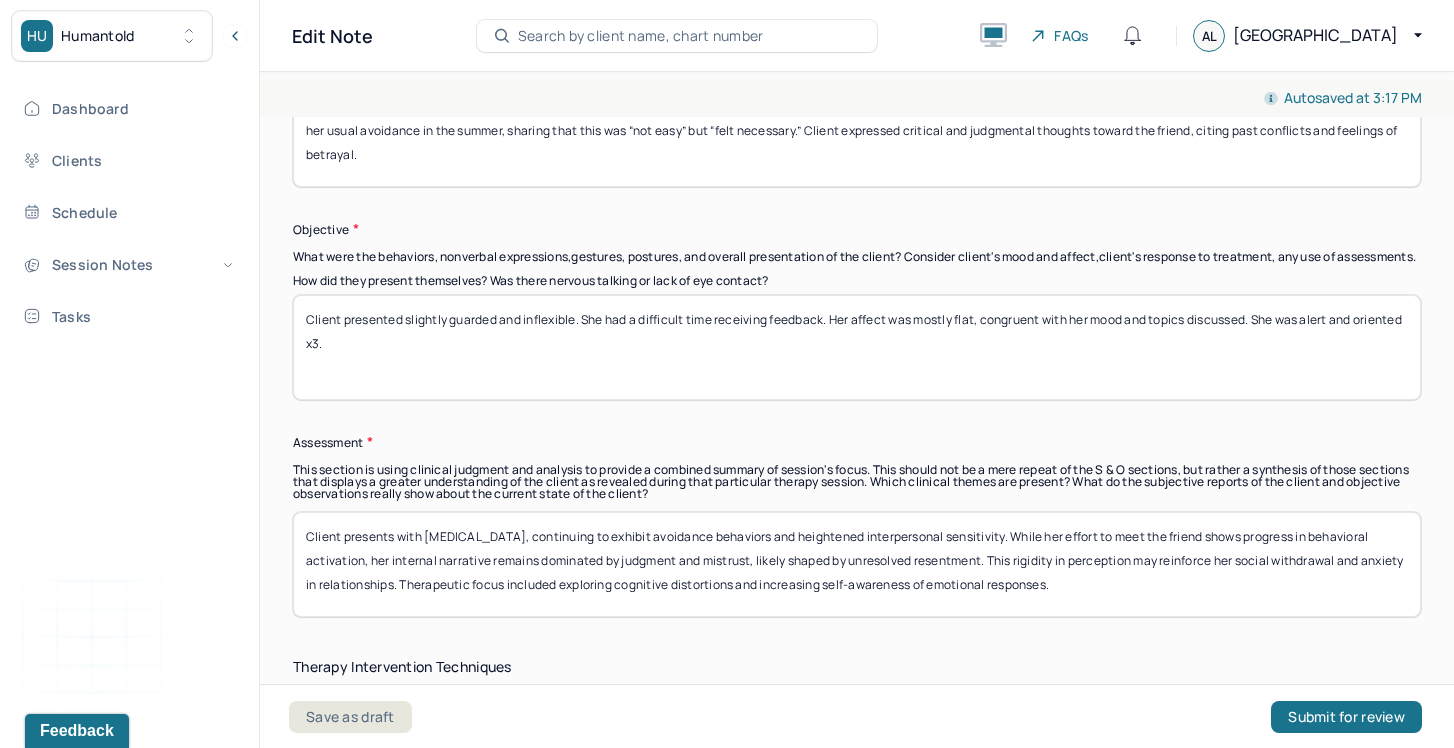 drag, startPoint x: 776, startPoint y: 542, endPoint x: 1053, endPoint y: 578, distance: 279.32956 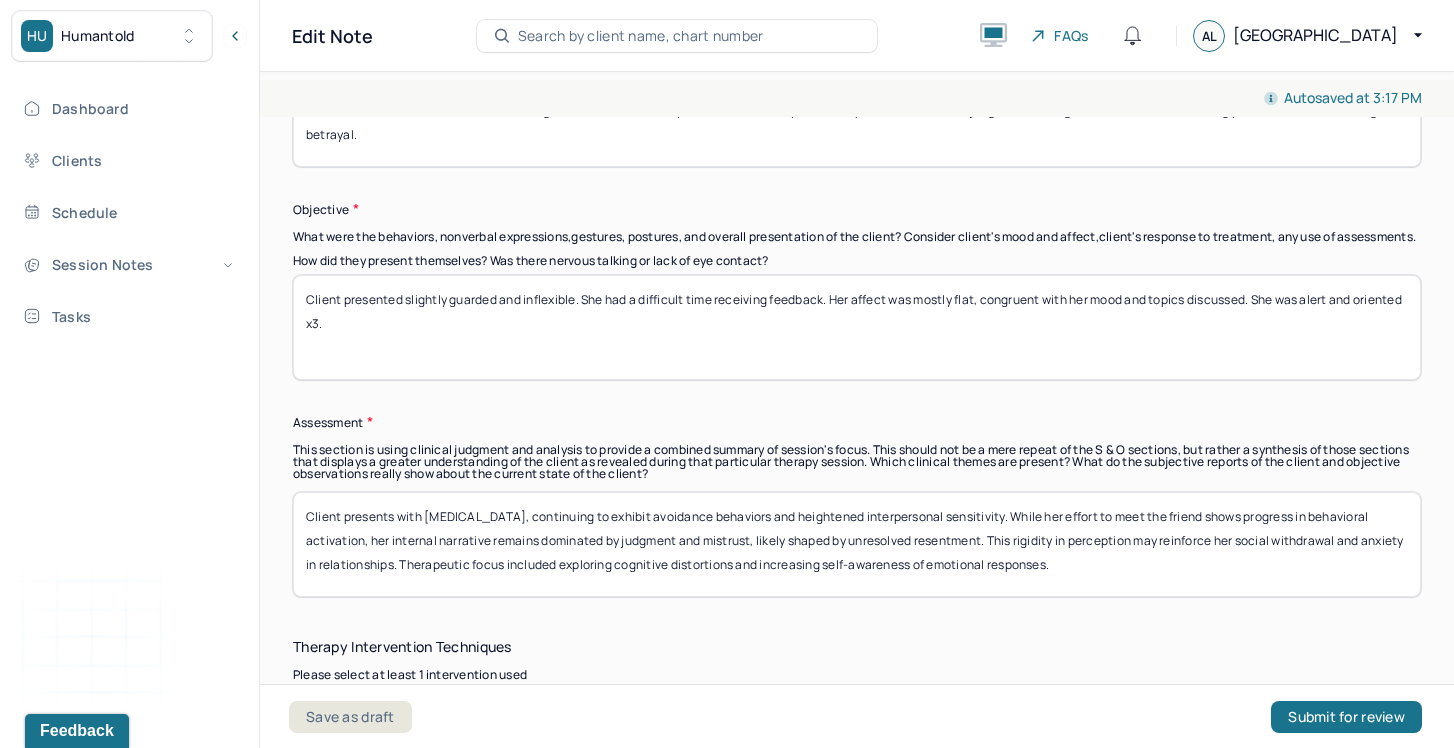scroll, scrollTop: 1565, scrollLeft: 0, axis: vertical 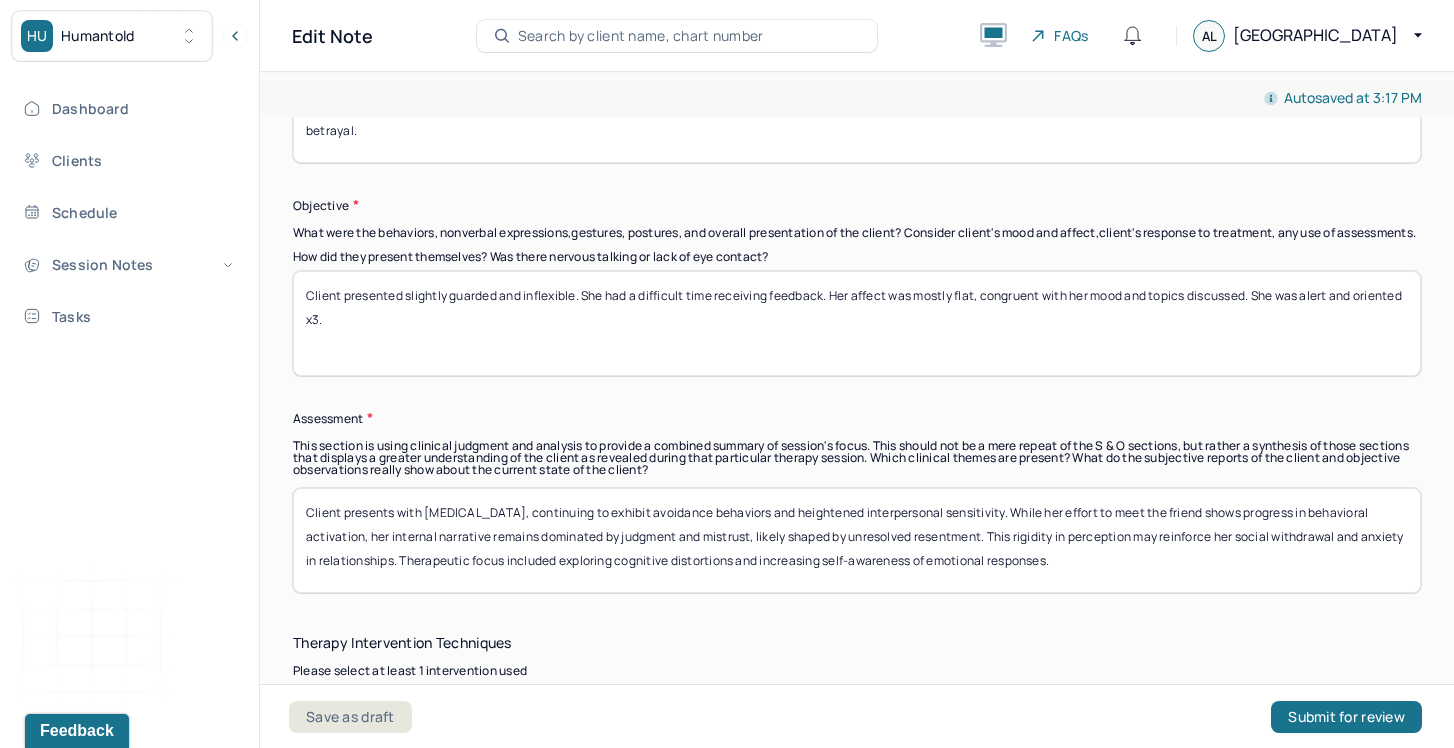 drag, startPoint x: 592, startPoint y: 534, endPoint x: 667, endPoint y: 563, distance: 80.411446 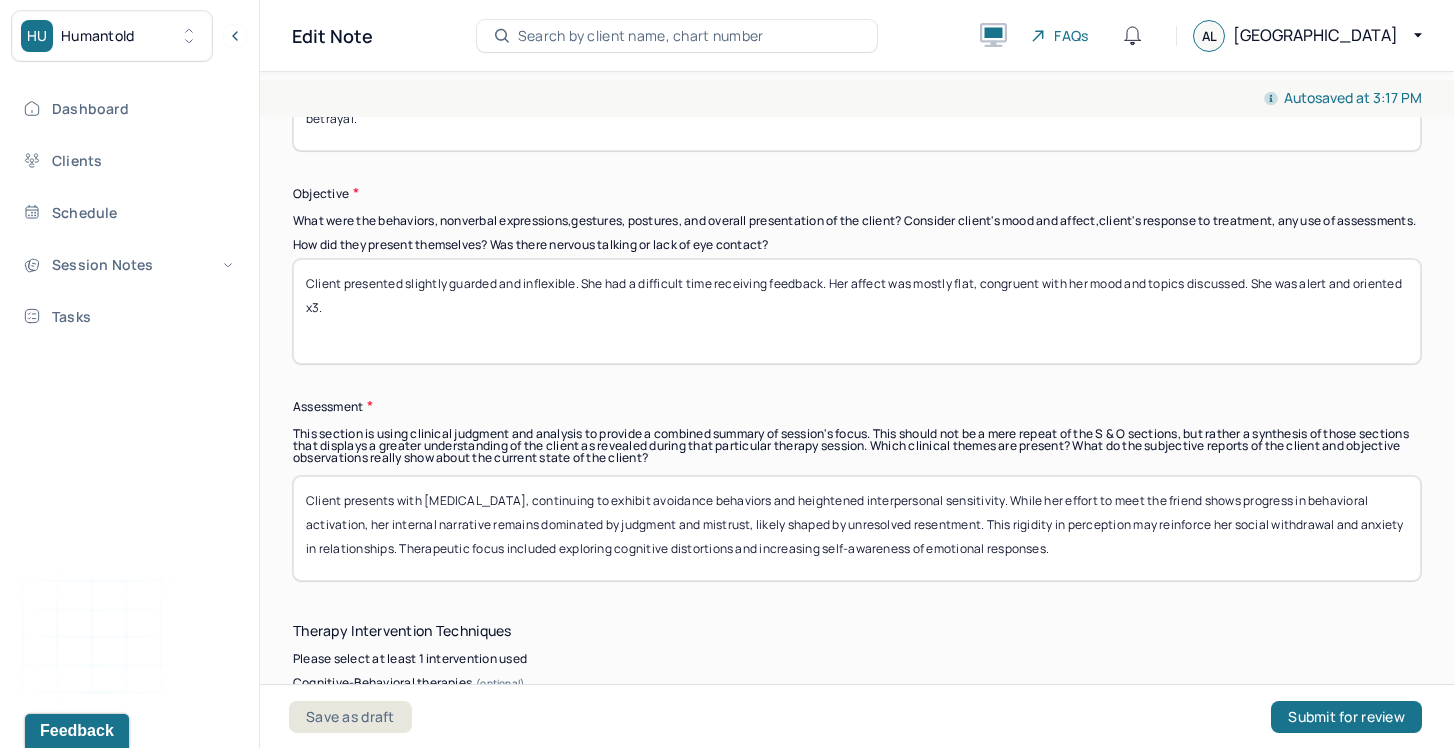 scroll, scrollTop: 1581, scrollLeft: 0, axis: vertical 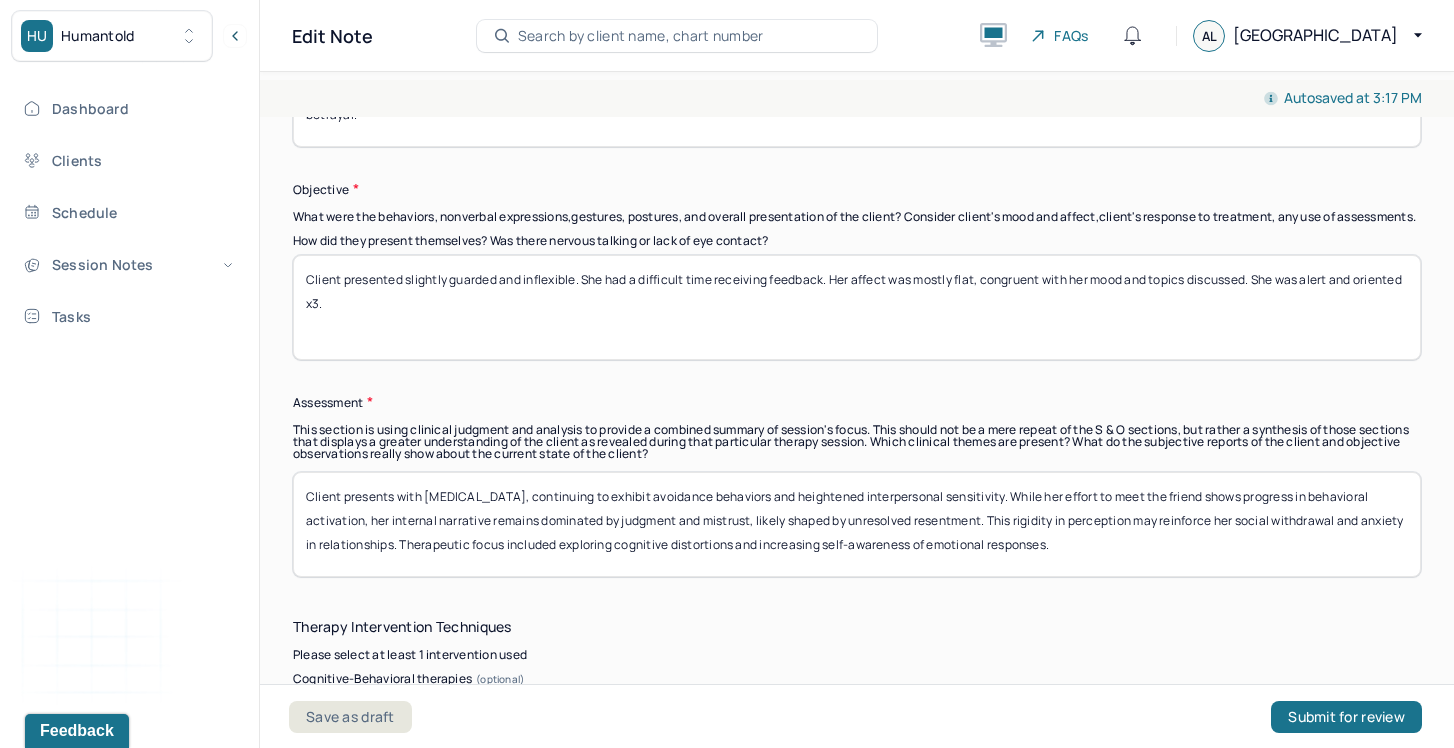 click on "Client presents with Social Anxiety Disorder, continuing to exhibit avoidance behaviors and heightened interpersonal sensitivity. While her effort to meet the friend shows progress in behavioral activation, her internal narrative remains dominated by judgment and mistrust, likely shaped by unresolved resentment. This rigidity in perception may reinforce her social withdrawal and anxiety in relationships. Therapeutic focus included exploring cognitive distortions and increasing self-awareness of emotional responses." at bounding box center [857, 524] 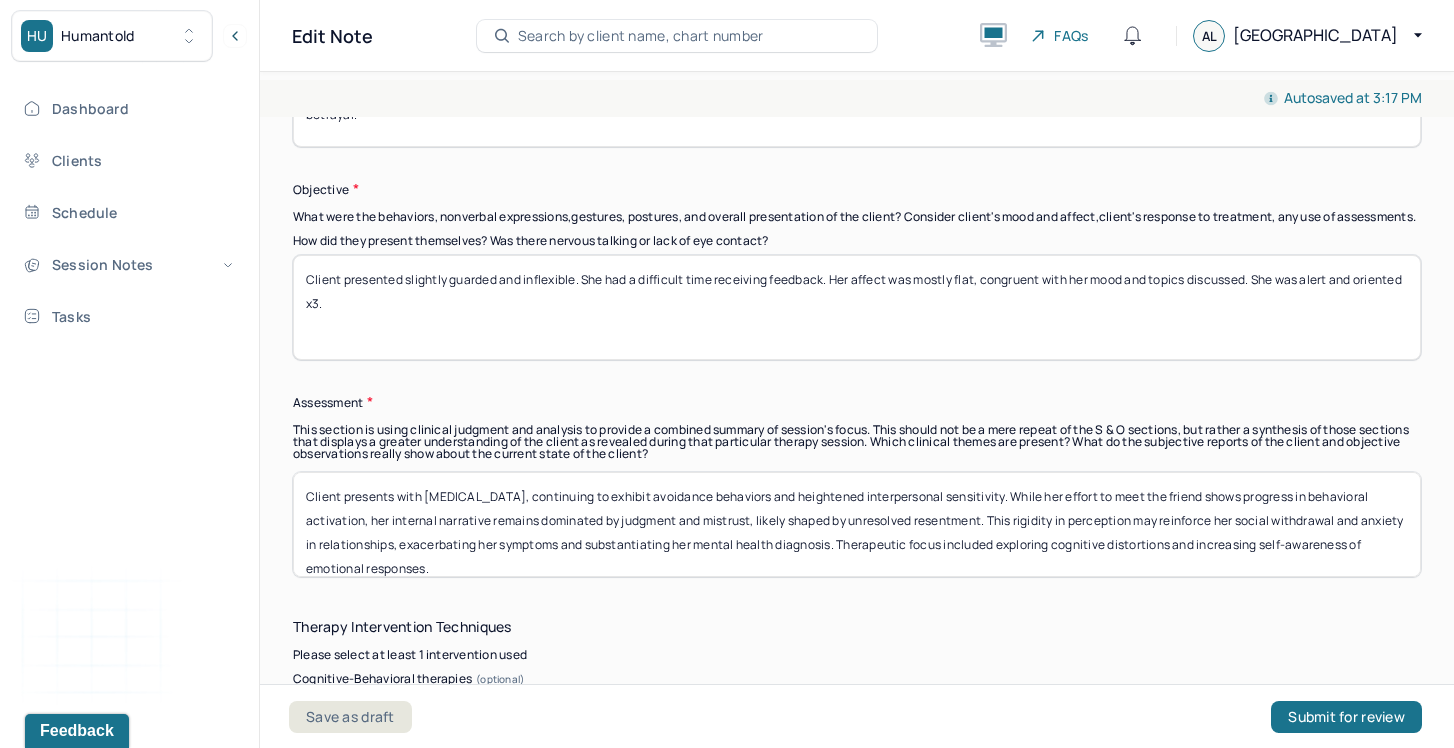 drag, startPoint x: 987, startPoint y: 554, endPoint x: 885, endPoint y: 548, distance: 102.176315 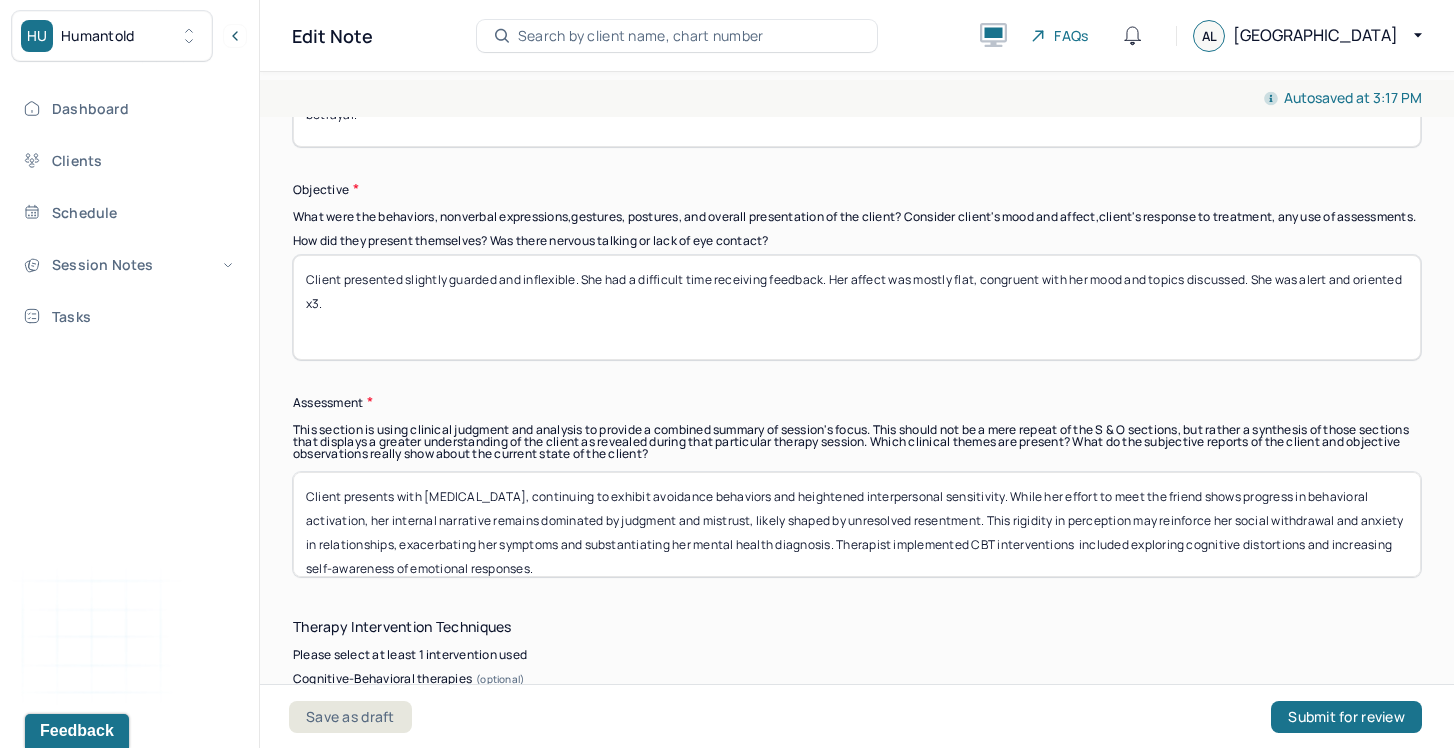 drag, startPoint x: 1229, startPoint y: 556, endPoint x: 1131, endPoint y: 557, distance: 98.005104 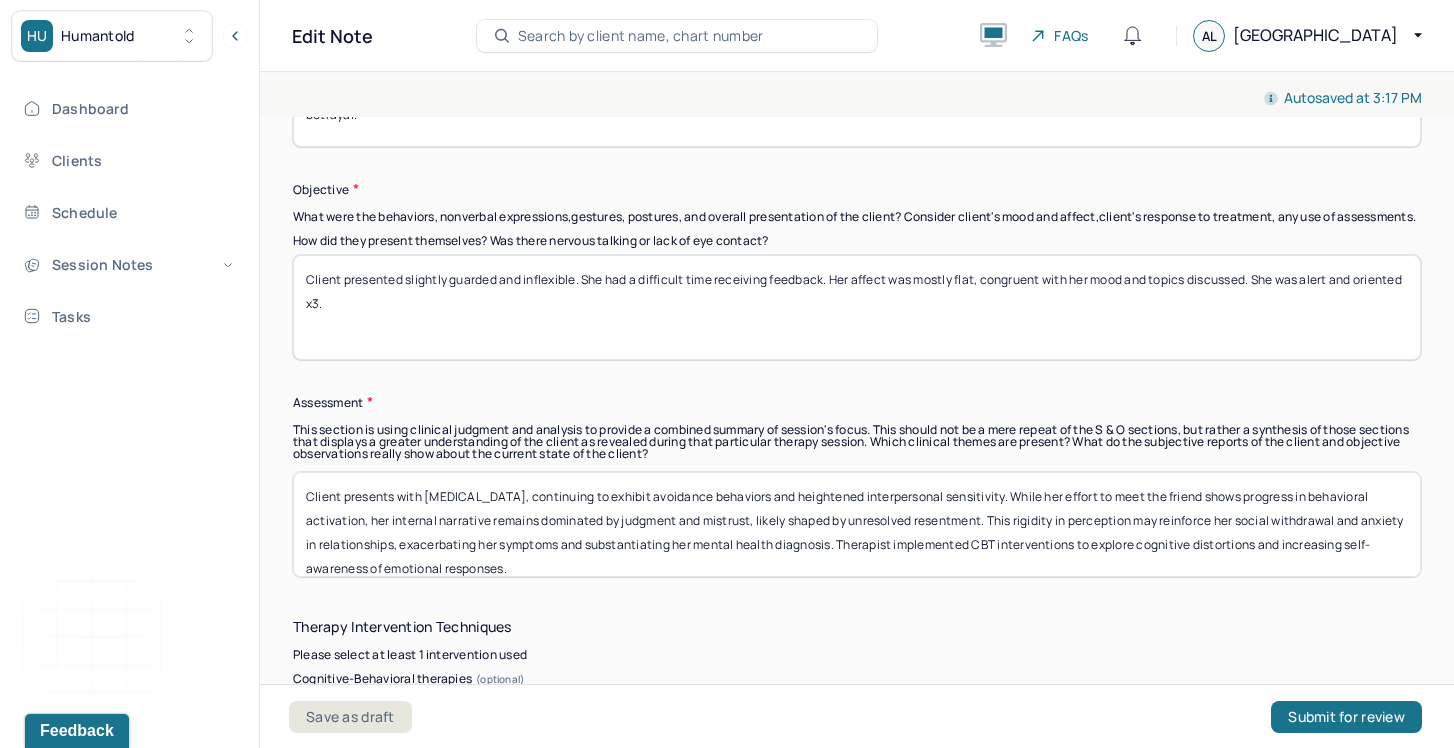 click on "Client presents with Social Anxiety Disorder, continuing to exhibit avoidance behaviors and heightened interpersonal sensitivity. While her effort to meet the friend shows progress in behavioral activation, her internal narrative remains dominated by judgment and mistrust, likely shaped by unresolved resentment. This rigidity in perception may reinforce her social withdrawal and anxiety in relationships, exacerbating her symptoms and substantiating her mental health diagnosis. Therapist implemented CBT interventions to explore cognitive distortions and increasing self-awareness of emotional responses." at bounding box center [857, 524] 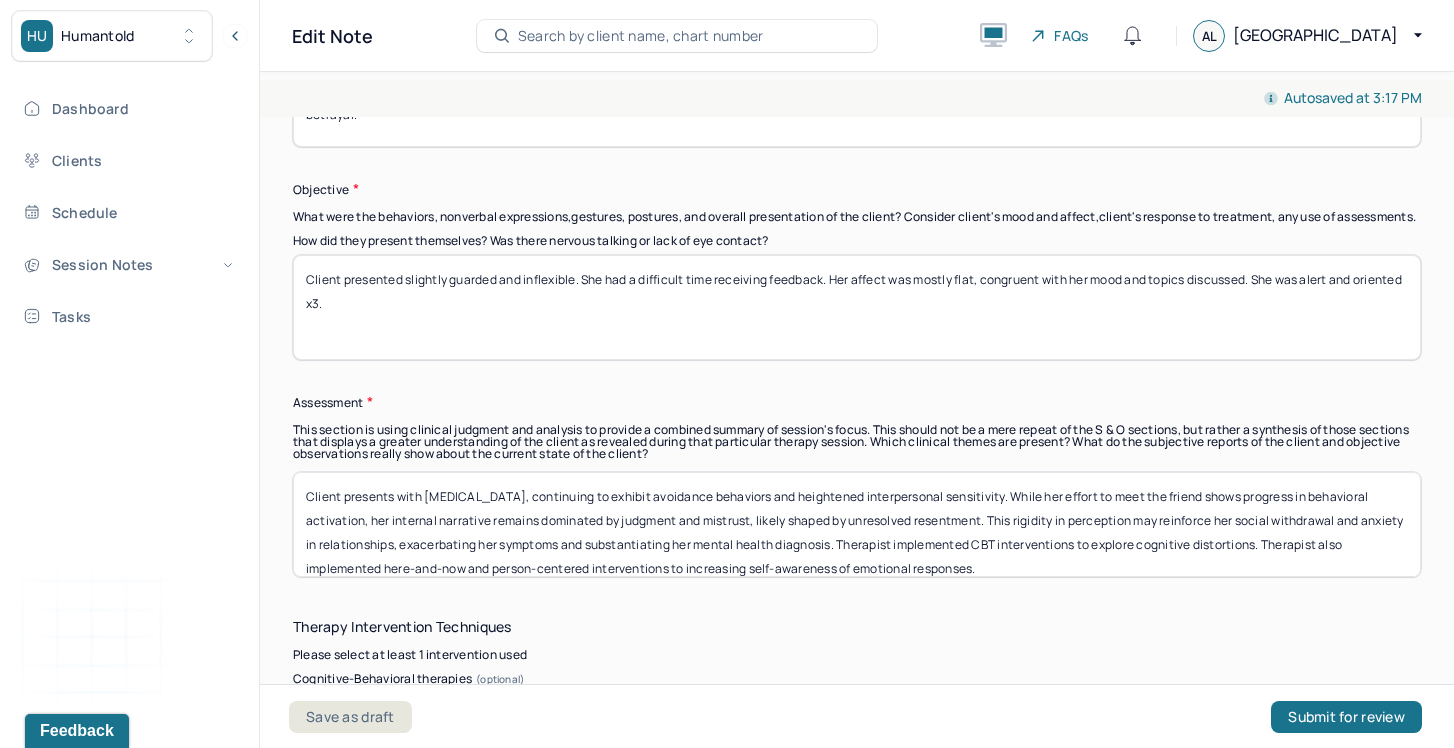 scroll, scrollTop: 16, scrollLeft: 0, axis: vertical 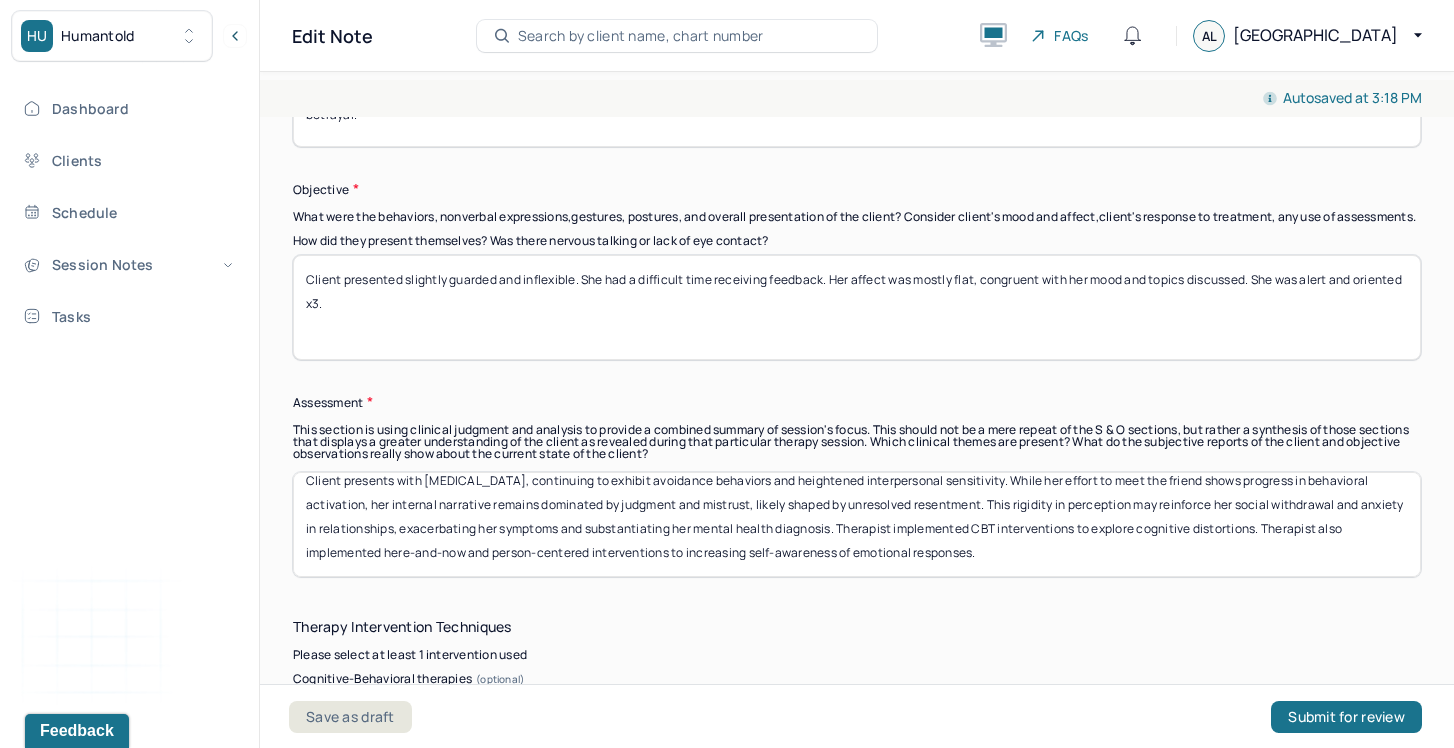 drag, startPoint x: 1064, startPoint y: 582, endPoint x: 693, endPoint y: 561, distance: 371.59387 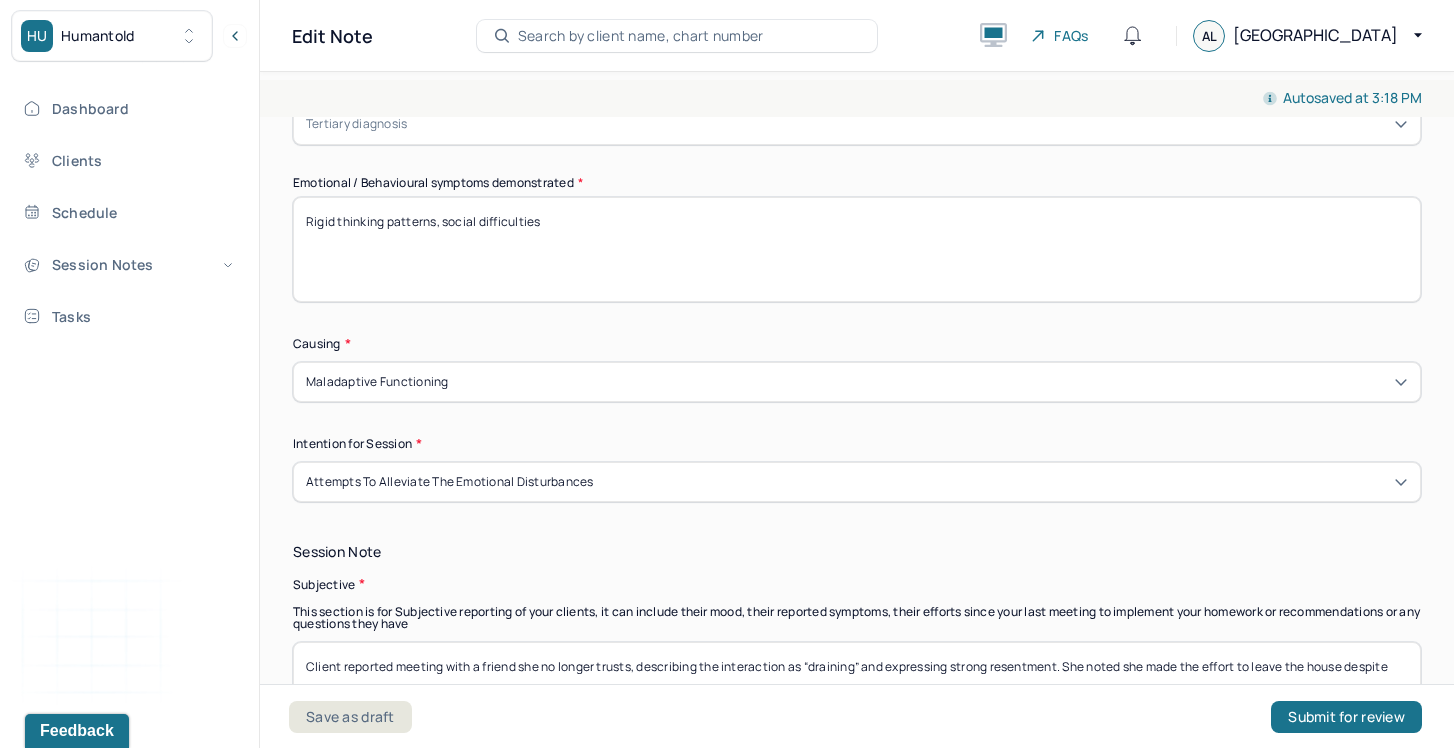 scroll, scrollTop: 980, scrollLeft: 0, axis: vertical 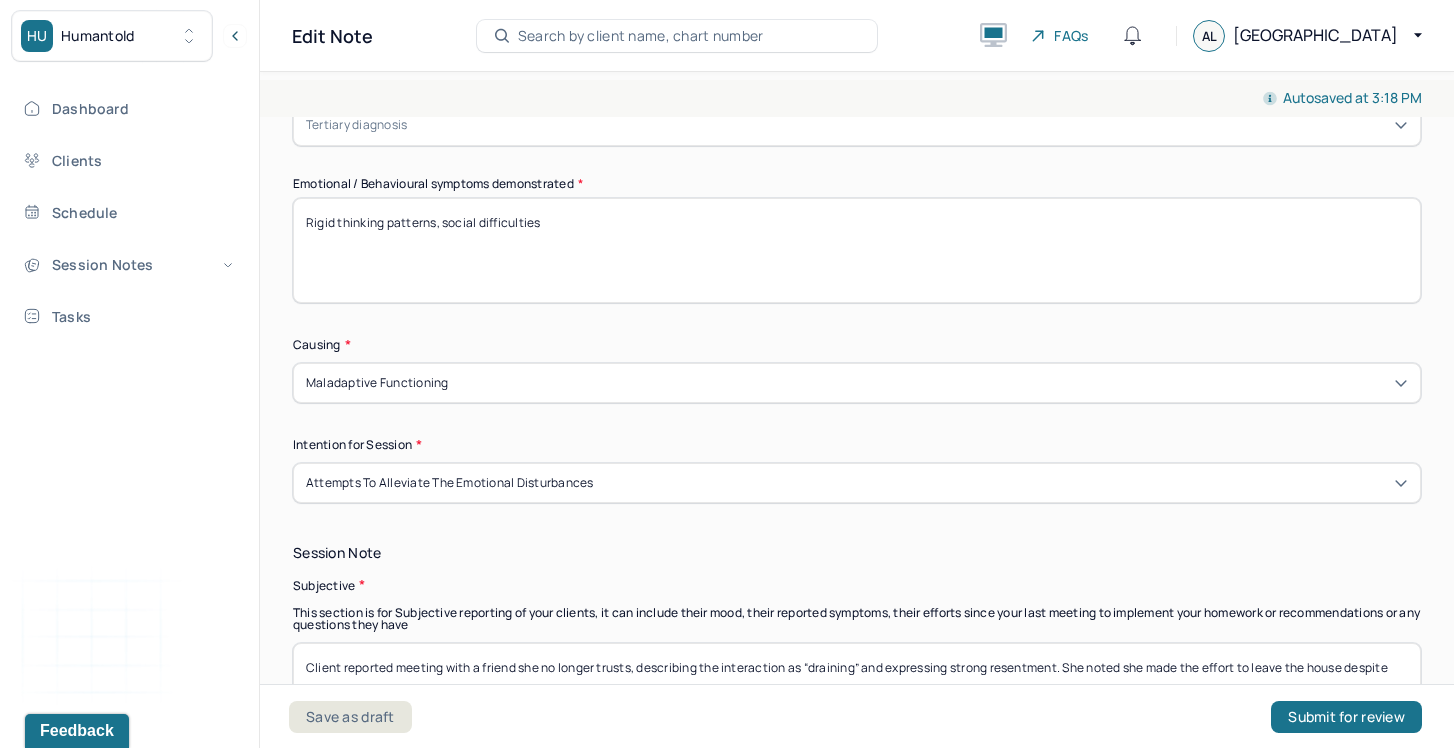 type on "Client presents with Social Anxiety Disorder, continuing to exhibit avoidance behaviors and heightened interpersonal sensitivity. While her effort to meet the friend shows progress in behavioral activation, her internal narrative remains dominated by judgment and mistrust, likely shaped by unresolved resentment. This rigidity in perception may reinforce her social withdrawal and anxiety in relationships, exacerbating her symptoms and substantiating her mental health diagnosis. Therapist implemented CBT interventions to explore cognitive distortions. Therapist also implemented here-and-now and person-centered interventions to increase self-awareness of emotional responses." 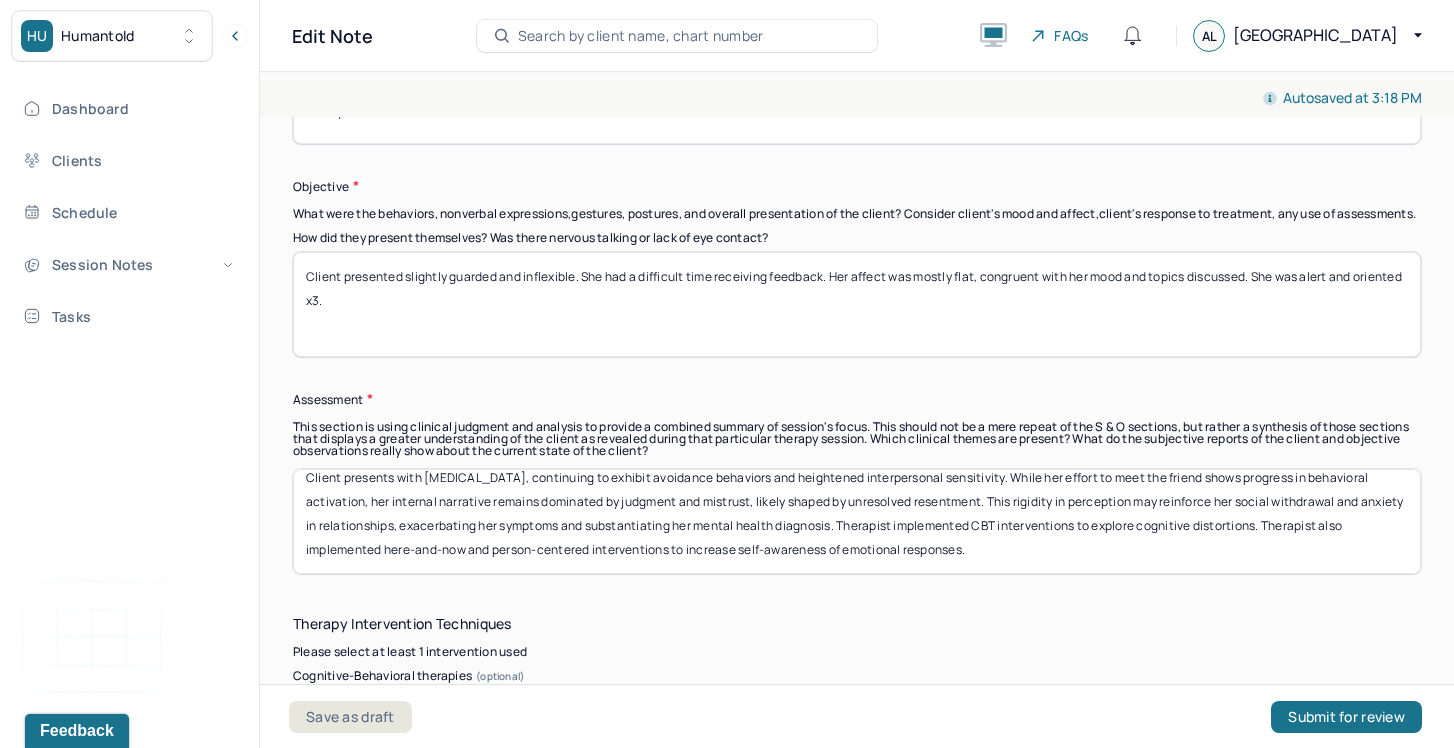 scroll, scrollTop: 1583, scrollLeft: 0, axis: vertical 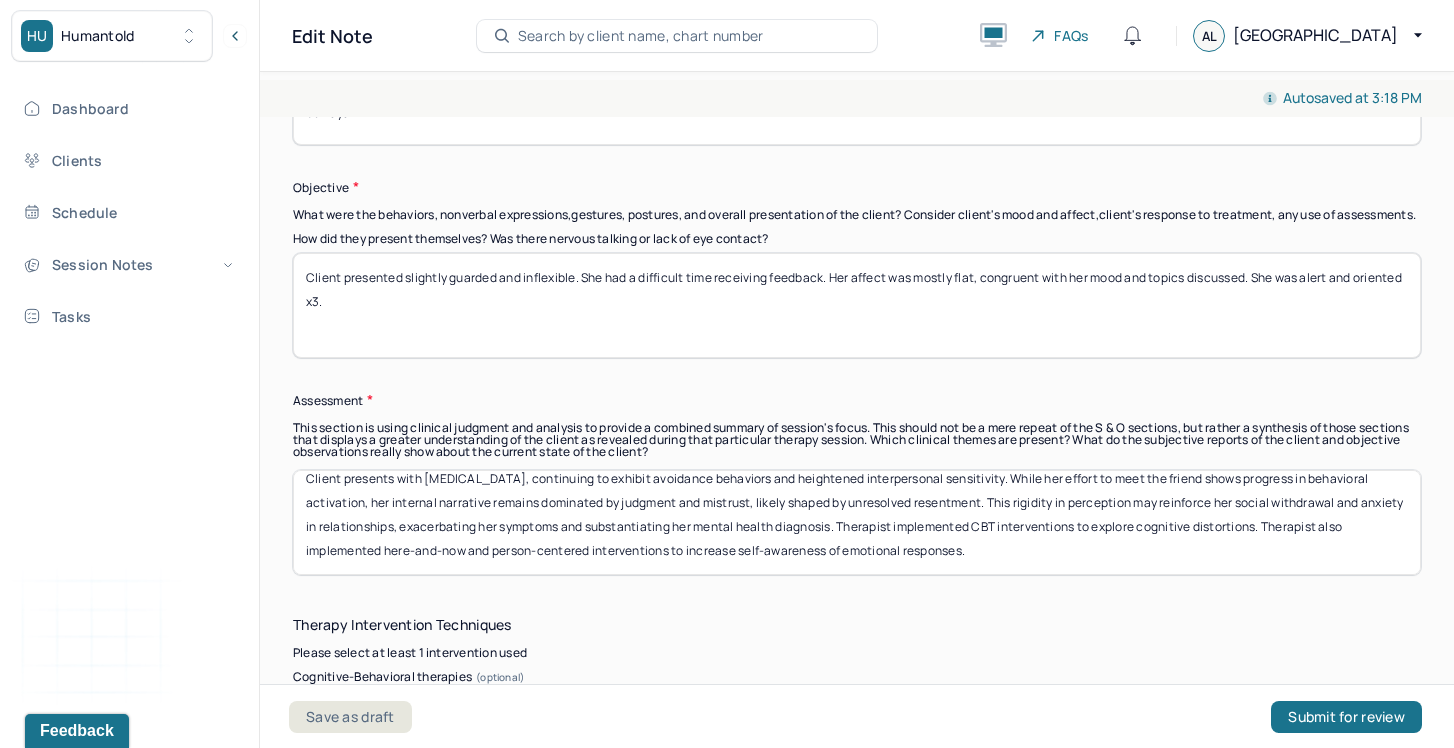 type on "Rigid thinking patterns, social difficulties, feelings of resentment" 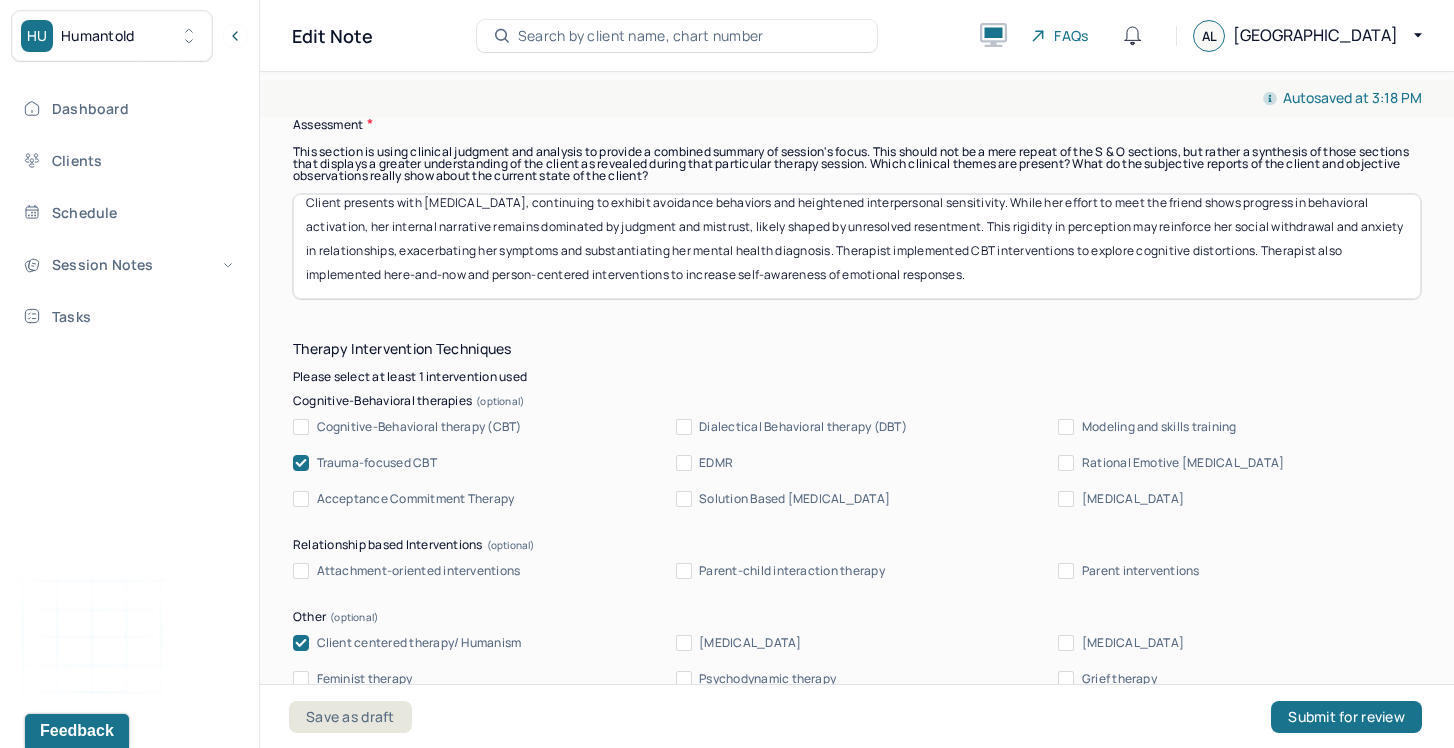 scroll, scrollTop: 1901, scrollLeft: 0, axis: vertical 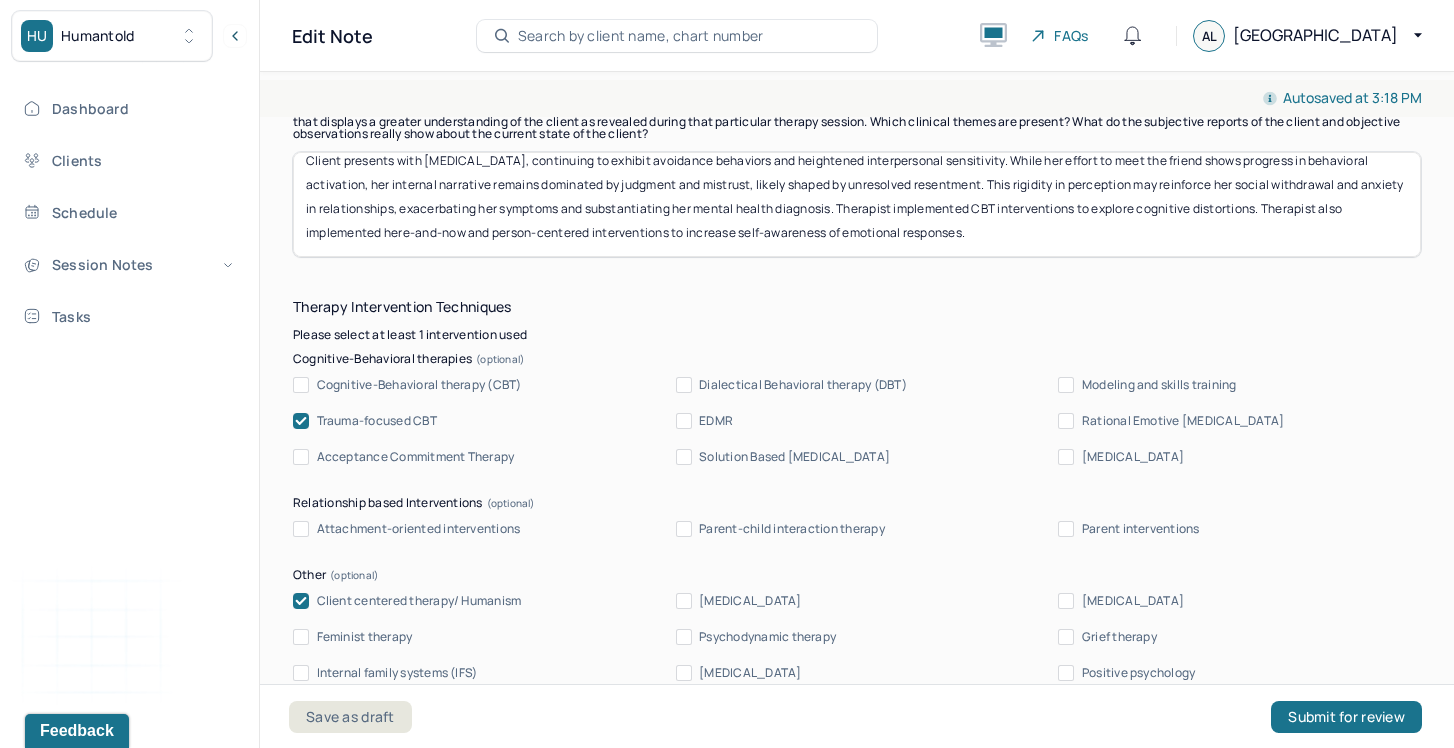 click on "Trauma-focused CBT" at bounding box center [377, 421] 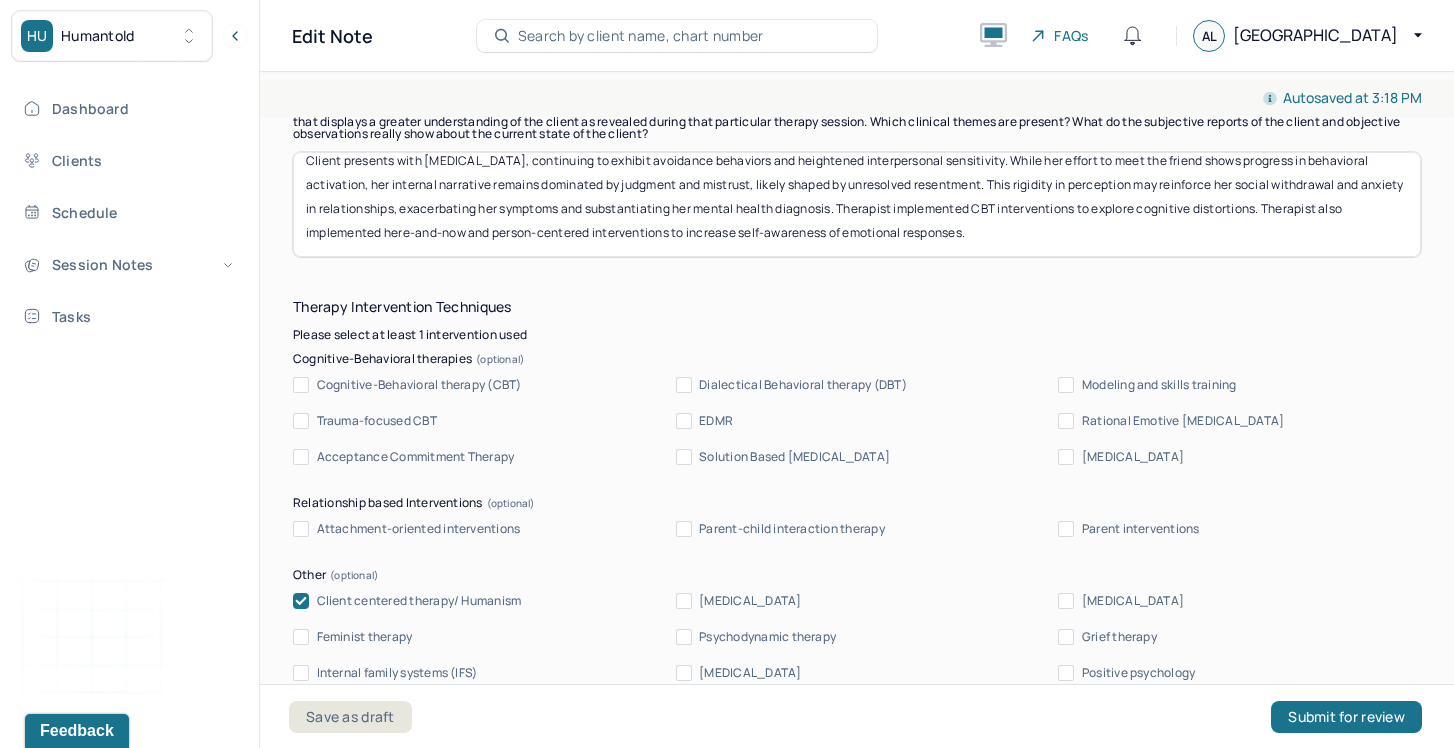 click on "Cognitive-Behavioral therapy (CBT)" at bounding box center (419, 385) 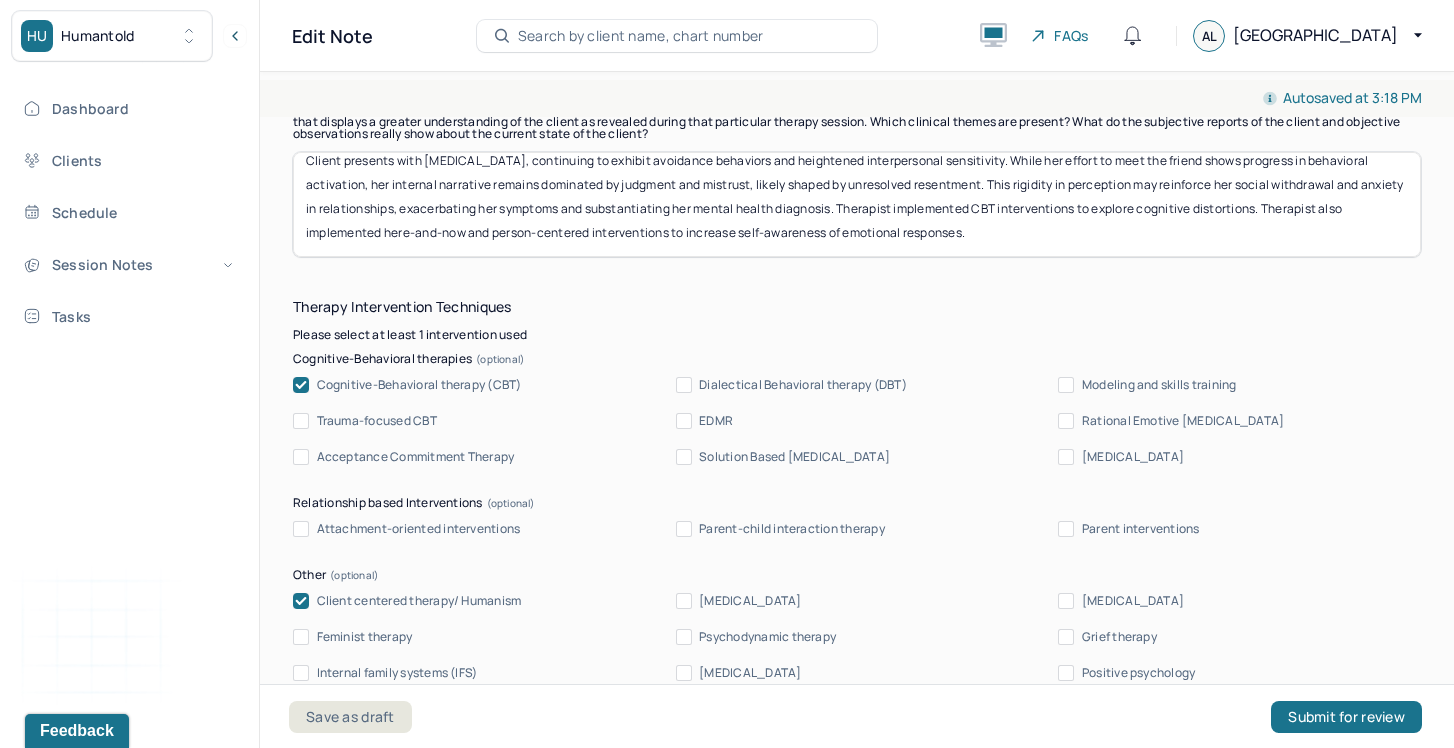 scroll, scrollTop: 2041, scrollLeft: 0, axis: vertical 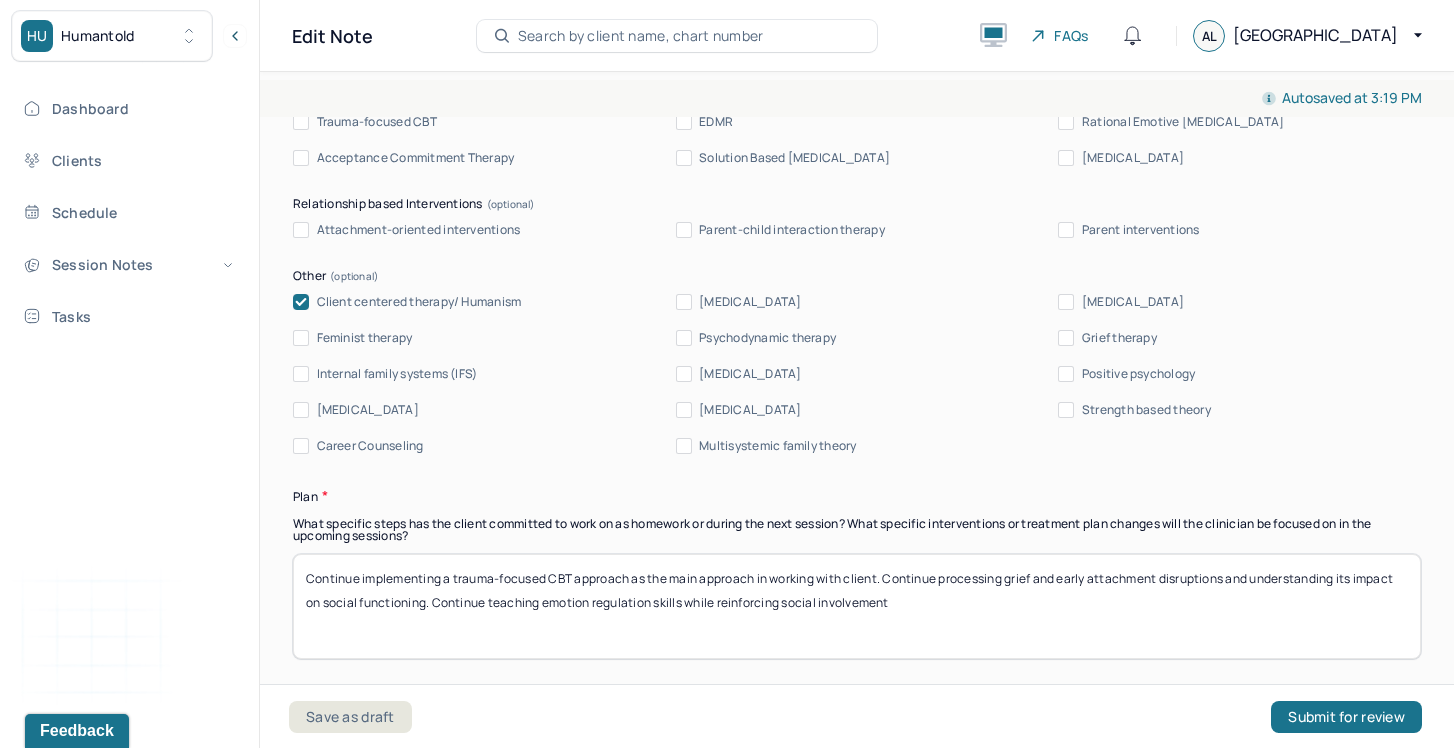click on "Continue implementing a trauma-focused CBT approach as the main approach in working with client. Continue processing grief and early attachment disruptions and understanding its impact on social functioning. Continue teaching emotion regulation skills while reinforcing social involvement" at bounding box center (857, 606) 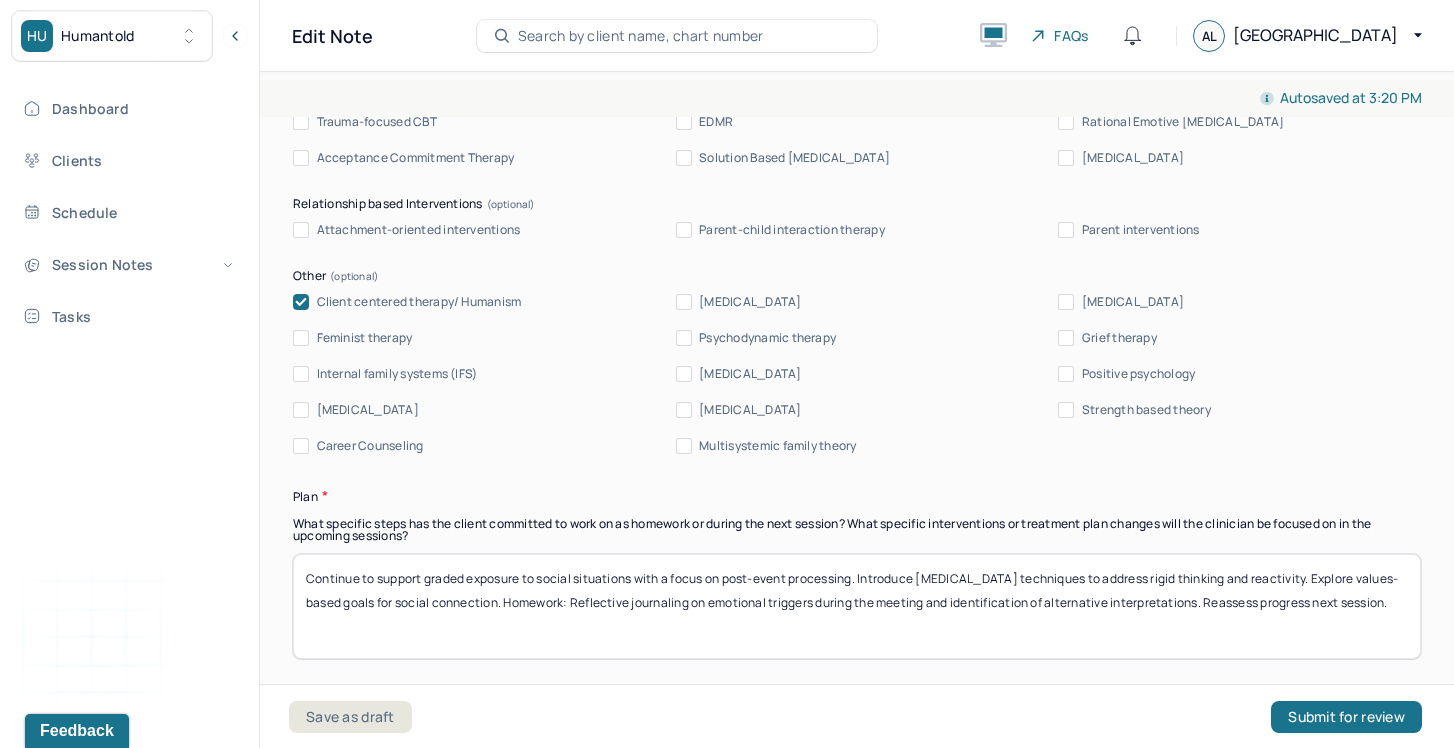 drag, startPoint x: 636, startPoint y: 587, endPoint x: 865, endPoint y: 588, distance: 229.00218 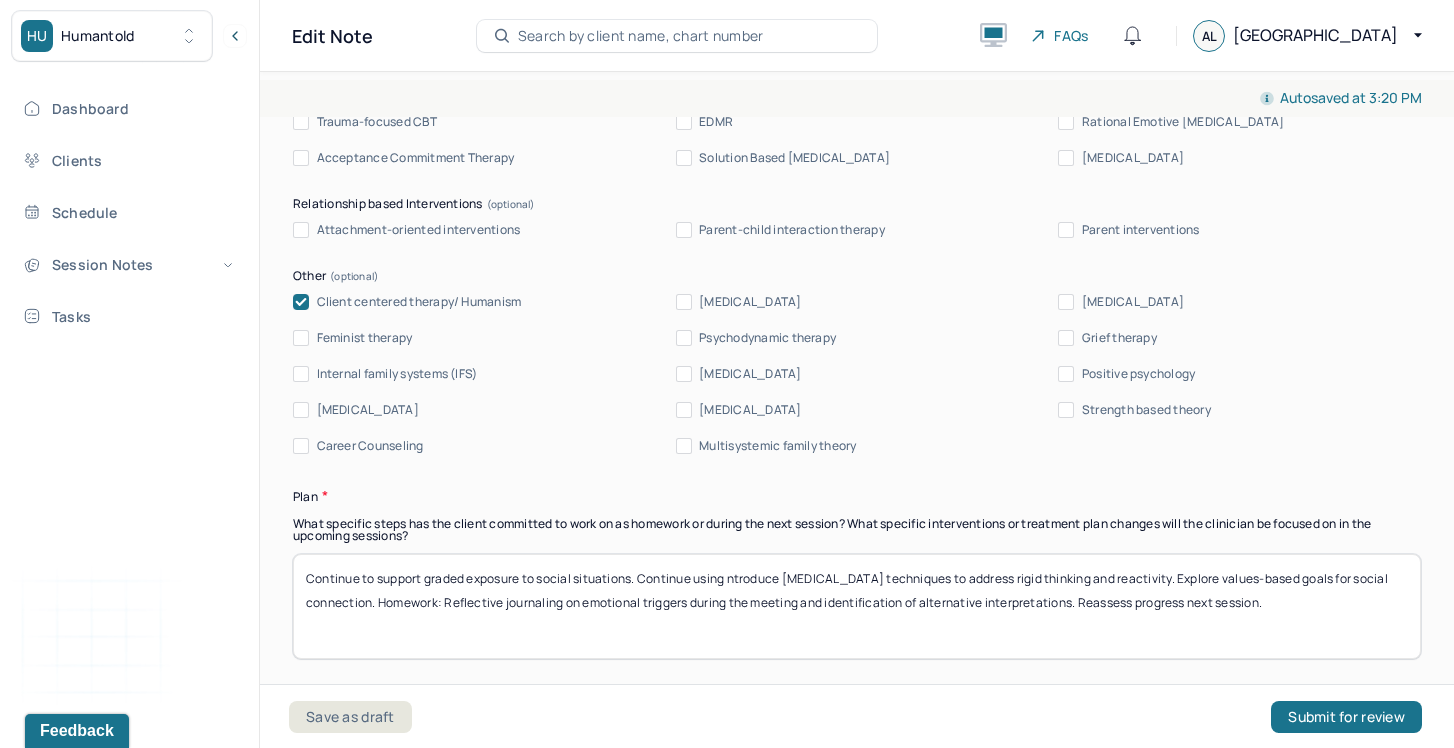 drag, startPoint x: 782, startPoint y: 588, endPoint x: 730, endPoint y: 591, distance: 52.086468 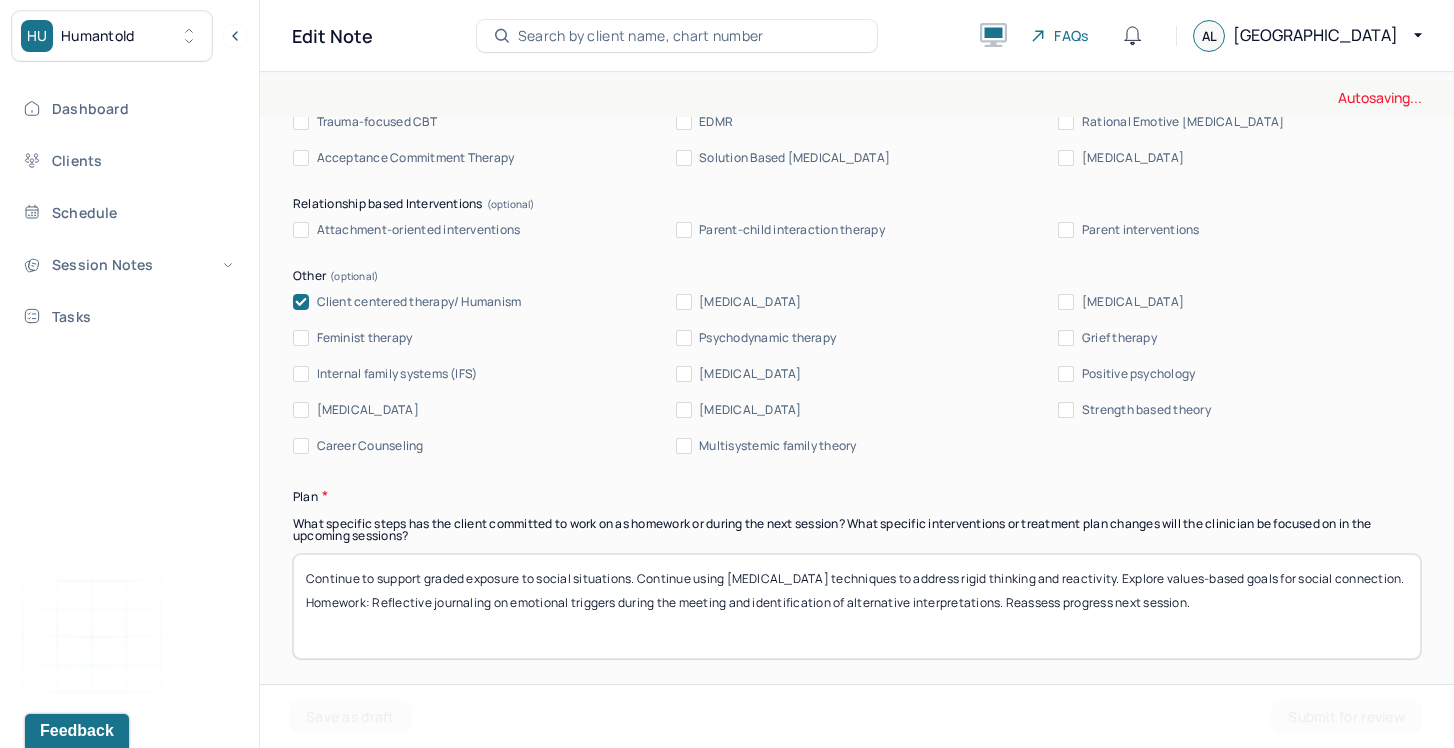 drag, startPoint x: 987, startPoint y: 595, endPoint x: 1161, endPoint y: 599, distance: 174.04597 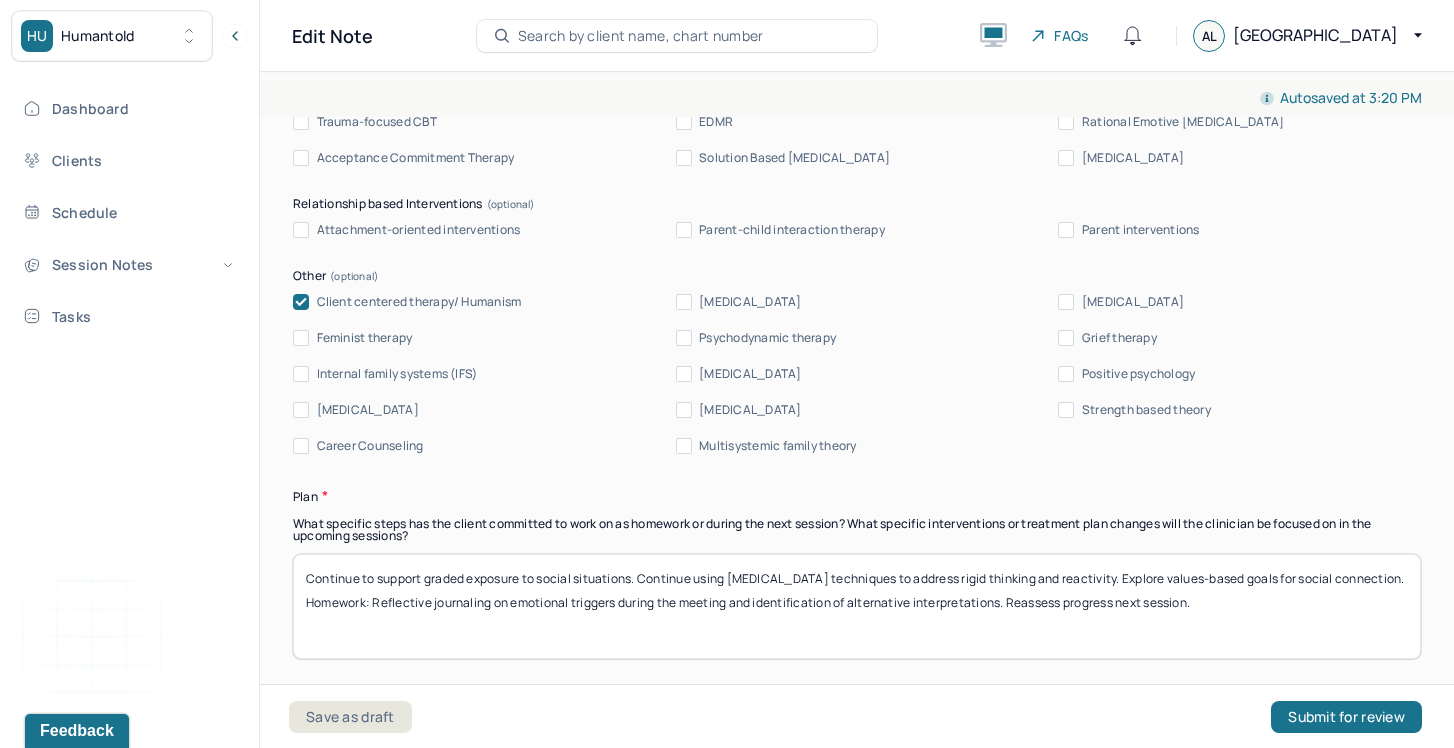 click on "Continue to support graded exposure to social situations. Continue ntroduce cognitive restructuring techniques to address rigid thinking and reactivity. Explore values-based goals for social connection. Homework: Reflective journaling on emotional triggers during the meeting and identification of alternative interpretations. Reassess progress next session." at bounding box center [857, 606] 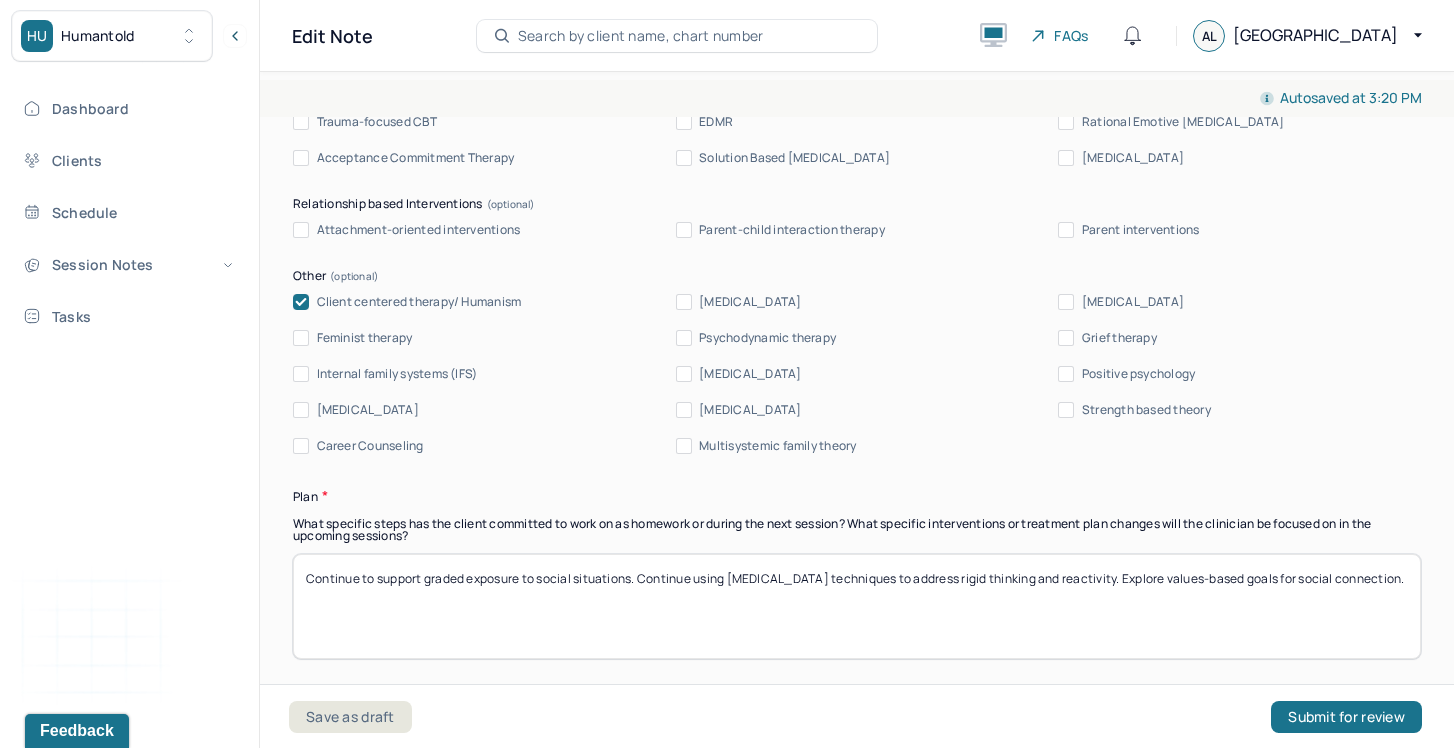 drag, startPoint x: 408, startPoint y: 595, endPoint x: 569, endPoint y: 592, distance: 161.02795 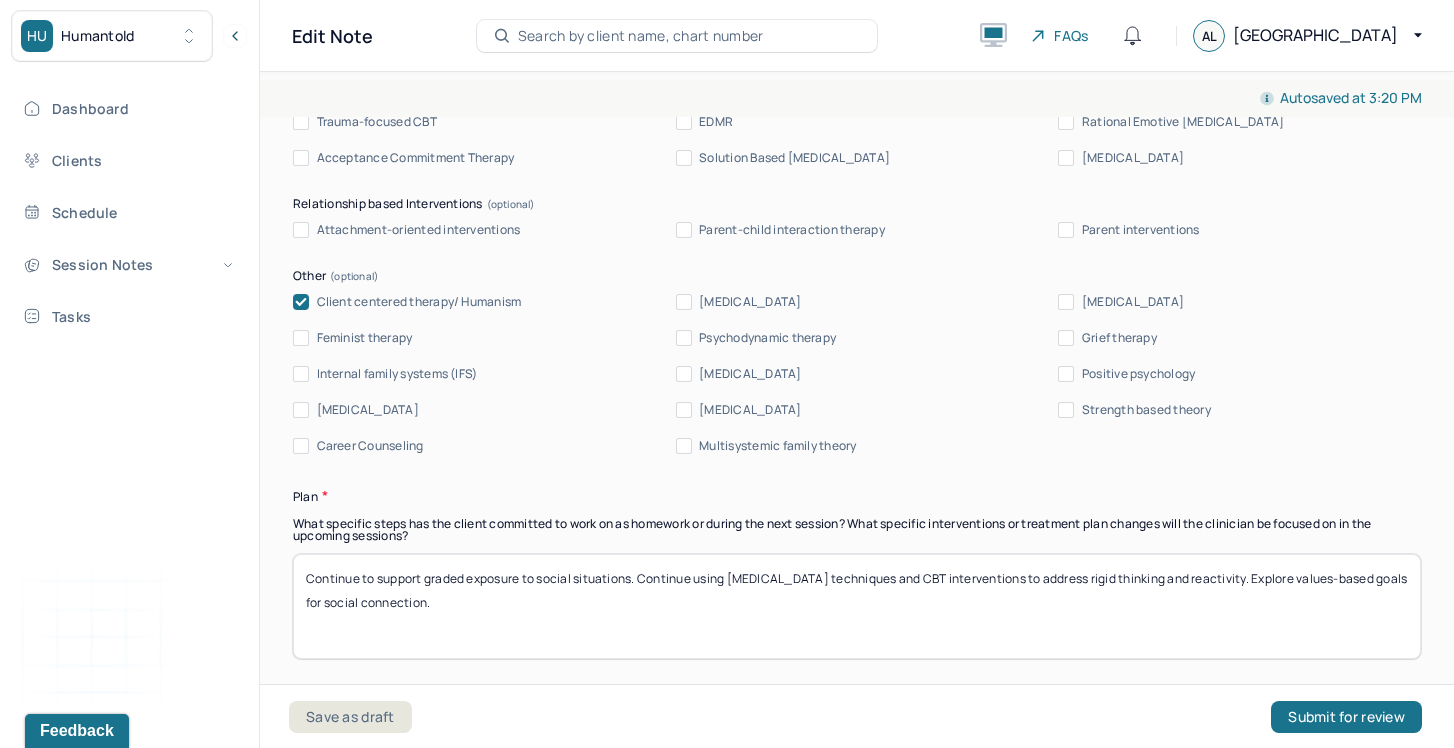 drag, startPoint x: 1013, startPoint y: 585, endPoint x: 1023, endPoint y: 619, distance: 35.44009 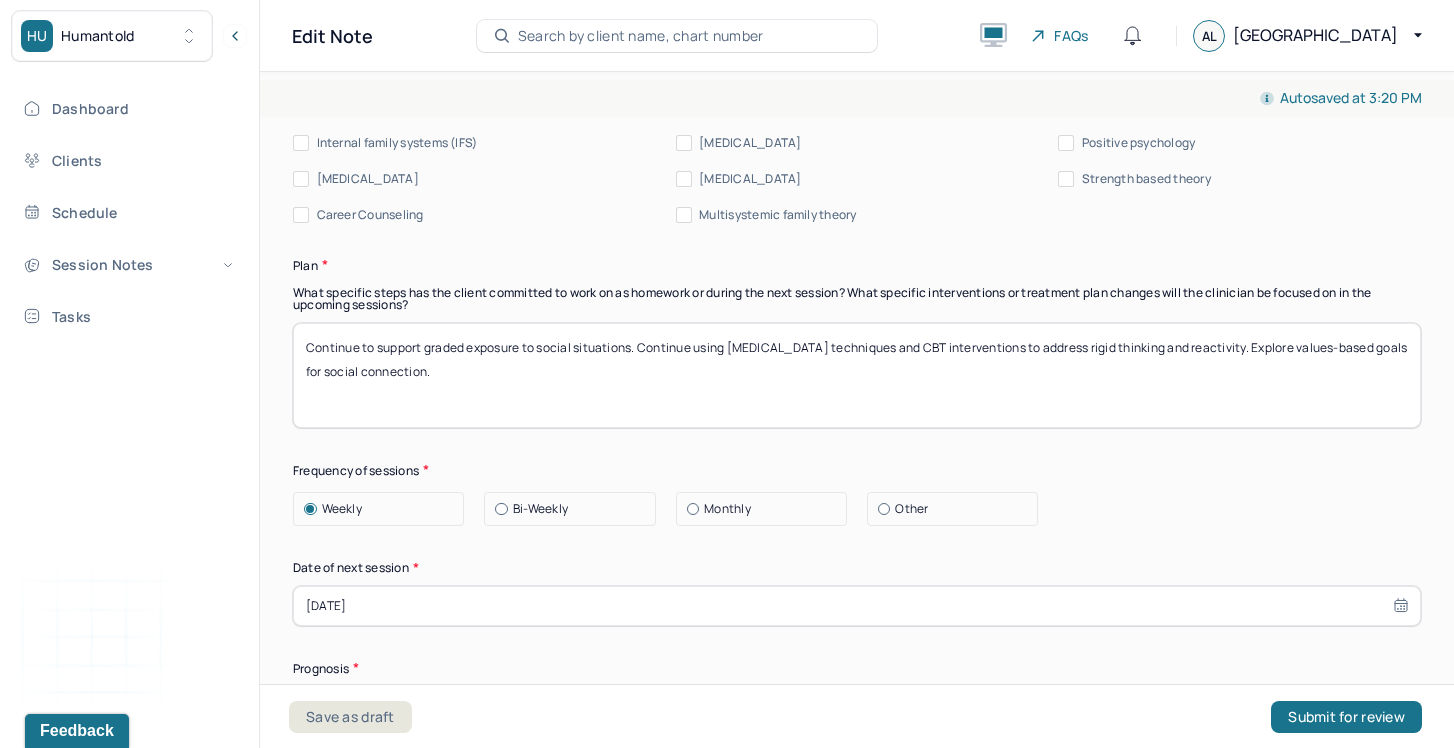 scroll, scrollTop: 2468, scrollLeft: 0, axis: vertical 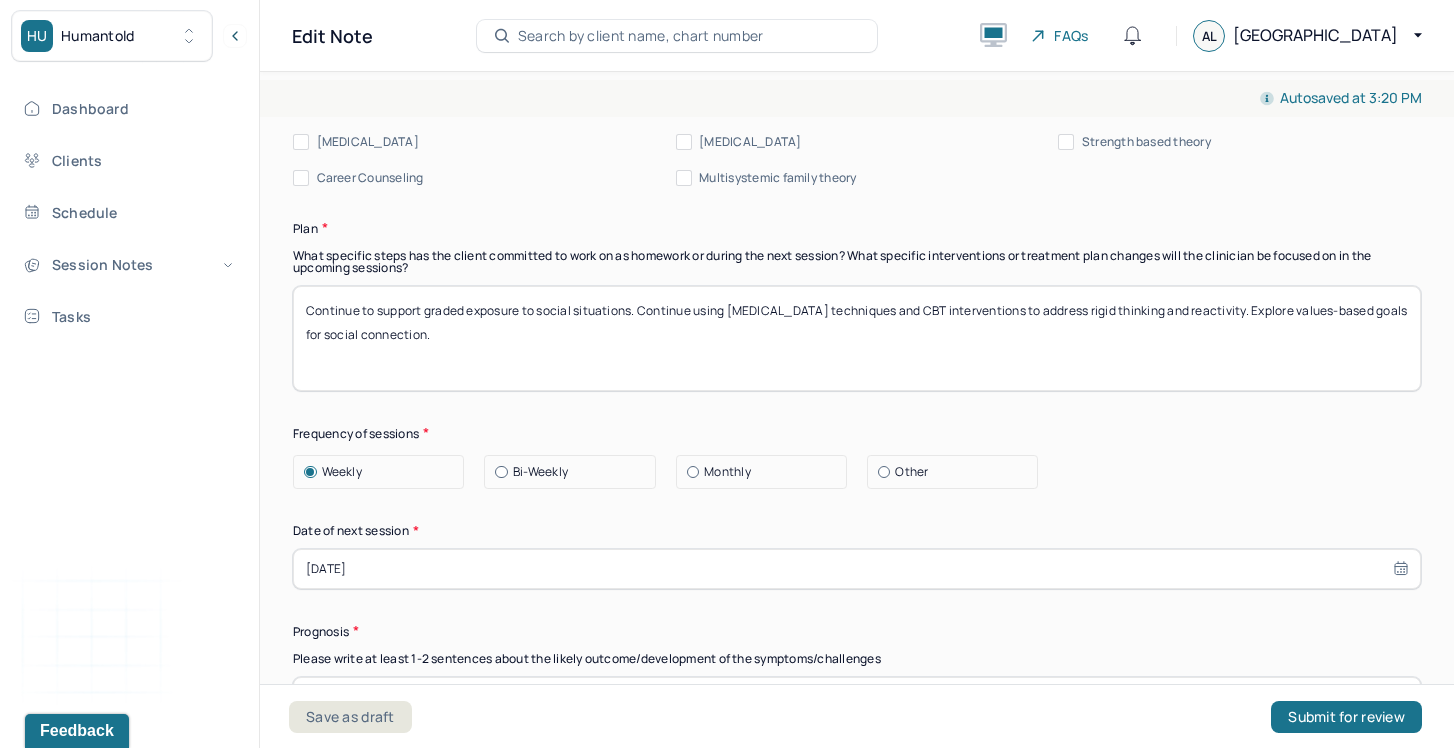 type on "Continue to support graded exposure to social situations. Continue using cognitive restructuring techniques and CBT interventions to address rigid thinking and reactivity. Explore values-based goals for social connection." 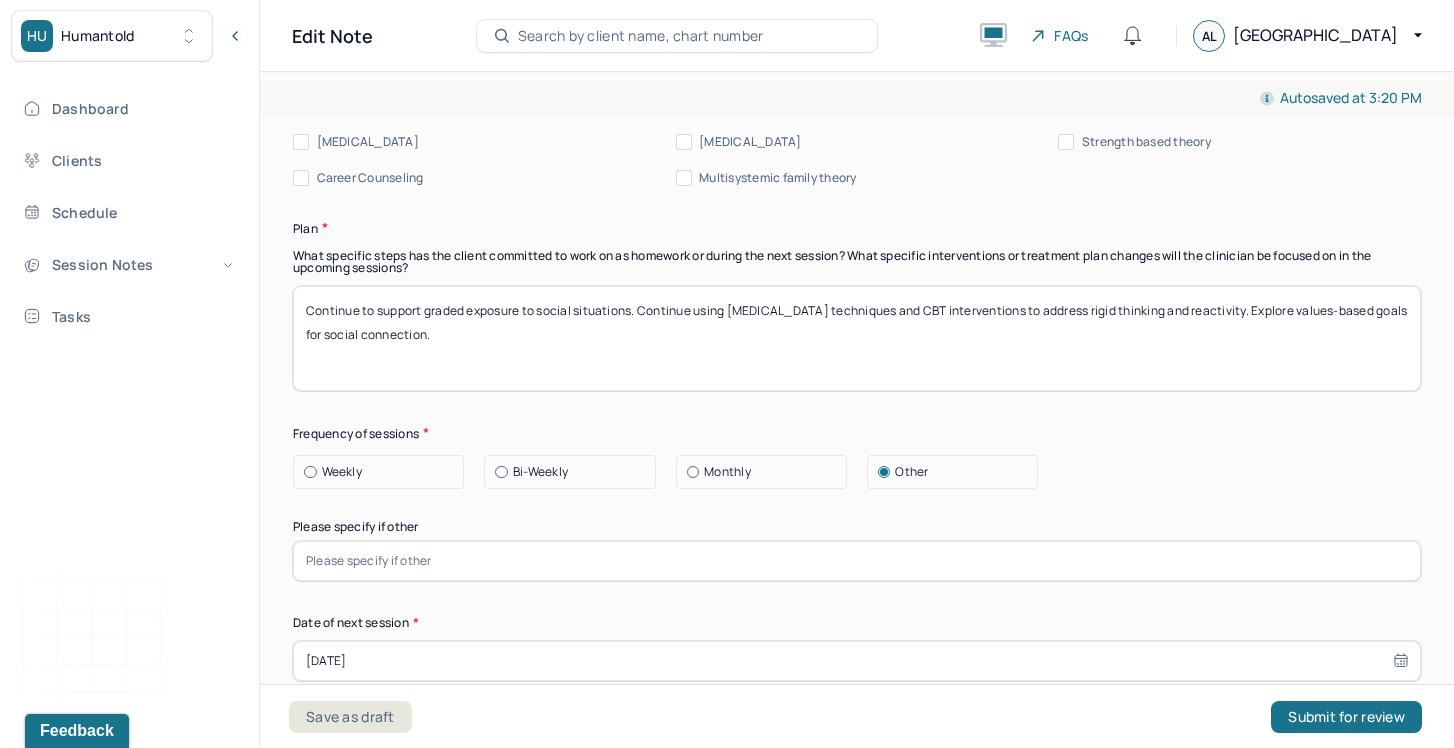 click on "Therapy Intervention Techniques Please select at least 1 intervention used Cognitive-Behavioral therapies Cognitive-Behavioral therapy (CBT) Dialectical Behavioral therapy (DBT) Modeling and skills training Trauma-focused CBT EDMR Rational Emotive Behaviour therapy Acceptance Commitment Therapy Solution Based Brief Therapy Mindfulness Based Cognitive Therapy Relationship based Interventions Attachment-oriented interventions Parent-child interaction therapy Parent interventions Other Client centered therapy/ Humanism Gestalt therapy Existential therapy Feminist therapy Psychodynamic therapy Grief therapy Internal family systems (IFS) Narrative therapy Positive psychology Psychoeducation Sex therapy Strength based theory Career Counseling Multisystemic family theory Plan What specific steps has the client committed to work on as homework or during the next session? What specific interventions or treatment plan changes will the clinician be focused on in the upcoming sessions? Frequency of sessions Weekly Other" at bounding box center [857, 386] 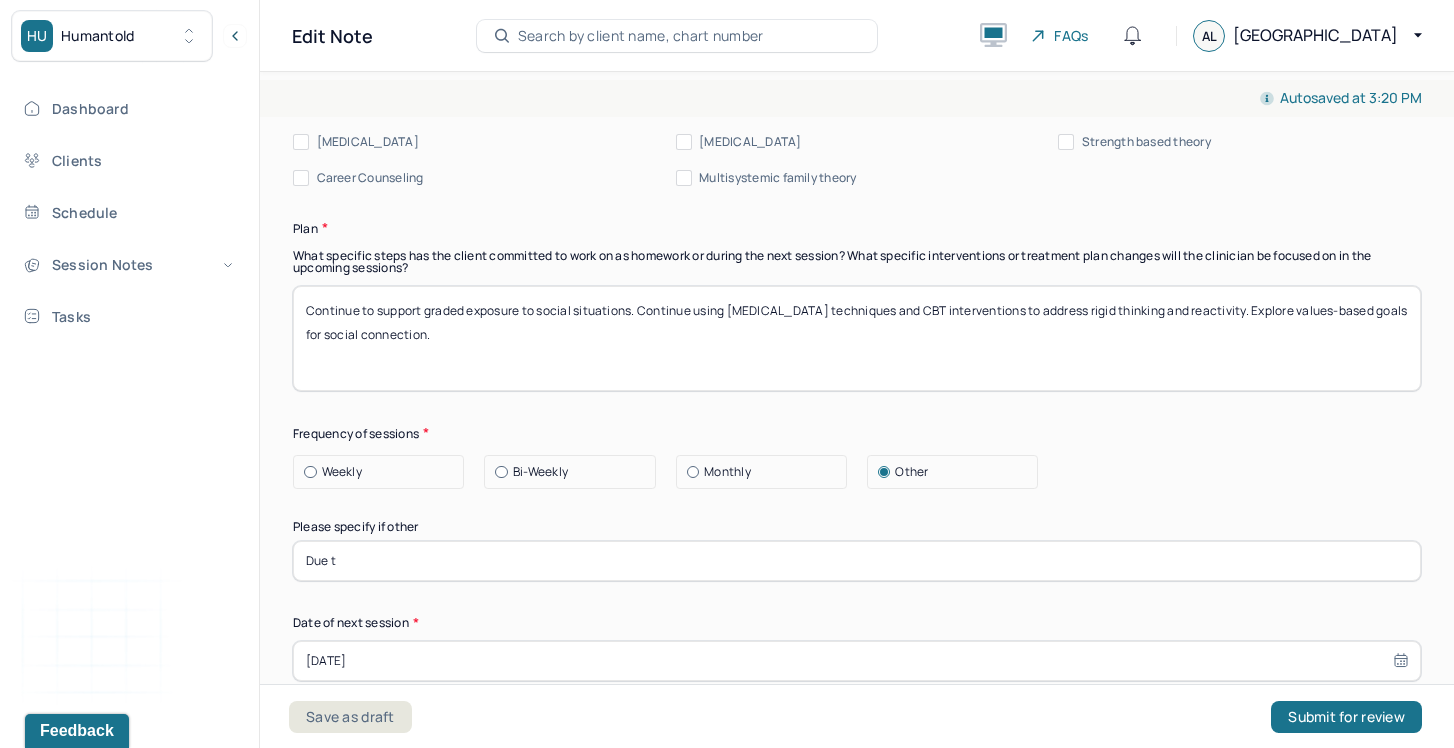 click on "Due t" at bounding box center [857, 561] 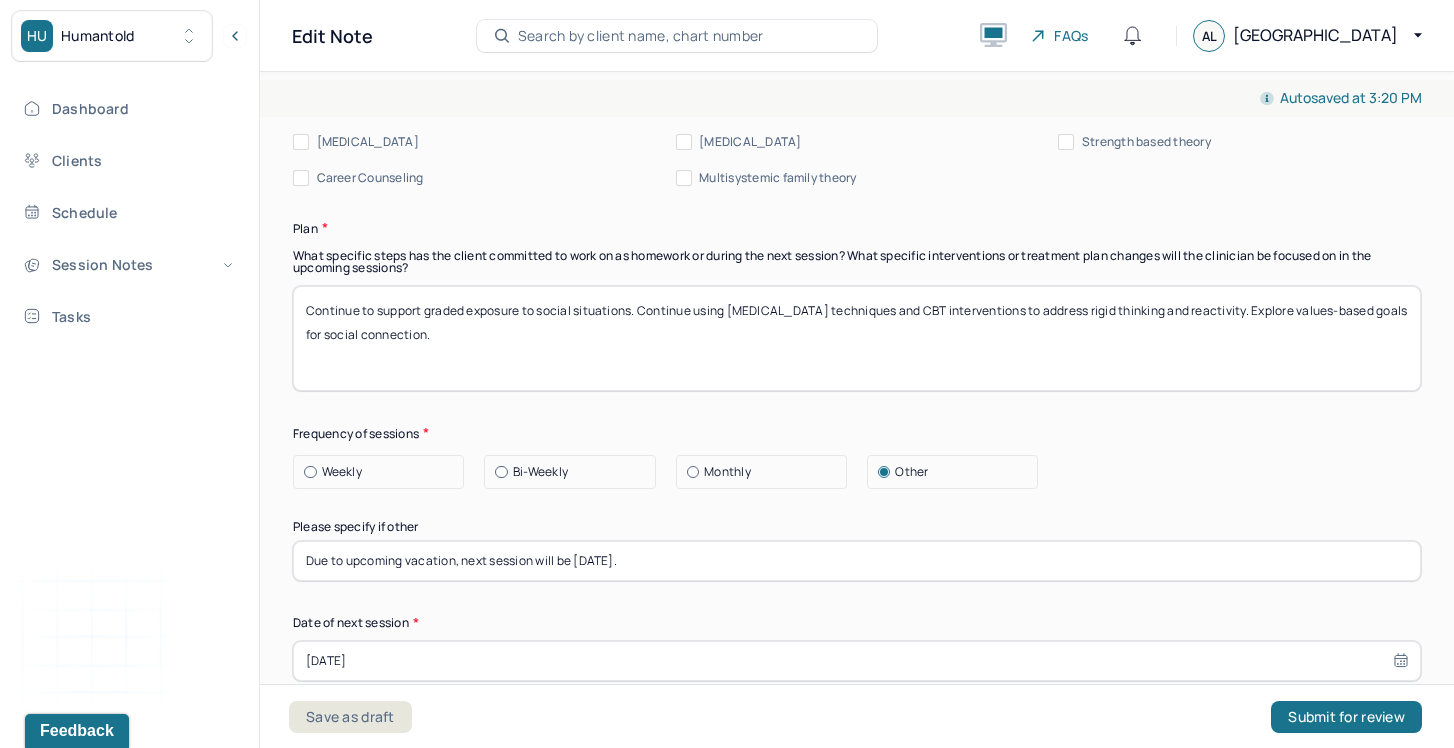 select on "6" 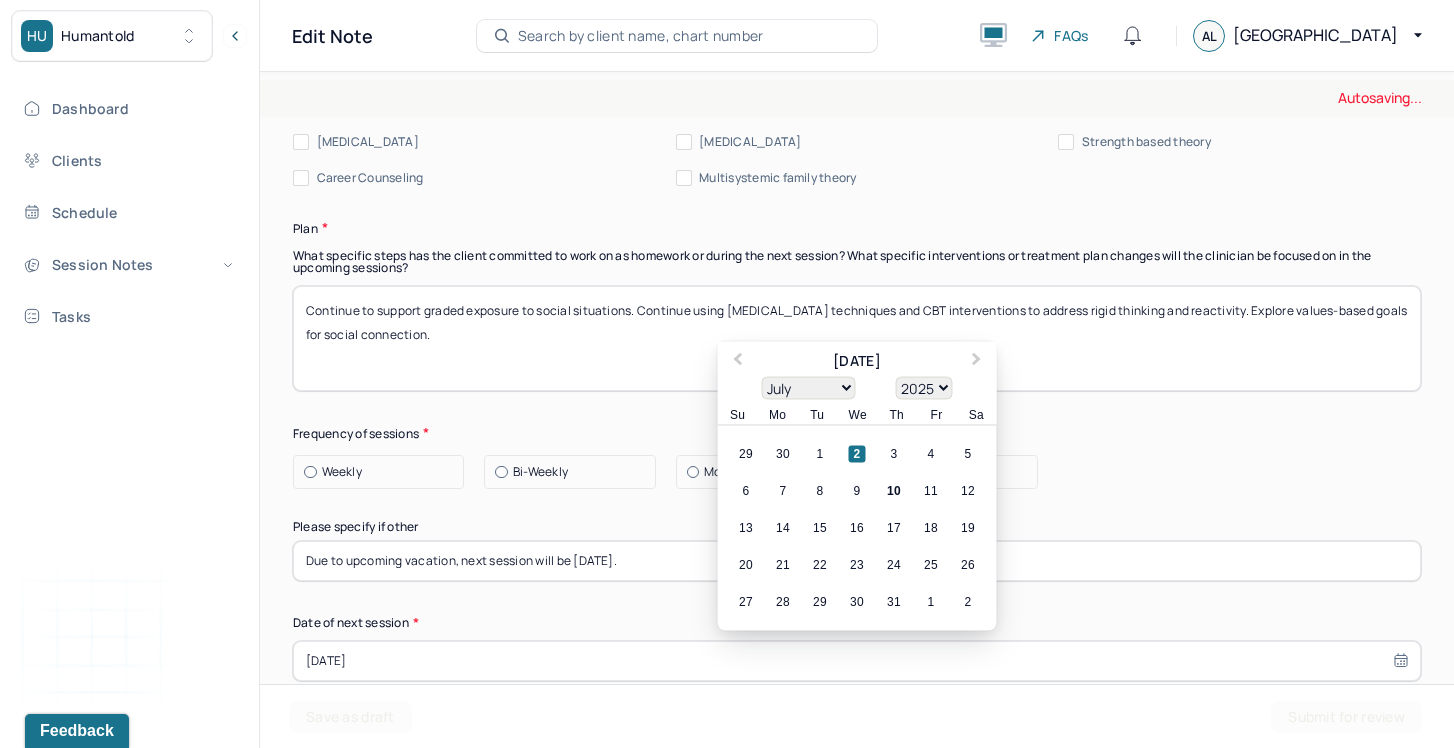 click on "07/02/2025" at bounding box center (857, 661) 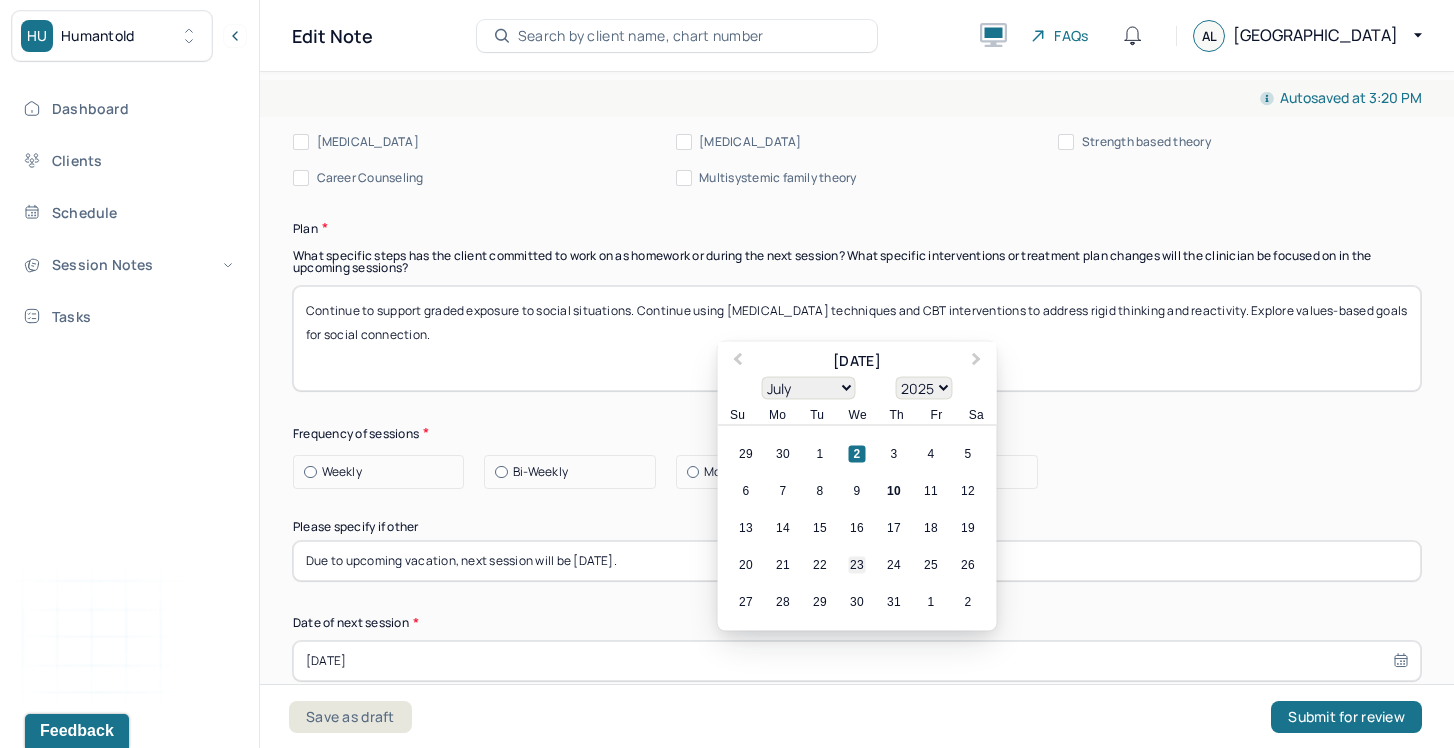 click on "23" at bounding box center (857, 564) 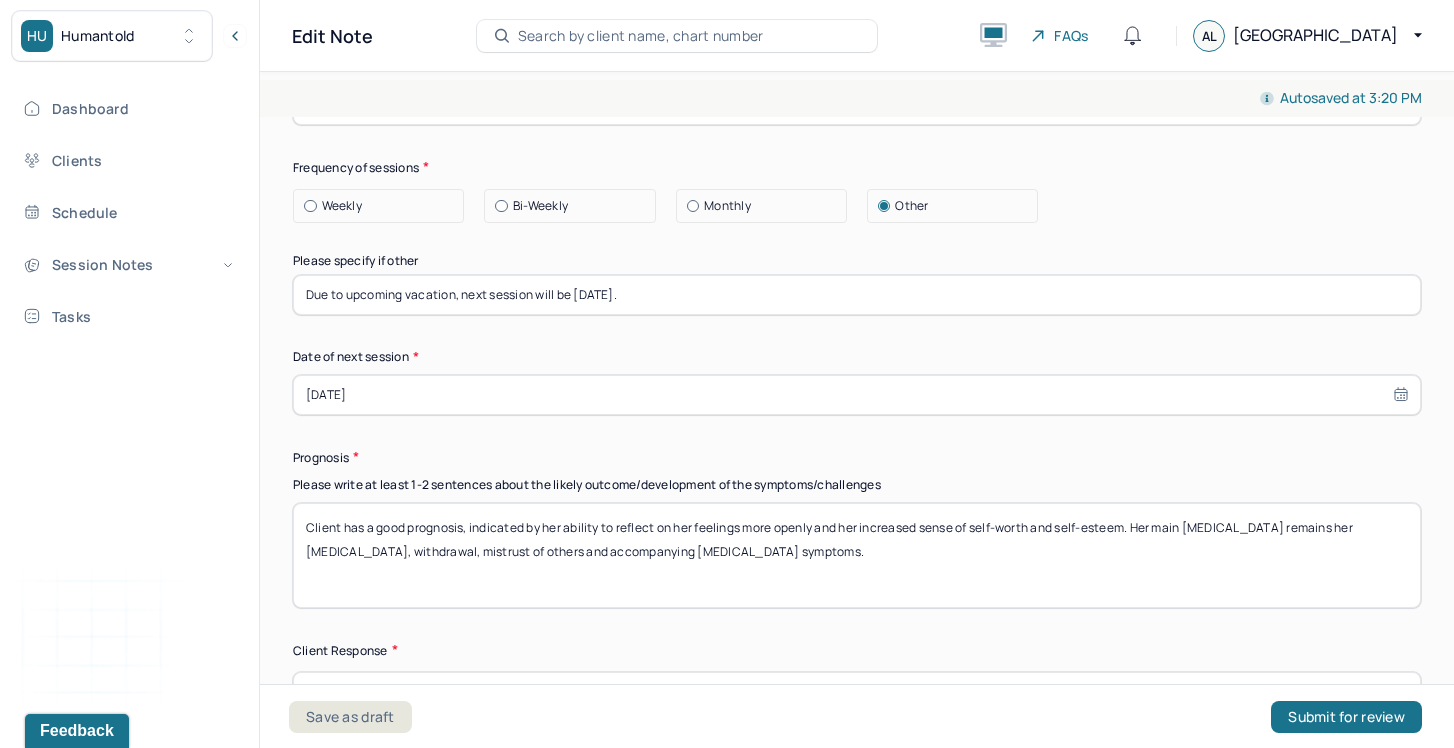 scroll, scrollTop: 2730, scrollLeft: 0, axis: vertical 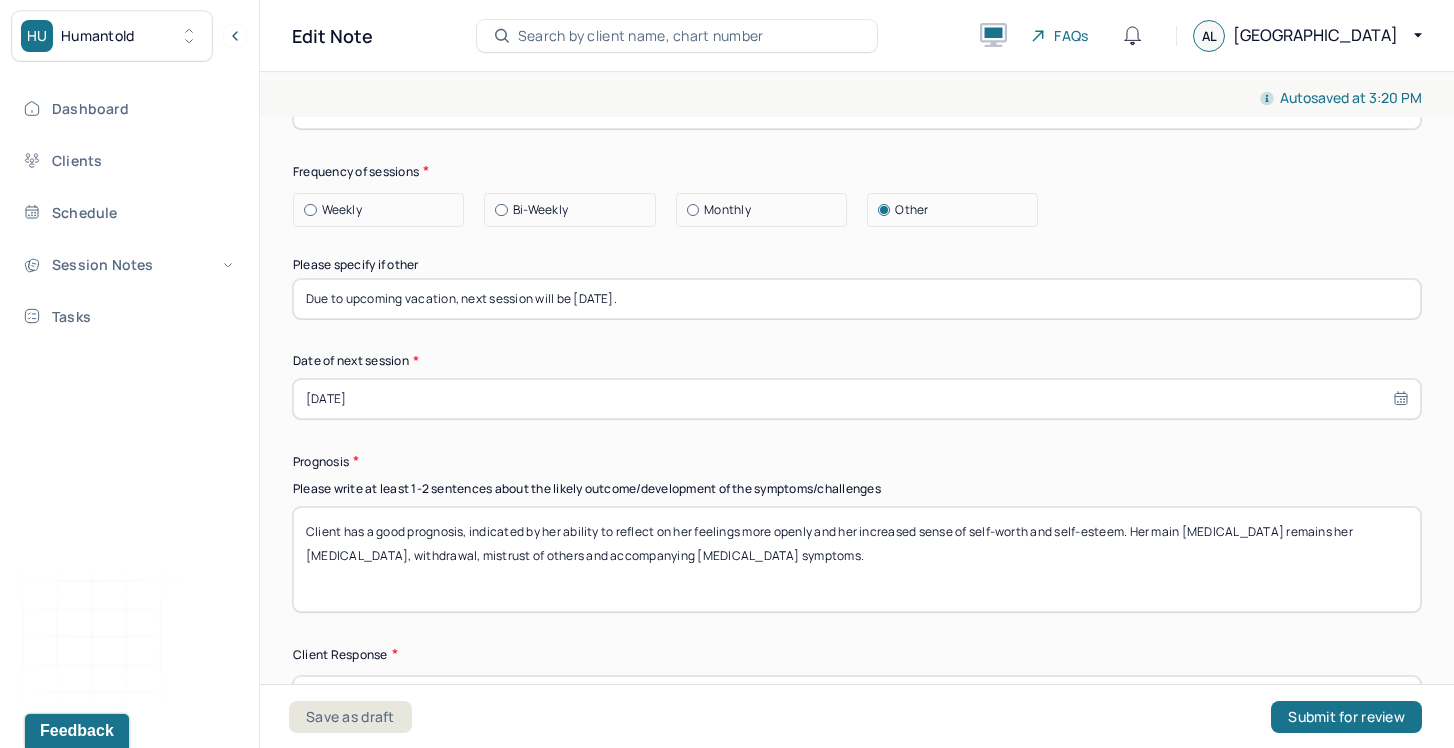 click on "Client has a good prognosis, indicated by her ability to reflect on her feelings more openly and her increased sense of self-worth and self-esteem. Her main stressor remains her social isolation, withdrawal, mistrust of others and accompanying social anxiety symptoms." at bounding box center [857, 559] 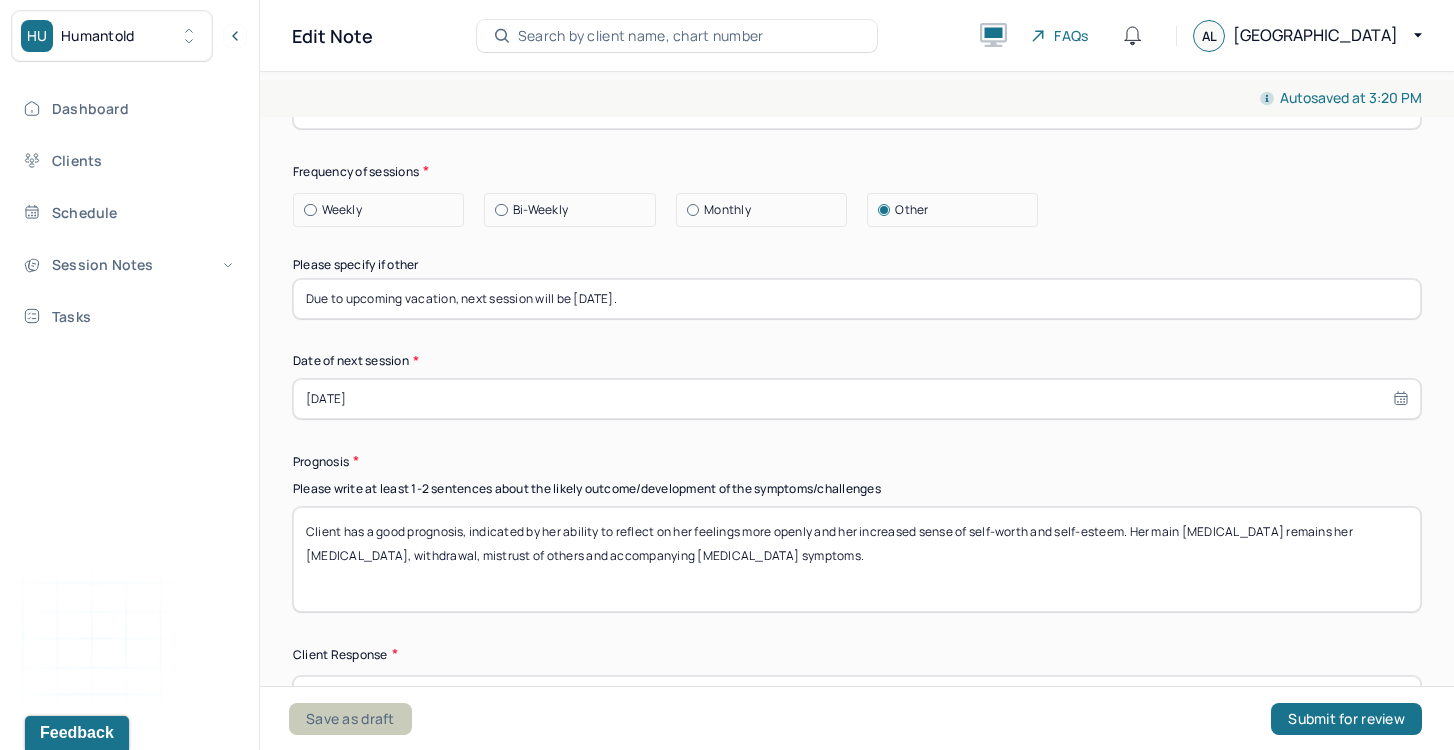 click on "Save as draft" at bounding box center (350, 719) 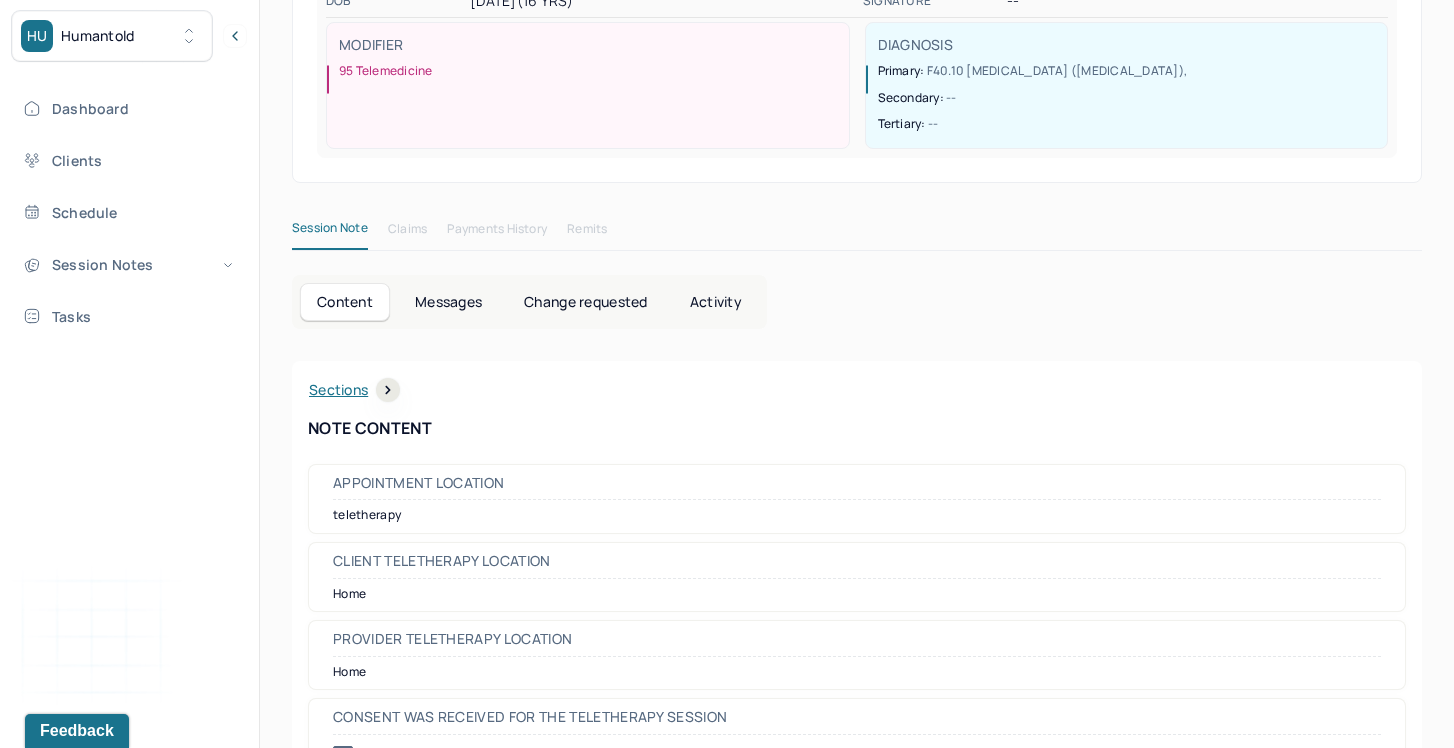 scroll, scrollTop: 82, scrollLeft: 0, axis: vertical 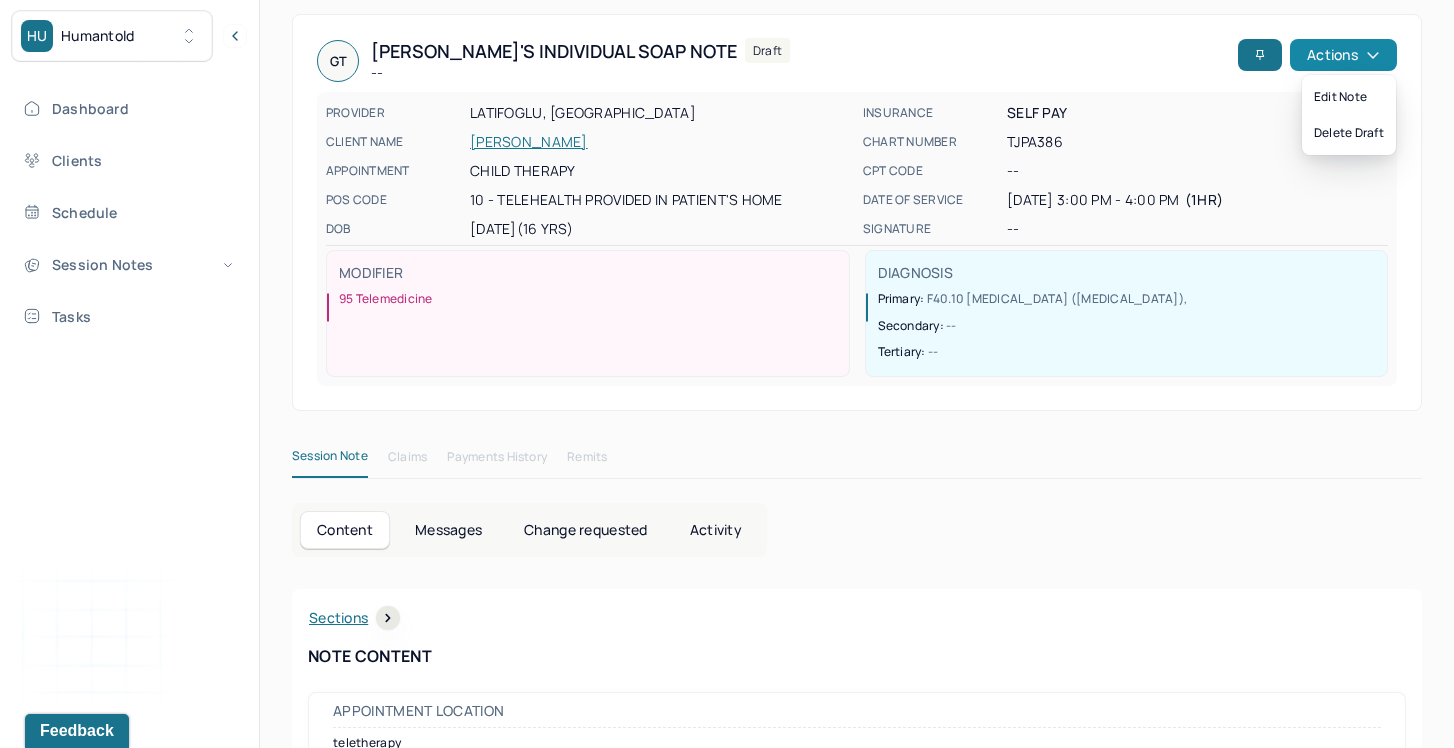 click on "Actions" at bounding box center (1343, 55) 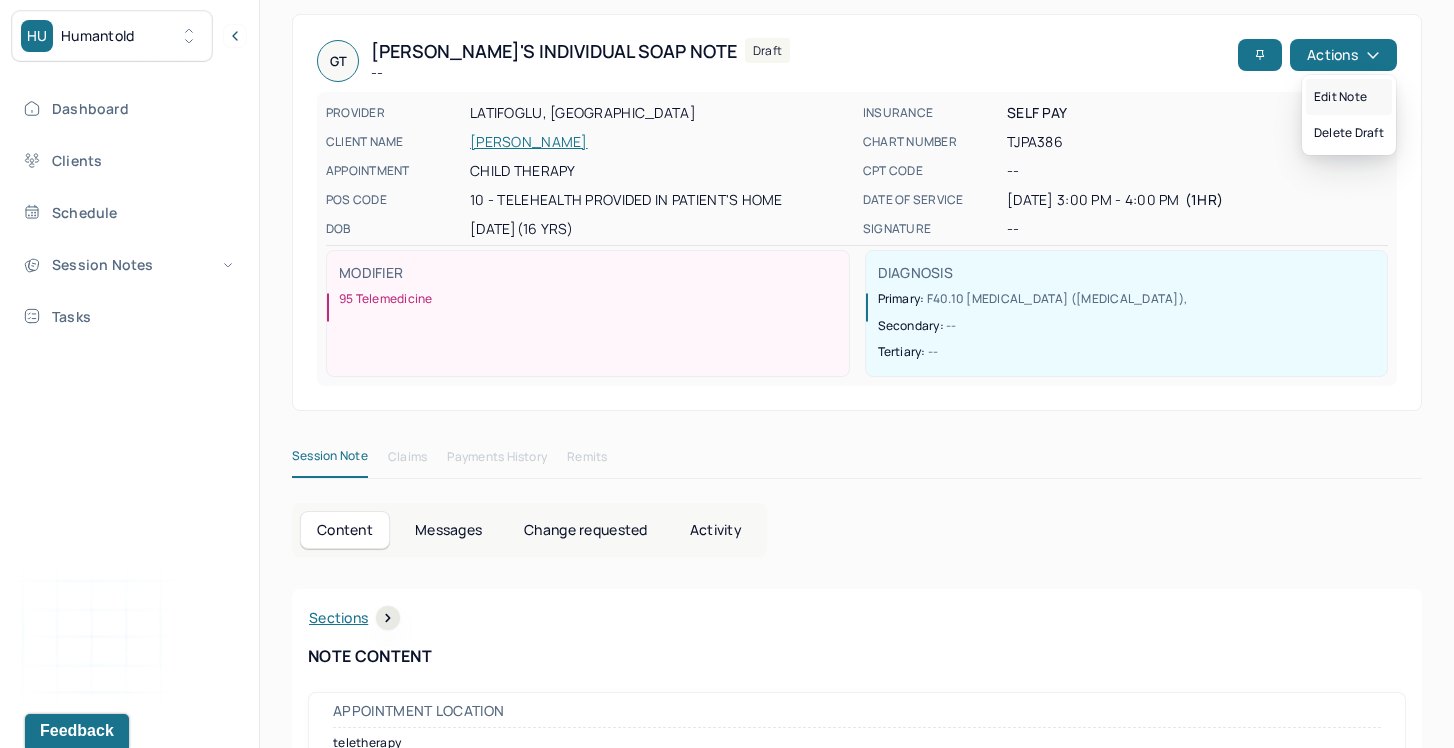click on "Edit note" at bounding box center [1349, 97] 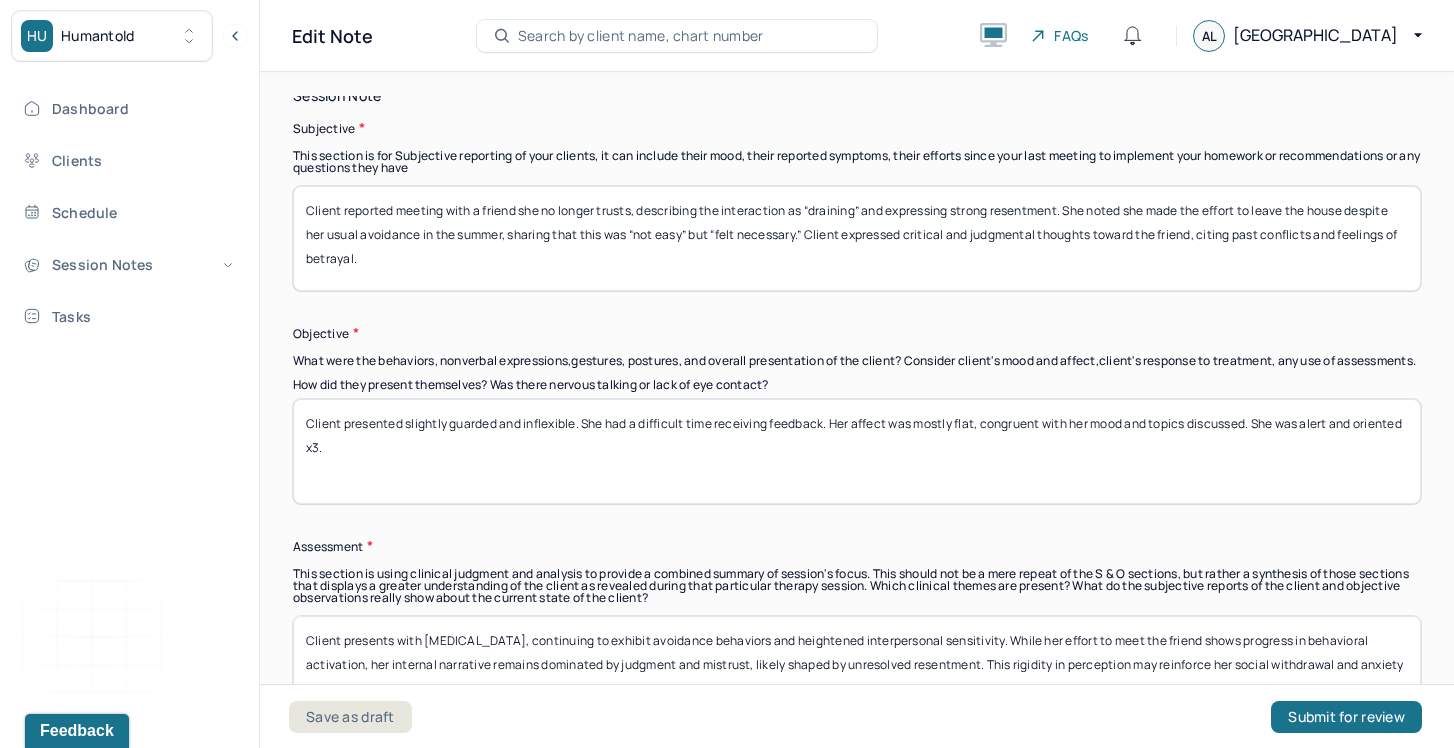 scroll, scrollTop: 1564, scrollLeft: 0, axis: vertical 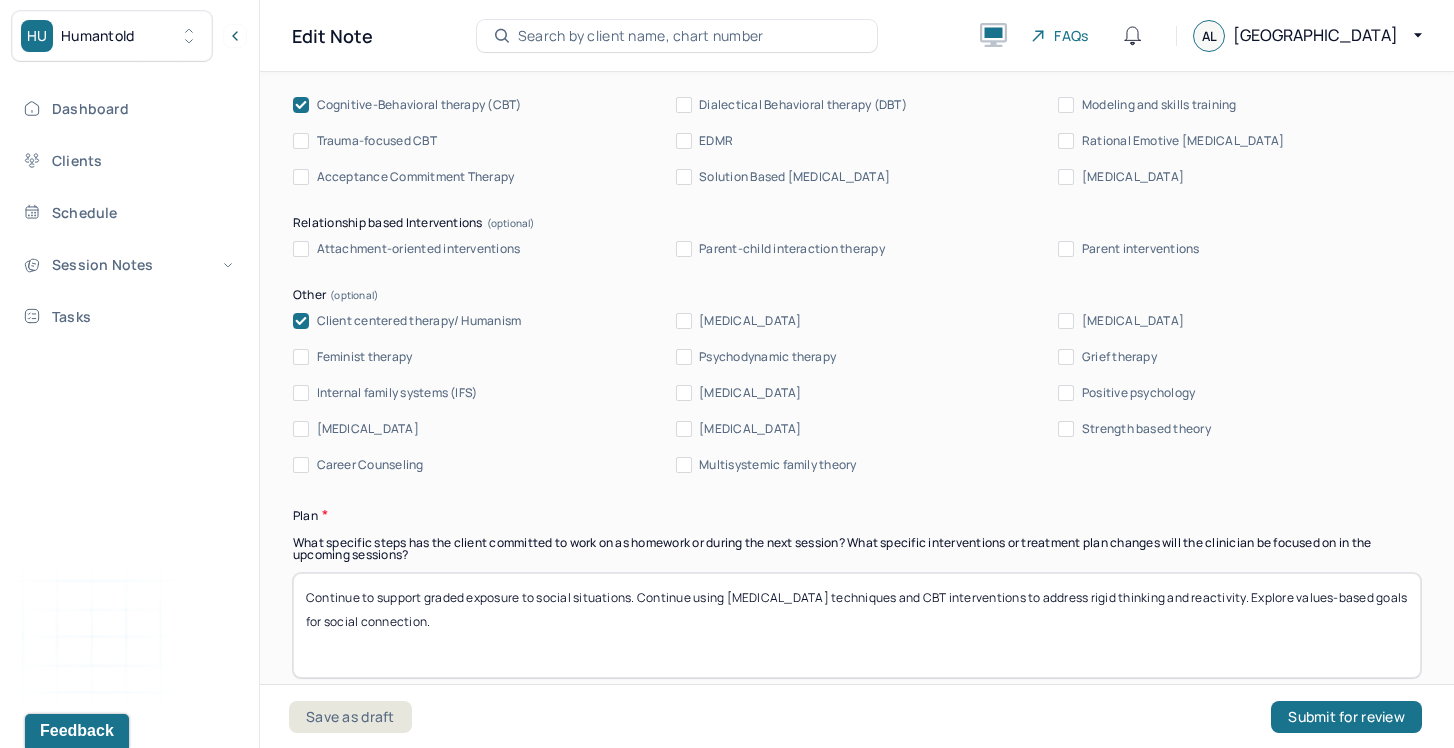 click on "Continue to support graded exposure to social situations. Continue using cognitive restructuring techniques and CBT interventions to address rigid thinking and reactivity. Explore values-based goals for social connection." at bounding box center (857, 625) 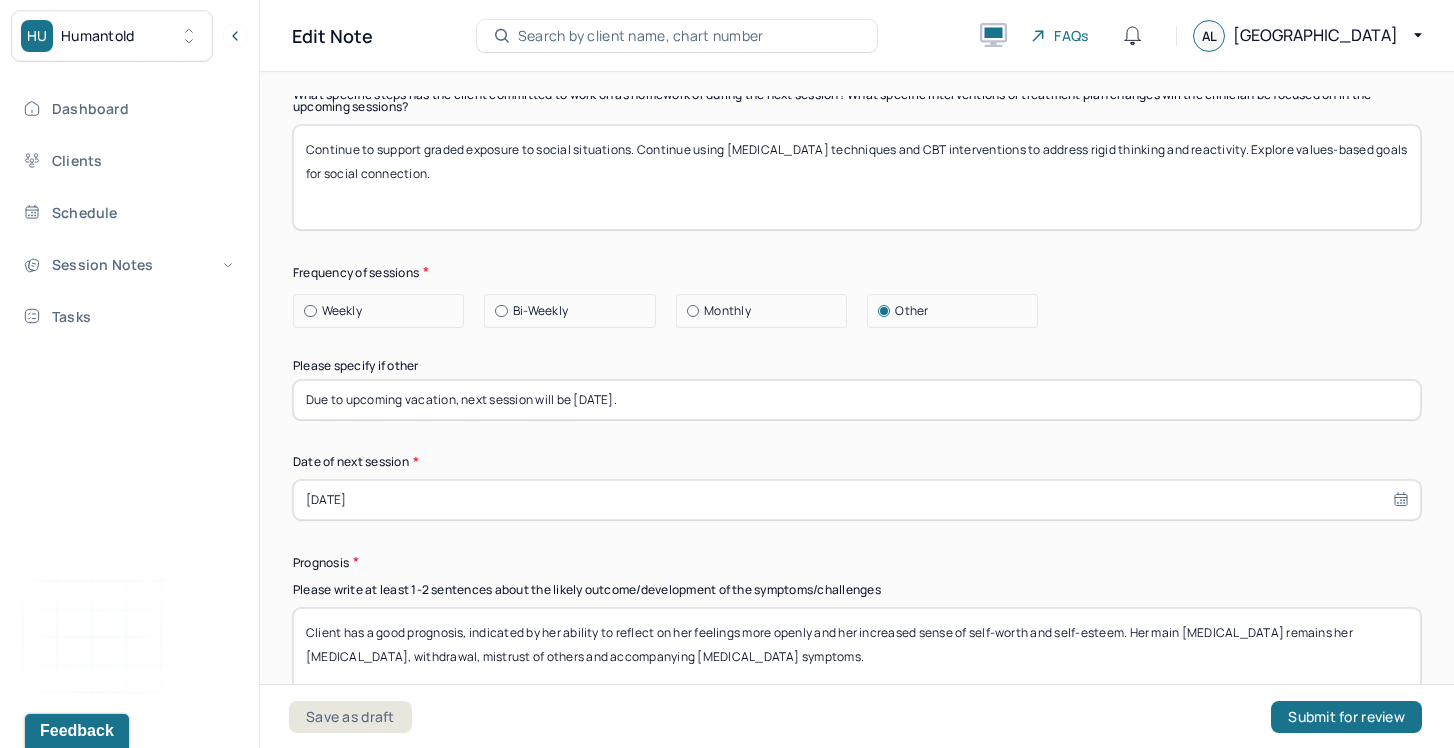 scroll, scrollTop: 2694, scrollLeft: 0, axis: vertical 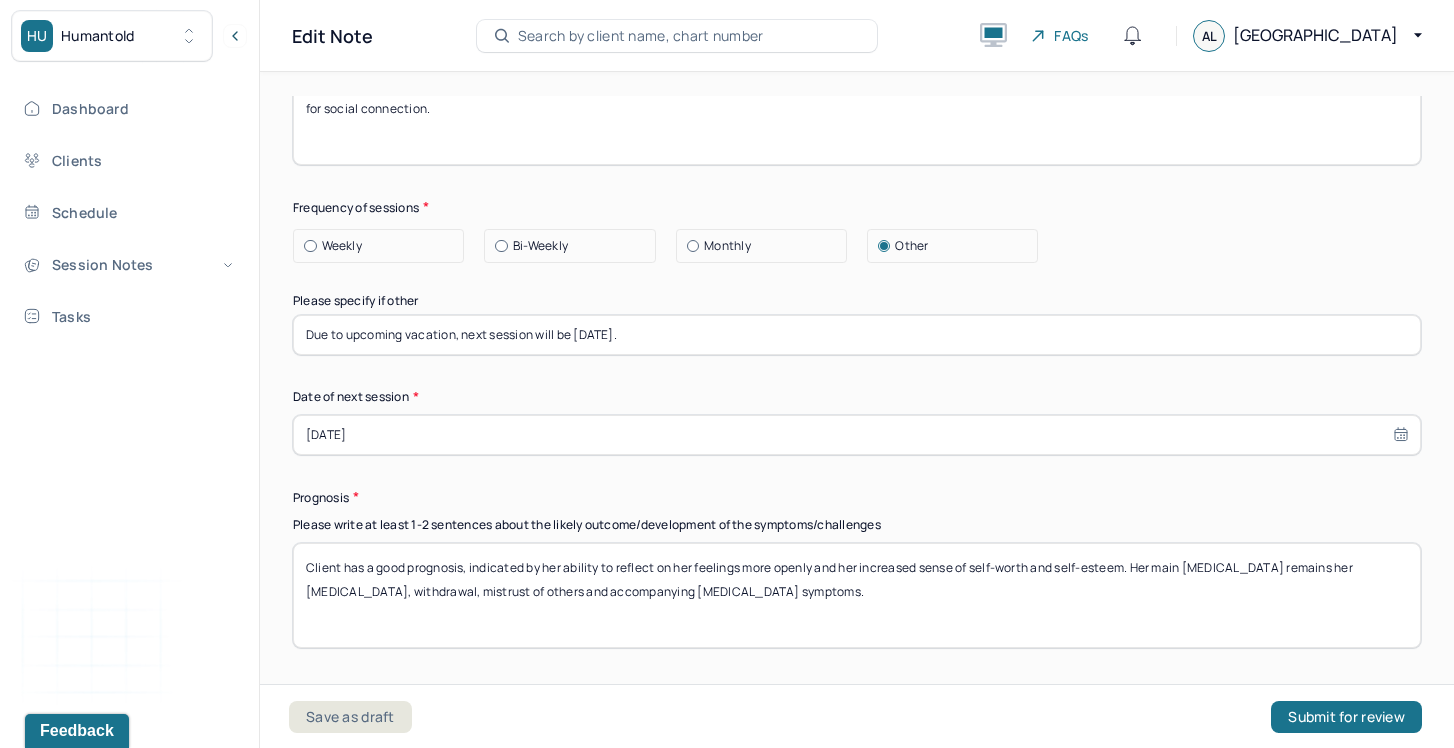drag, startPoint x: 788, startPoint y: 594, endPoint x: 249, endPoint y: 547, distance: 541.0453 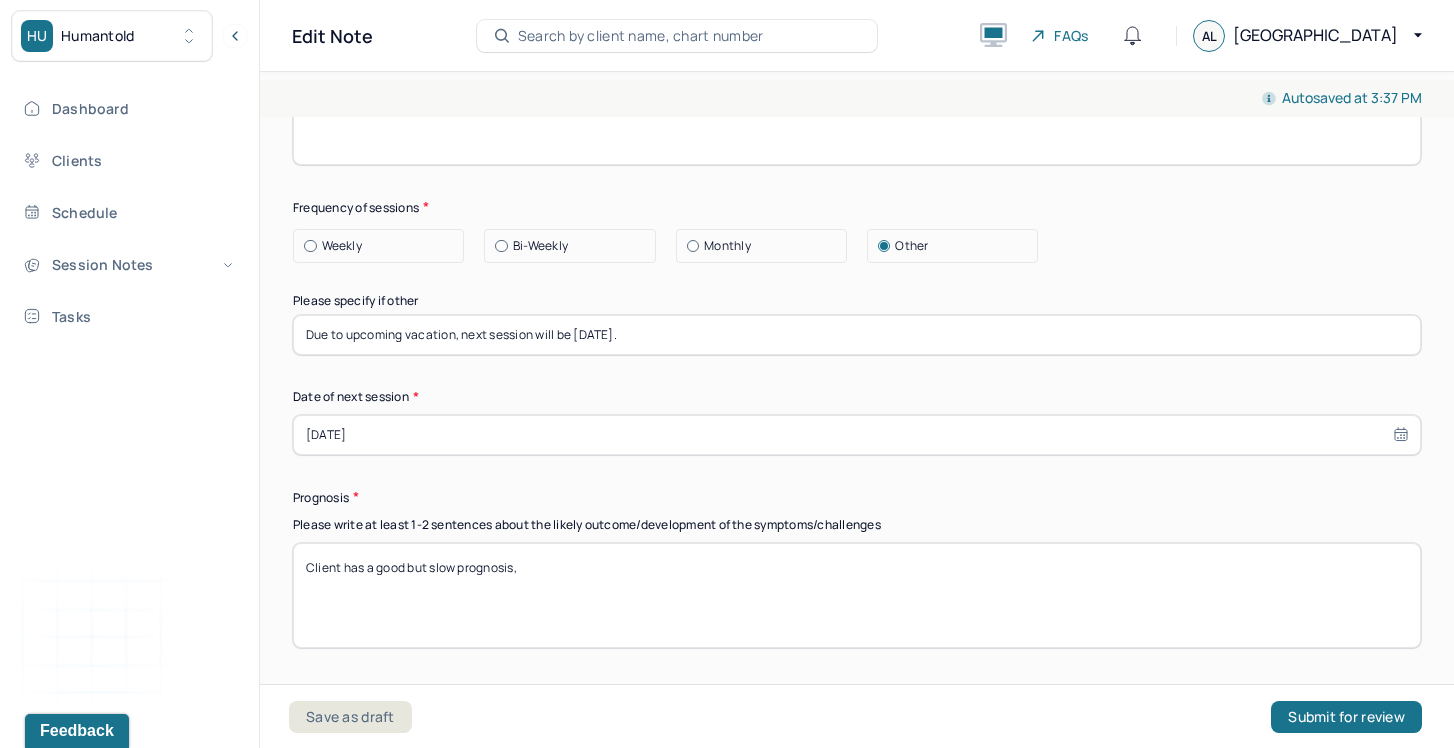 click on "Client has a good but slow prognosis," at bounding box center [857, 595] 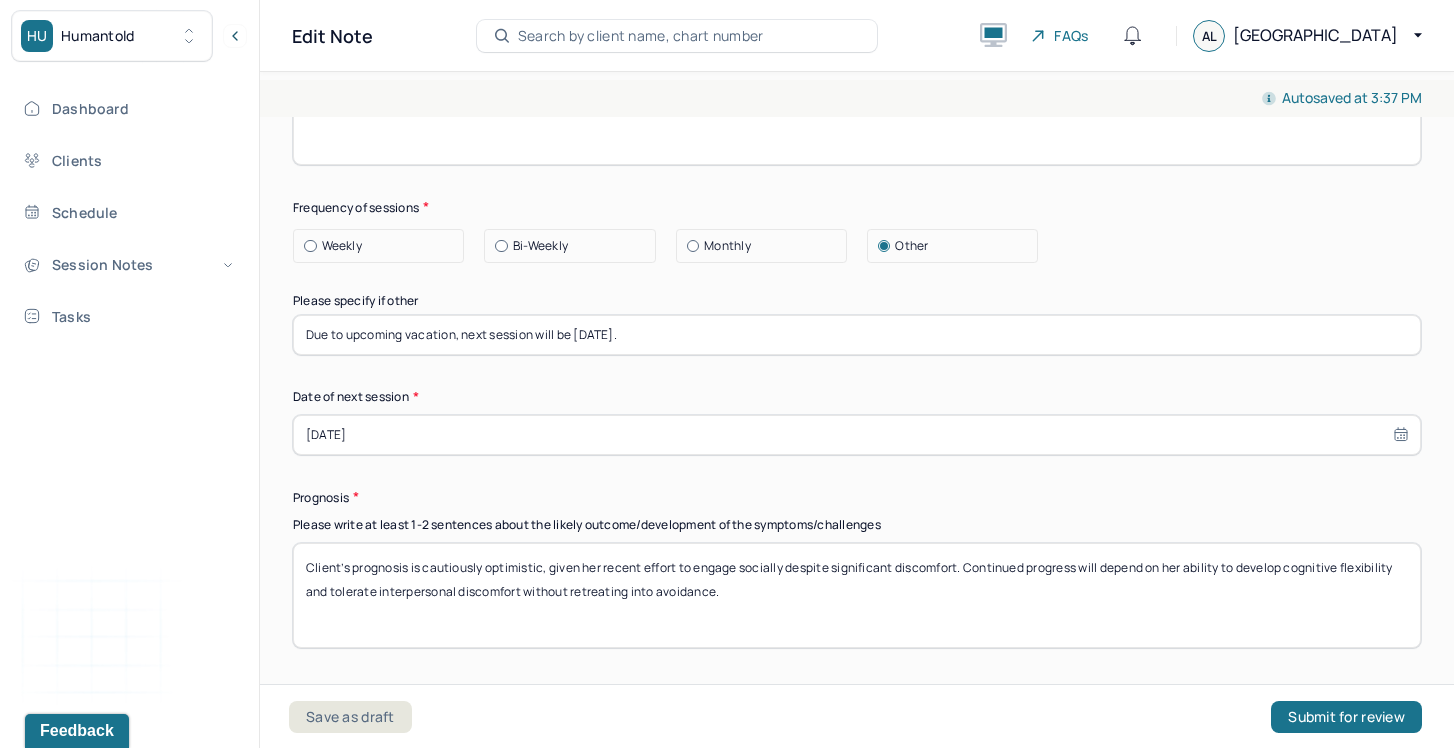 drag, startPoint x: 450, startPoint y: 566, endPoint x: 717, endPoint y: 611, distance: 270.7656 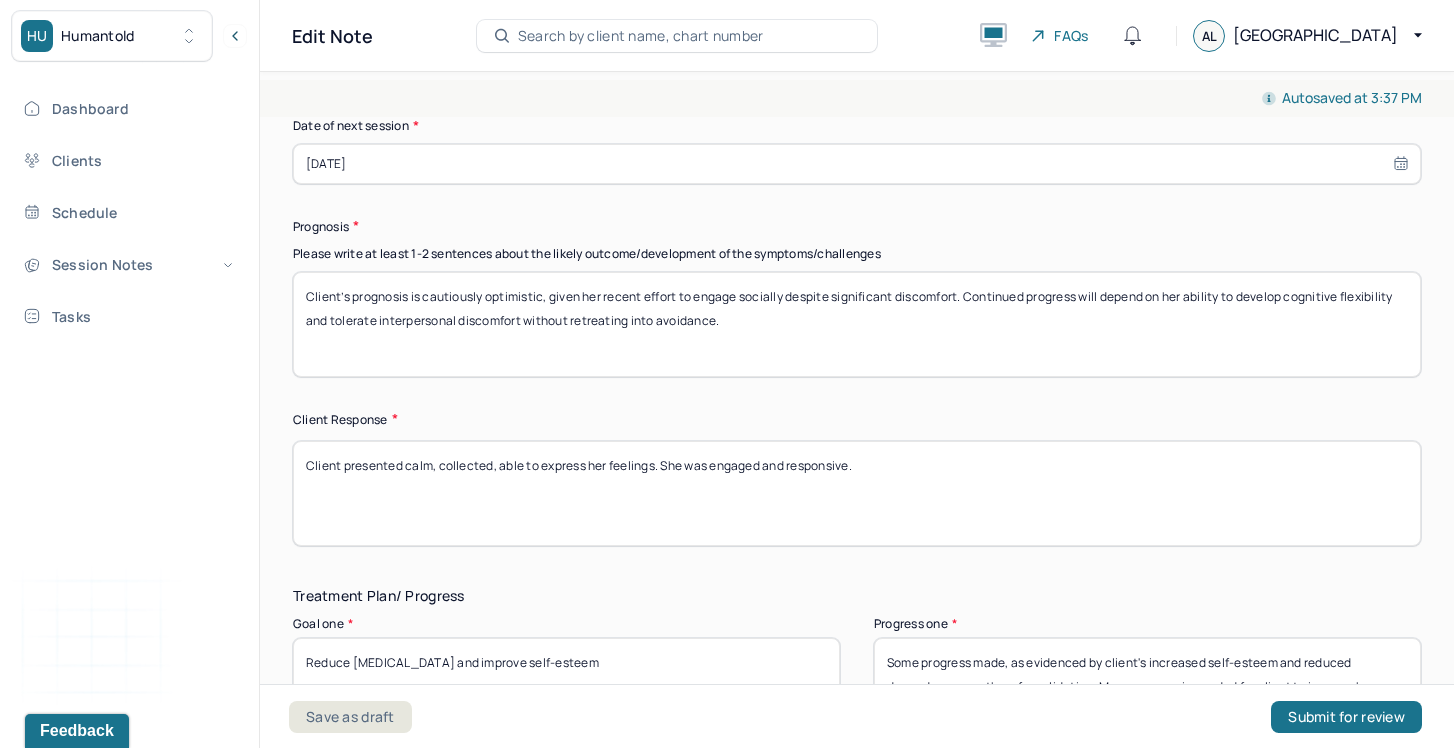 scroll, scrollTop: 2968, scrollLeft: 0, axis: vertical 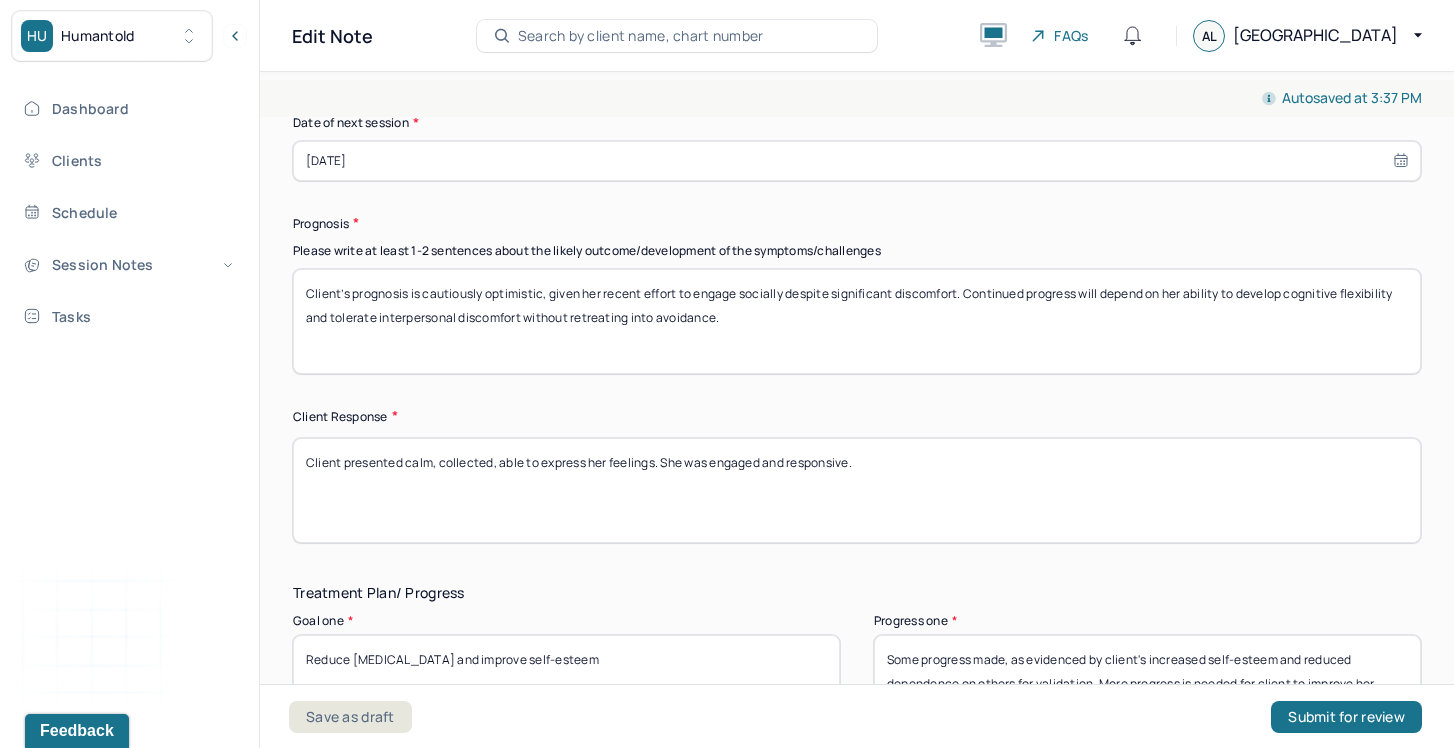 type on "Client’s prognosis is cautiously optimistic, given her recent effort to engage socially despite significant discomfort. Continued progress will depend on her ability to develop cognitive flexibility and tolerate interpersonal discomfort without retreating into avoidance." 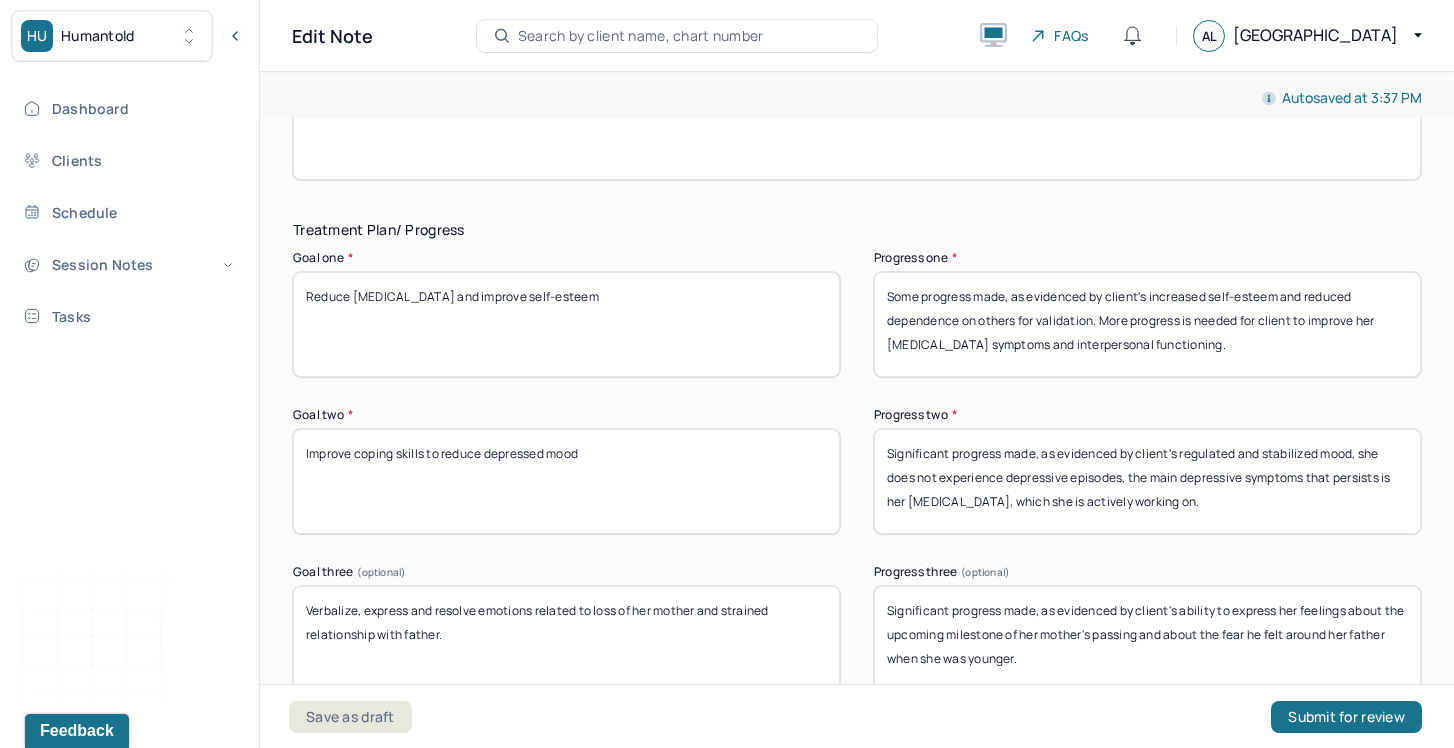 type on "Client was guarded, inflexible but also cooperative and reflective." 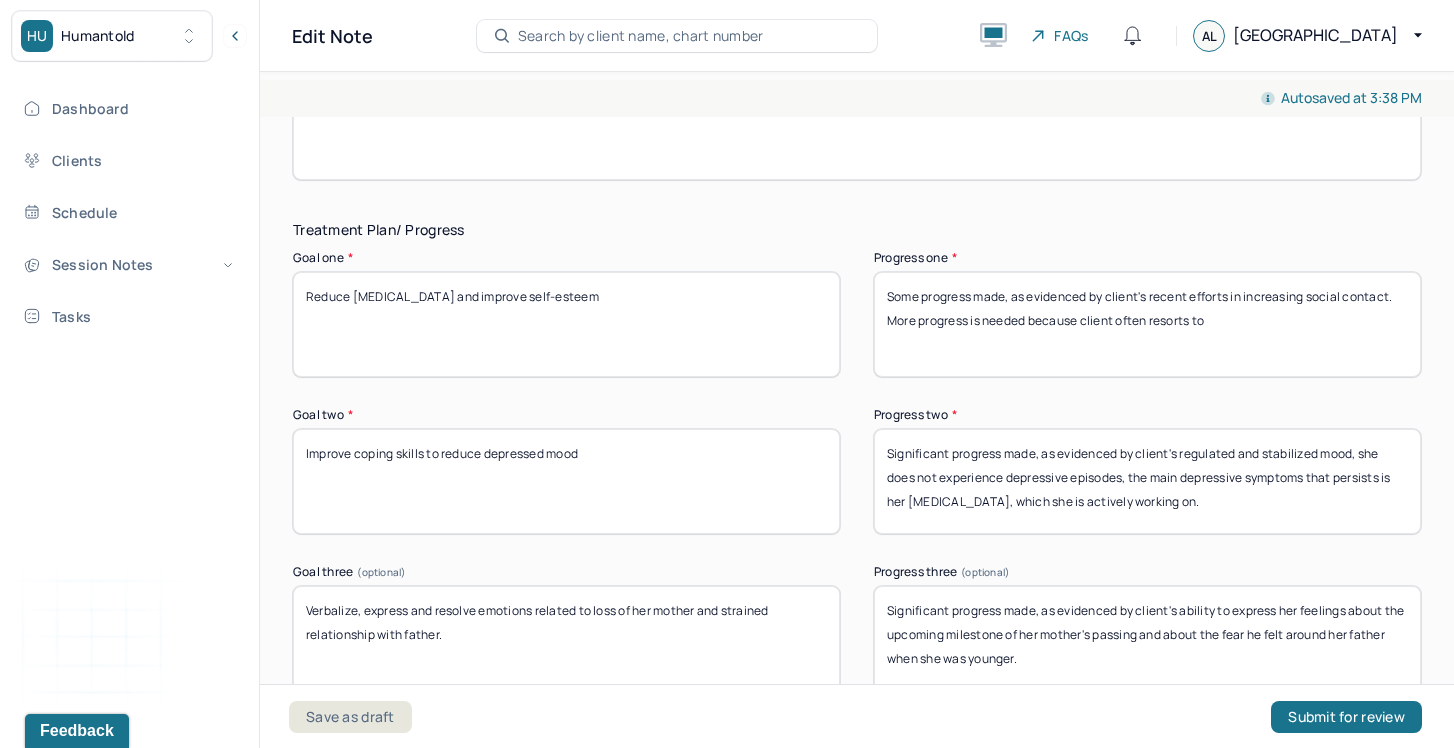 click on "Some progress made, as evidenced by client's recent efforts in increasing social contact. More progress is needed because client often resorts to" at bounding box center (1147, 324) 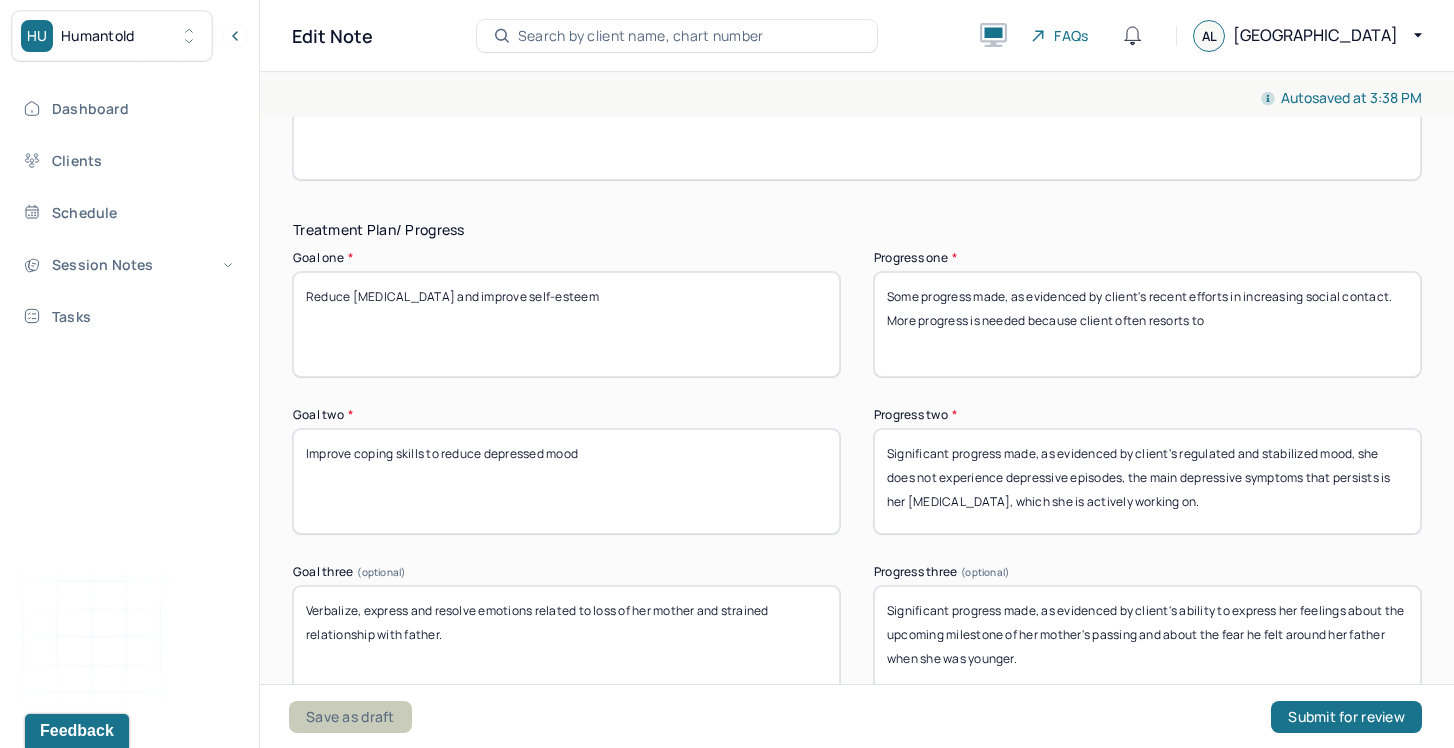 type on "Some progress made, as evidenced by client's recent efforts in increasing social contact. More progress is needed because client often resorts to" 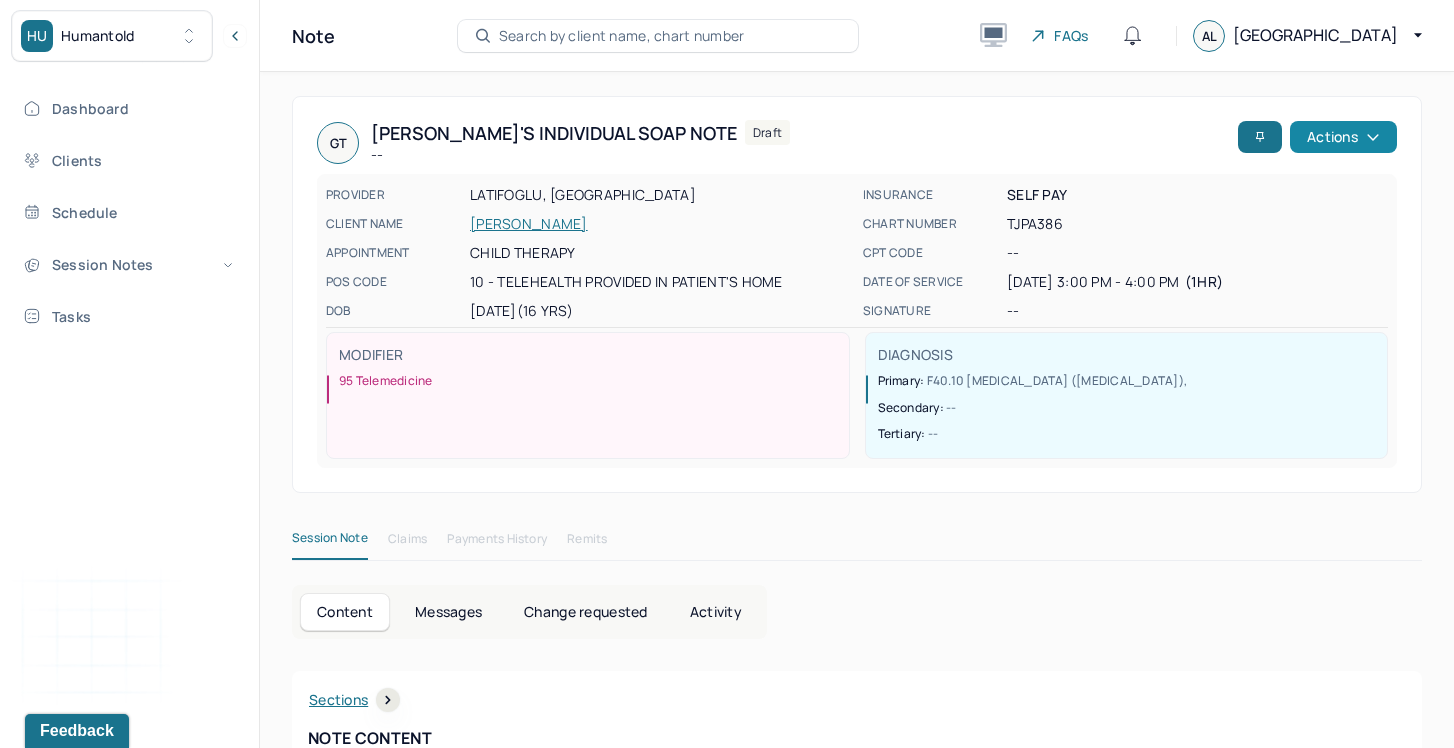 click on "Actions" at bounding box center (1343, 137) 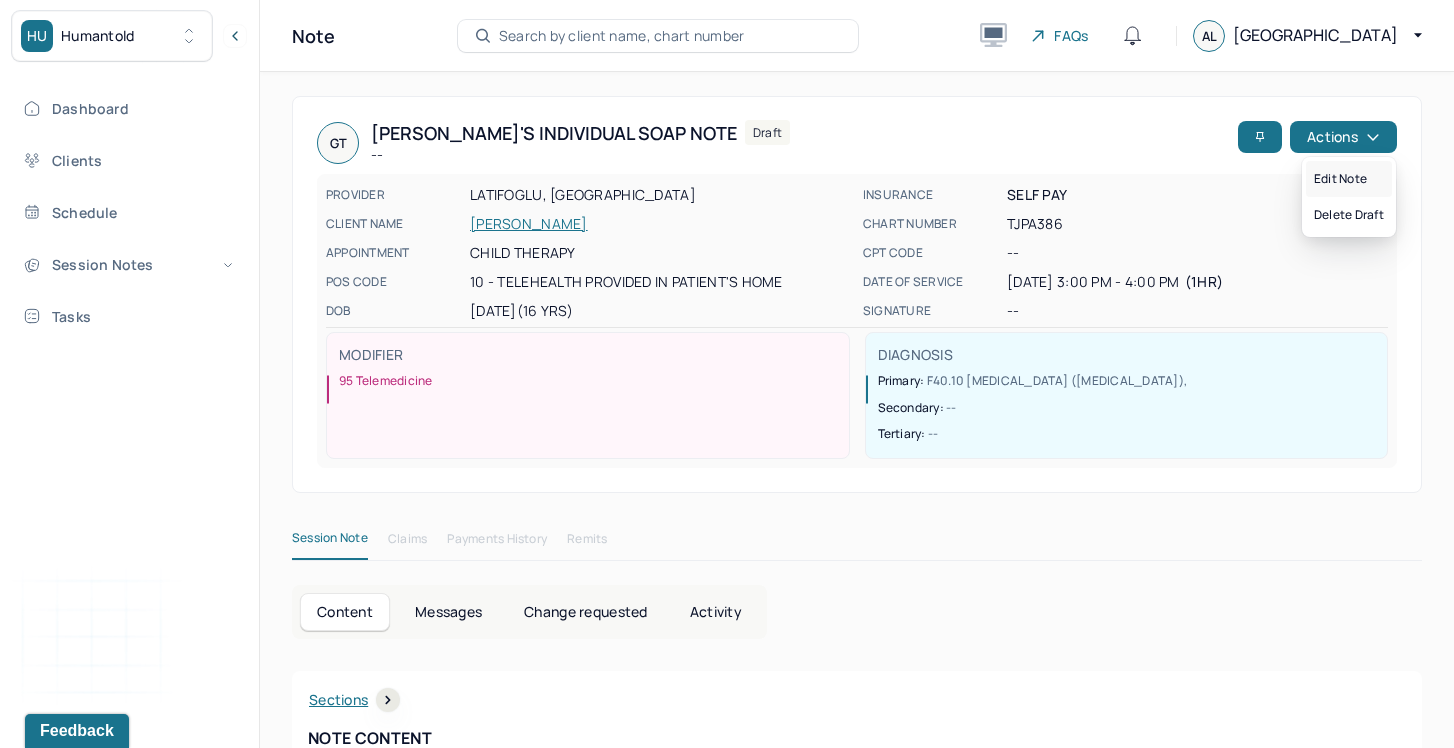 click on "Edit note" at bounding box center (1349, 179) 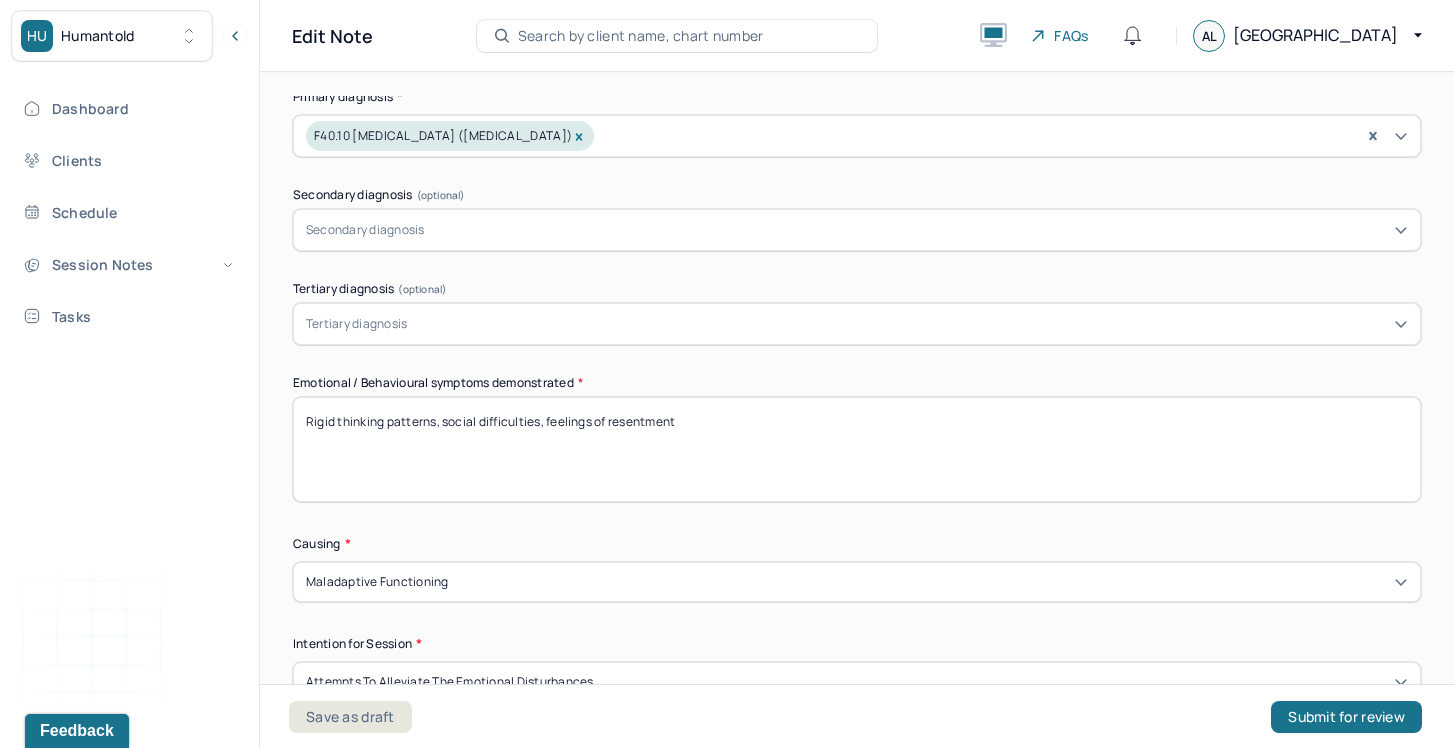 scroll, scrollTop: 0, scrollLeft: 0, axis: both 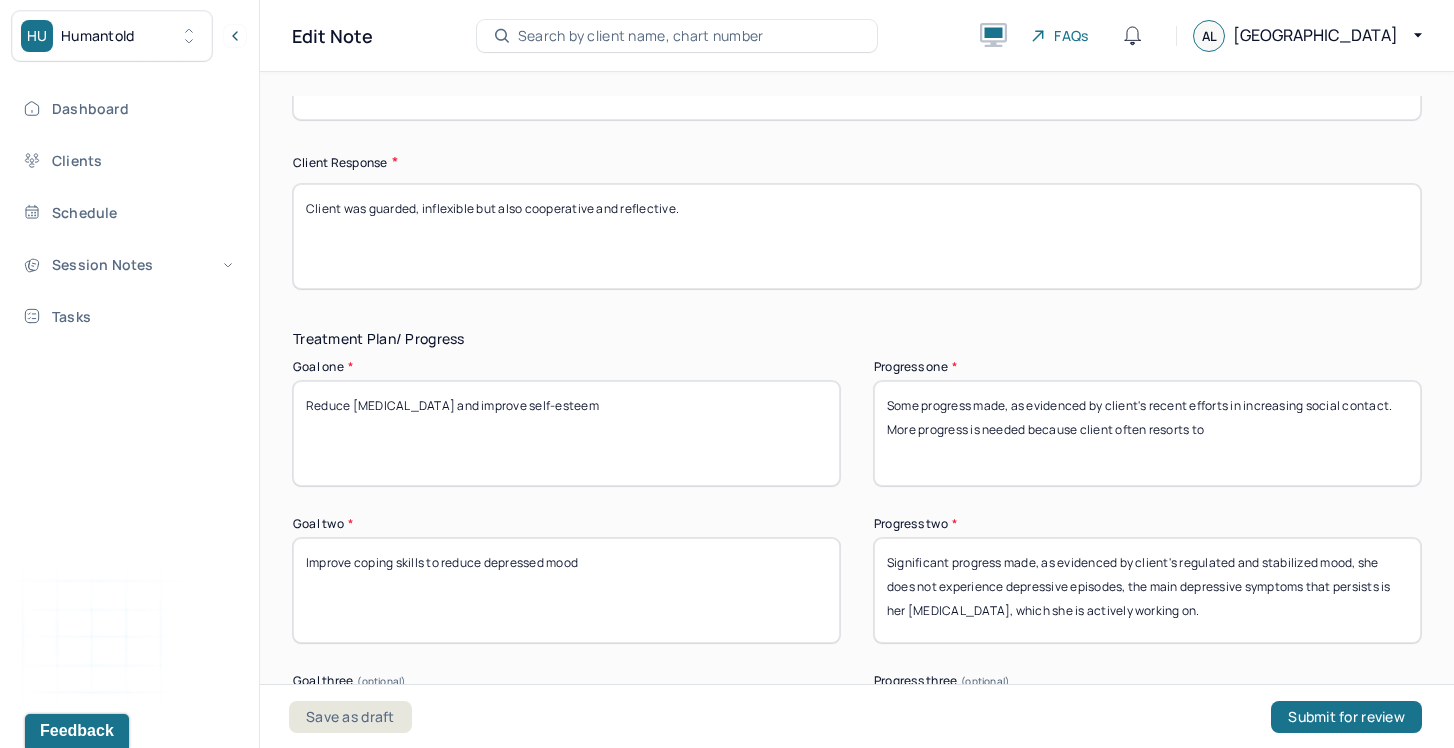 drag, startPoint x: 1004, startPoint y: 411, endPoint x: 1270, endPoint y: 414, distance: 266.0169 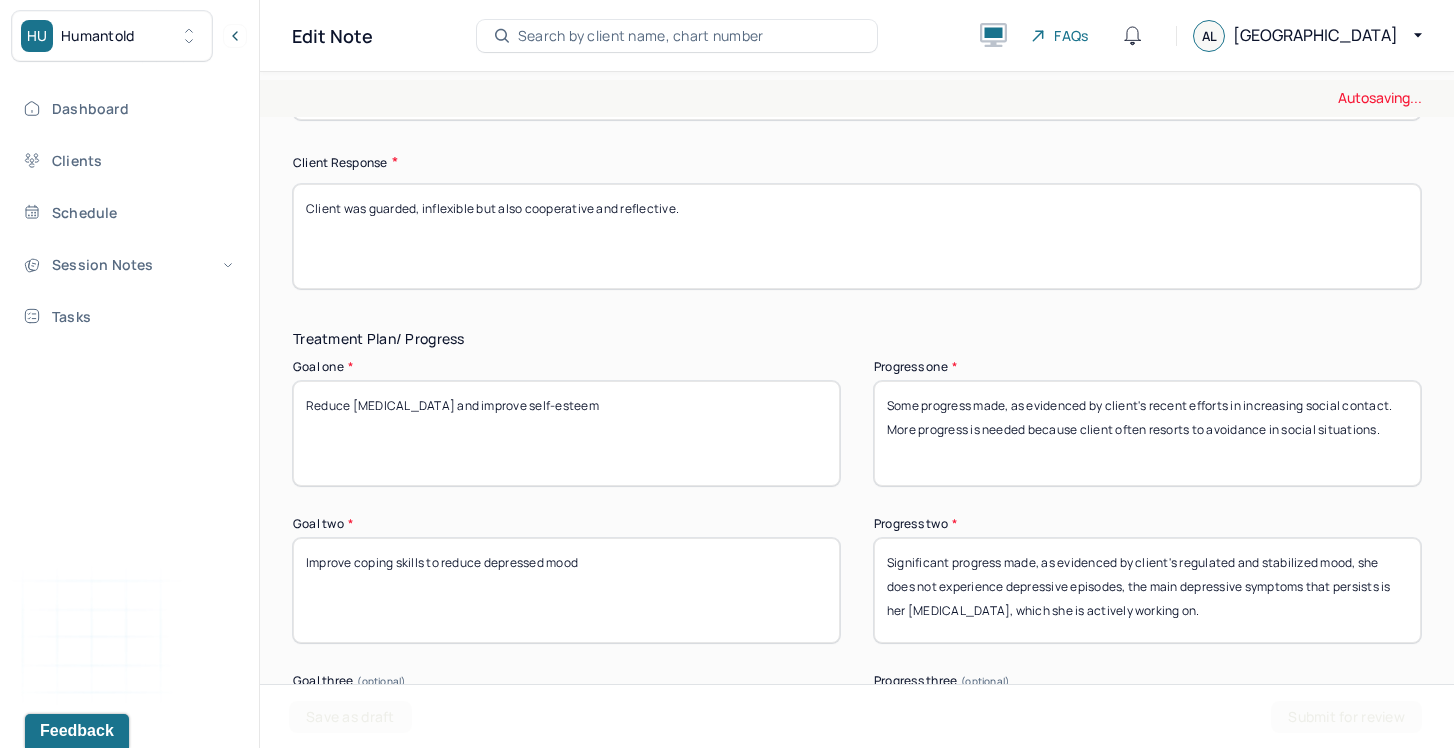 scroll, scrollTop: 3273, scrollLeft: 0, axis: vertical 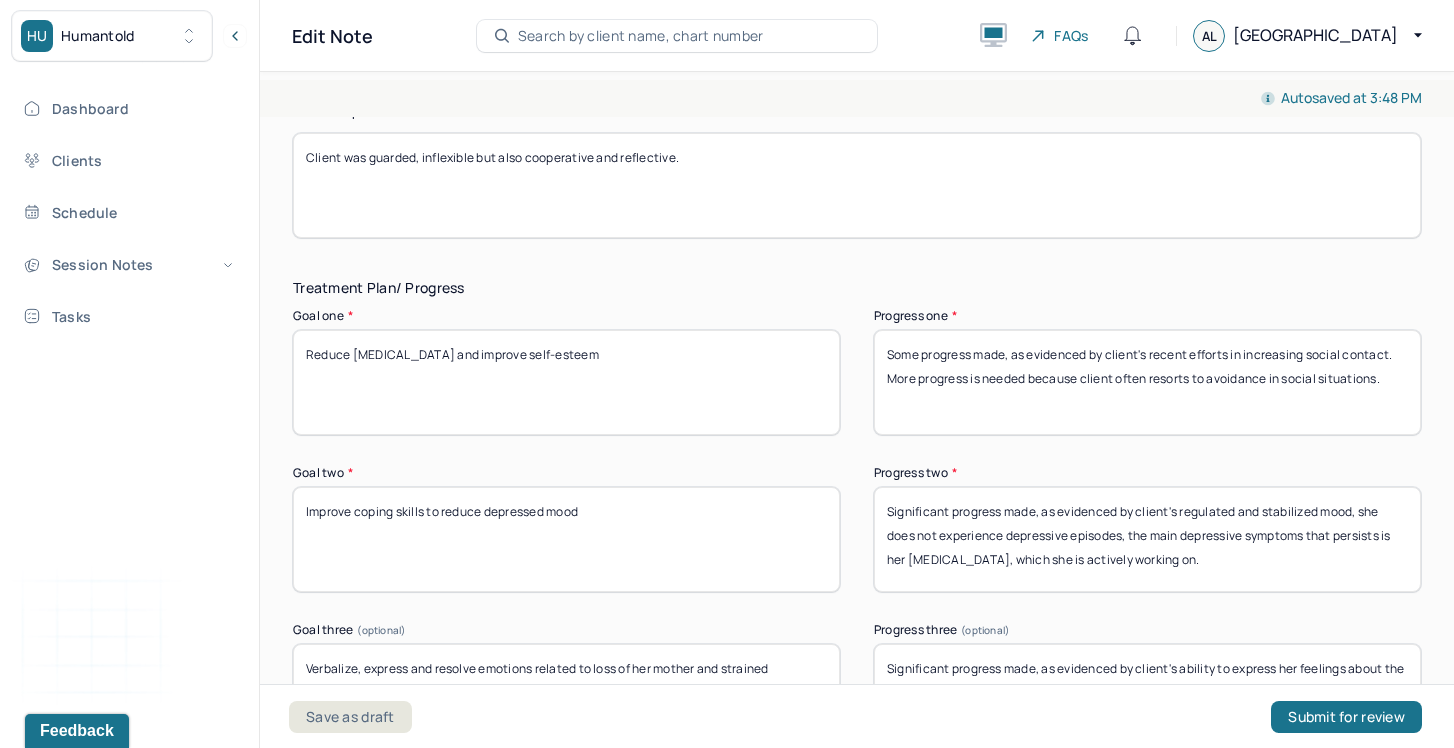 type on "Some progress made, as evidenced by client's recent efforts in increasing social contact. More progress is needed because client often resorts to avoidance in social situations." 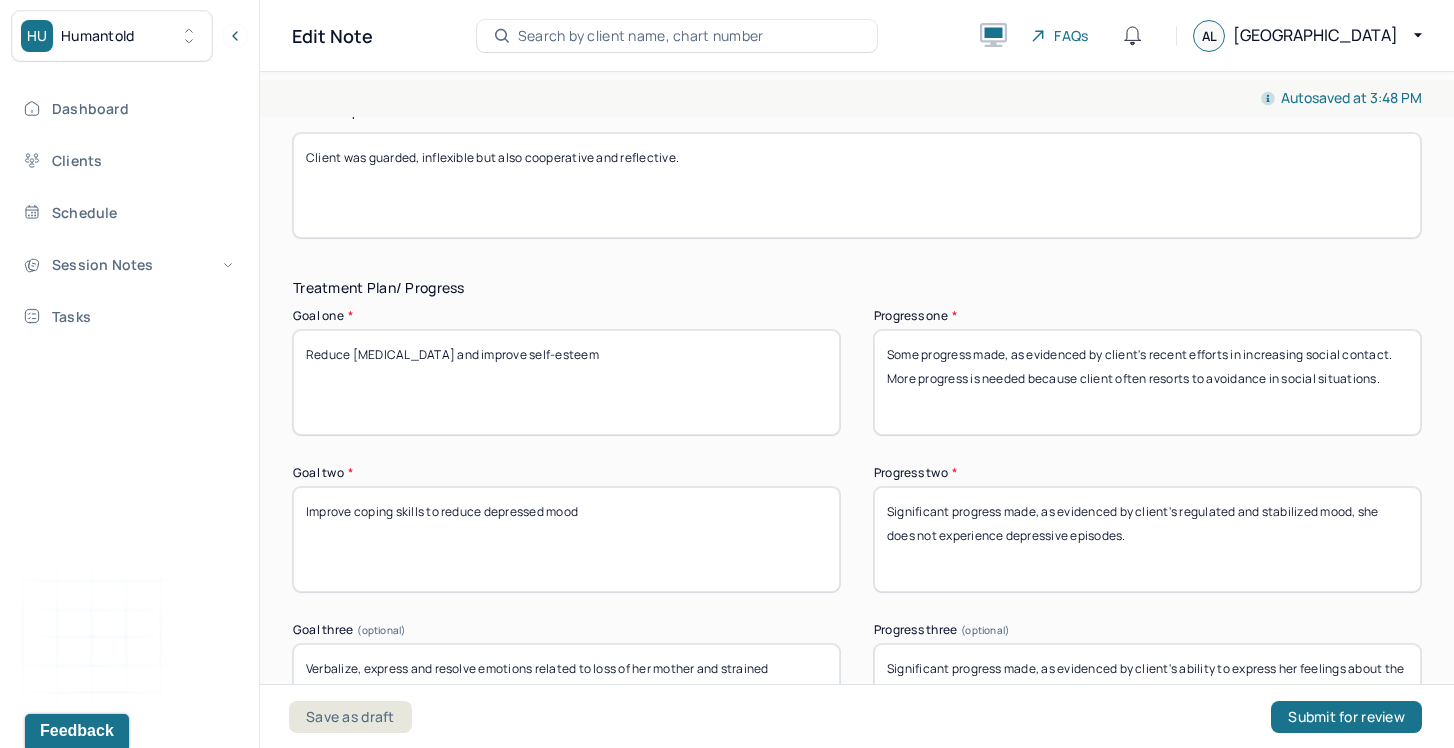 drag, startPoint x: 1184, startPoint y: 519, endPoint x: 1417, endPoint y: 509, distance: 233.2145 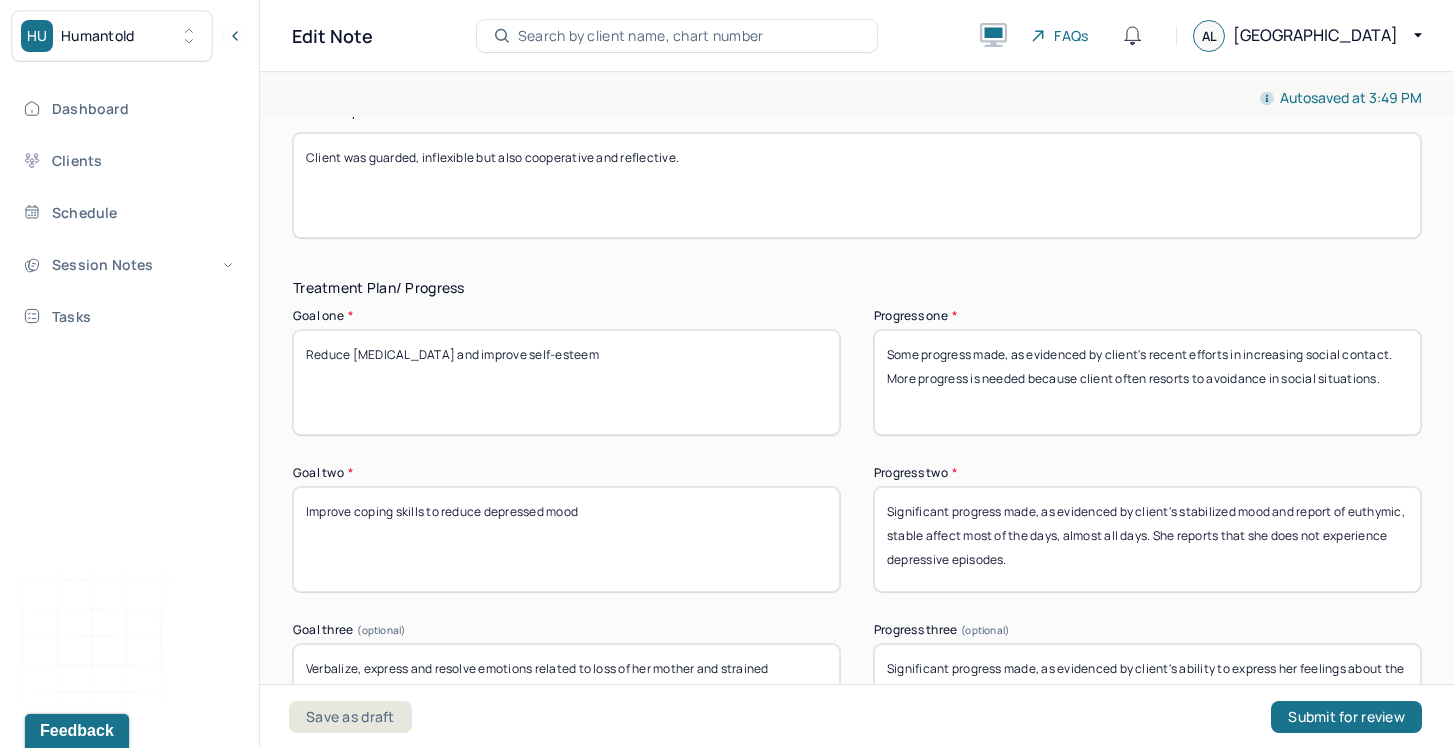 click on "Significant progress made, as evidenced by client's stabilized mood and report of euthymic, stable affect most of the days, almost all days. does not experience depressive episodes." at bounding box center [1147, 539] 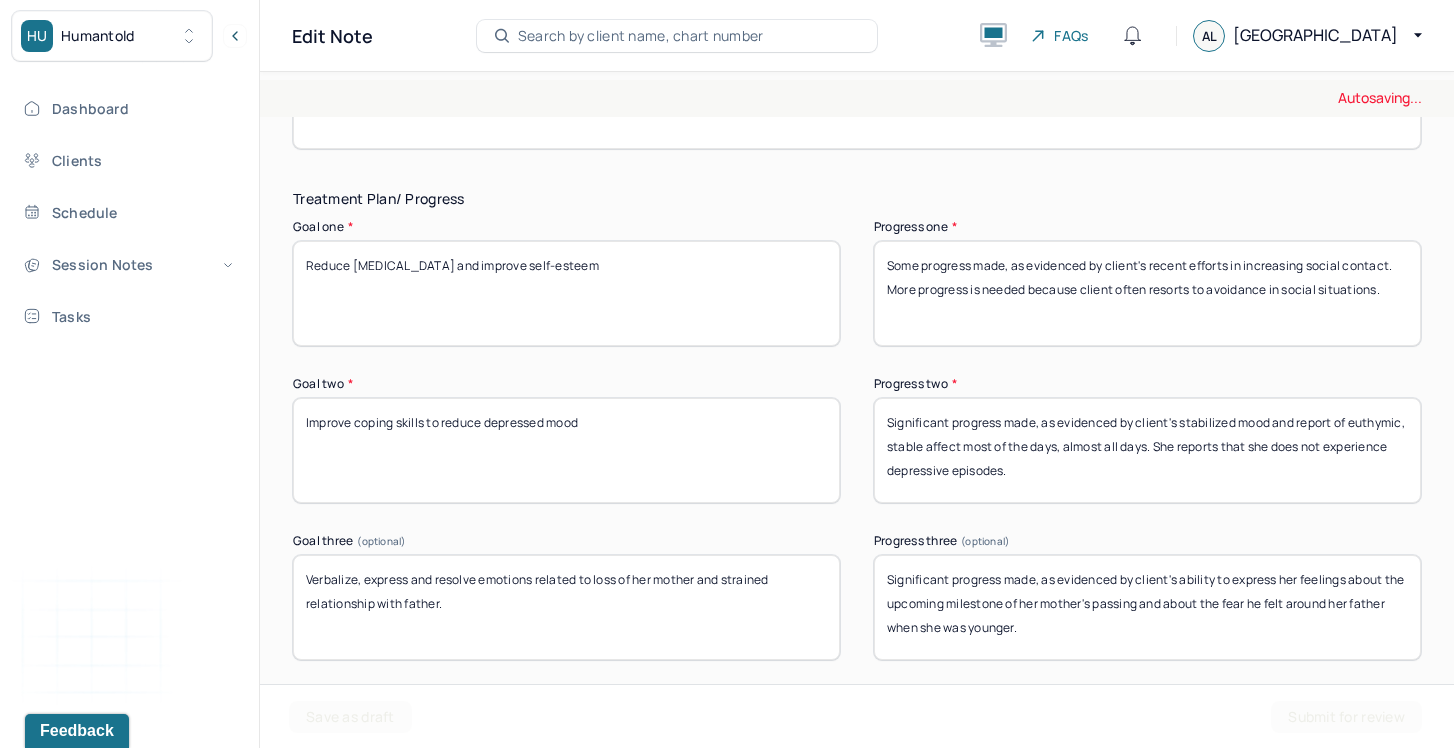 scroll, scrollTop: 3363, scrollLeft: 0, axis: vertical 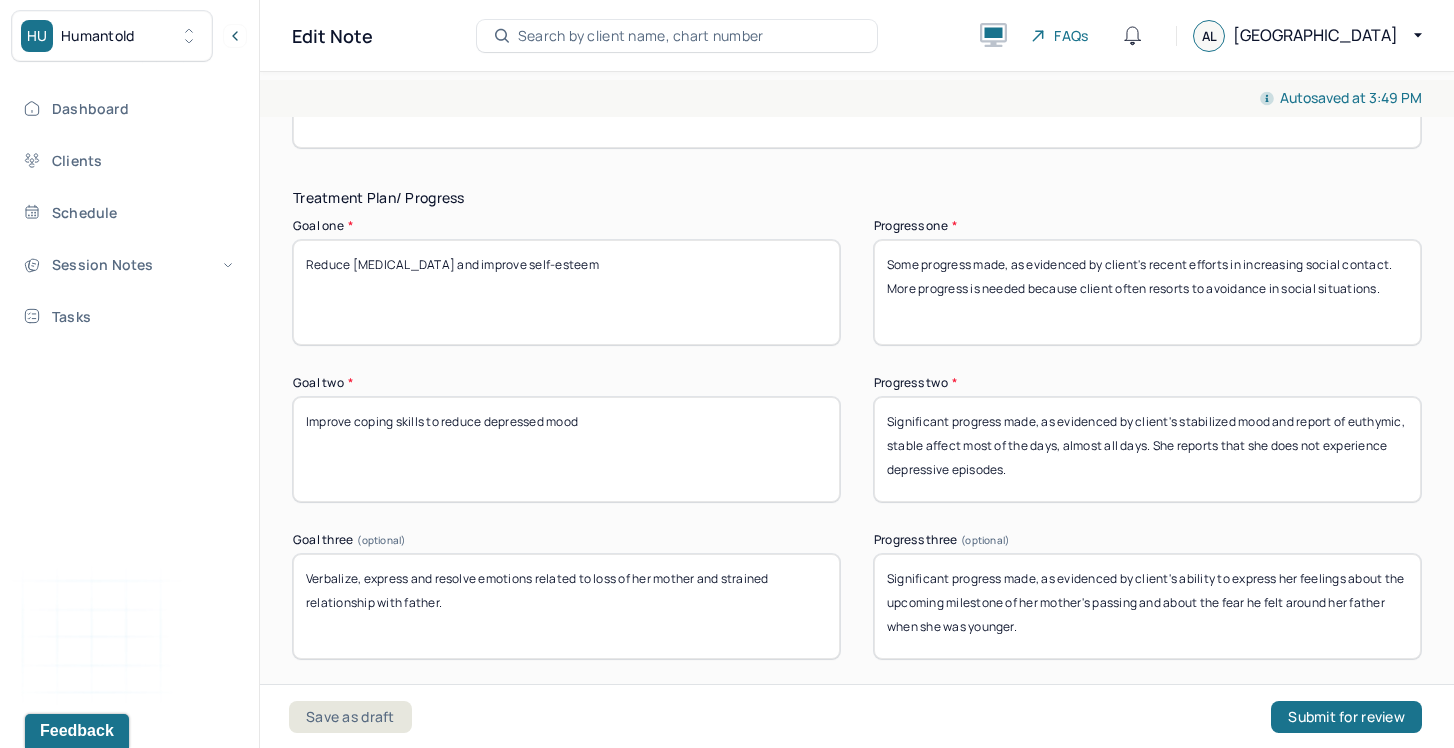 type on "Significant progress made, as evidenced by client's stabilized mood and report of euthymic, stable affect most of the days, almost all days. She reports that she does not experience depressive episodes." 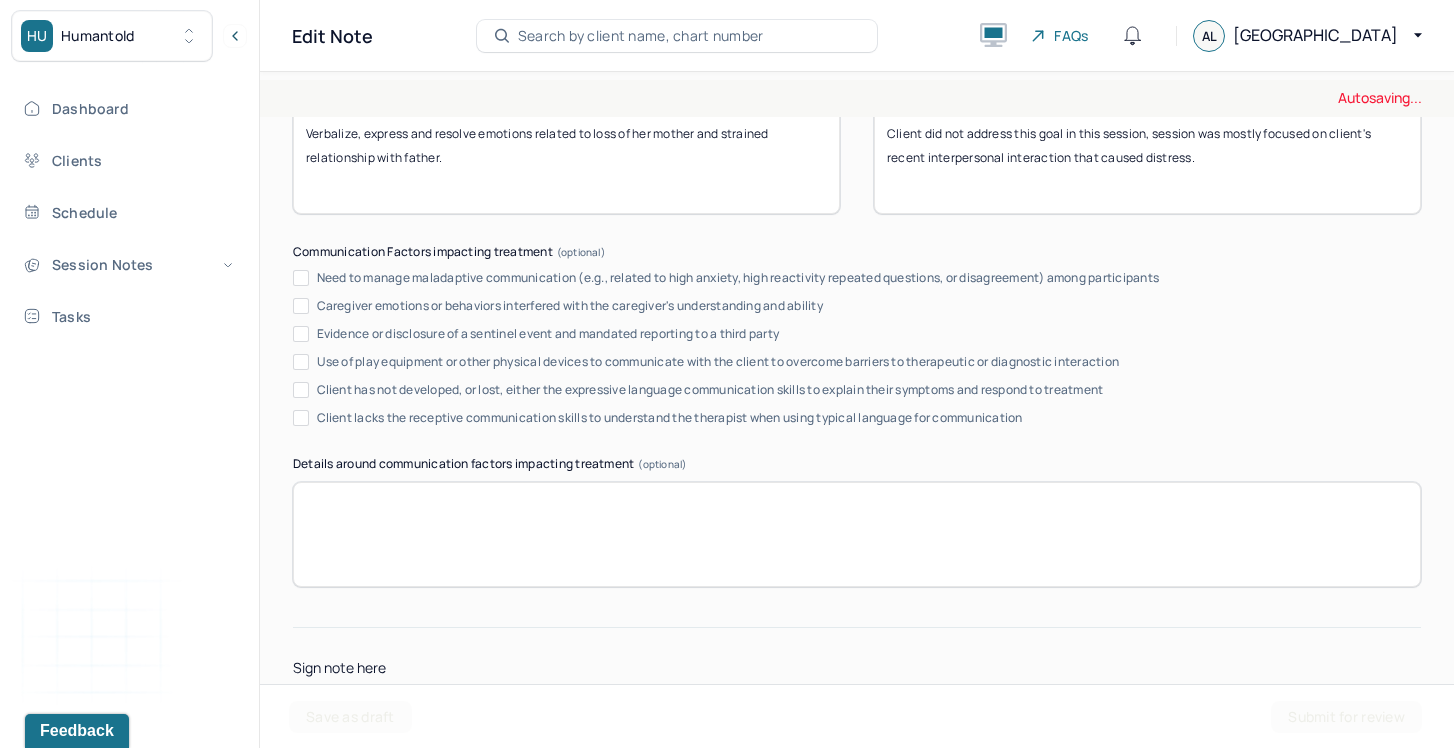 scroll, scrollTop: 4003, scrollLeft: 0, axis: vertical 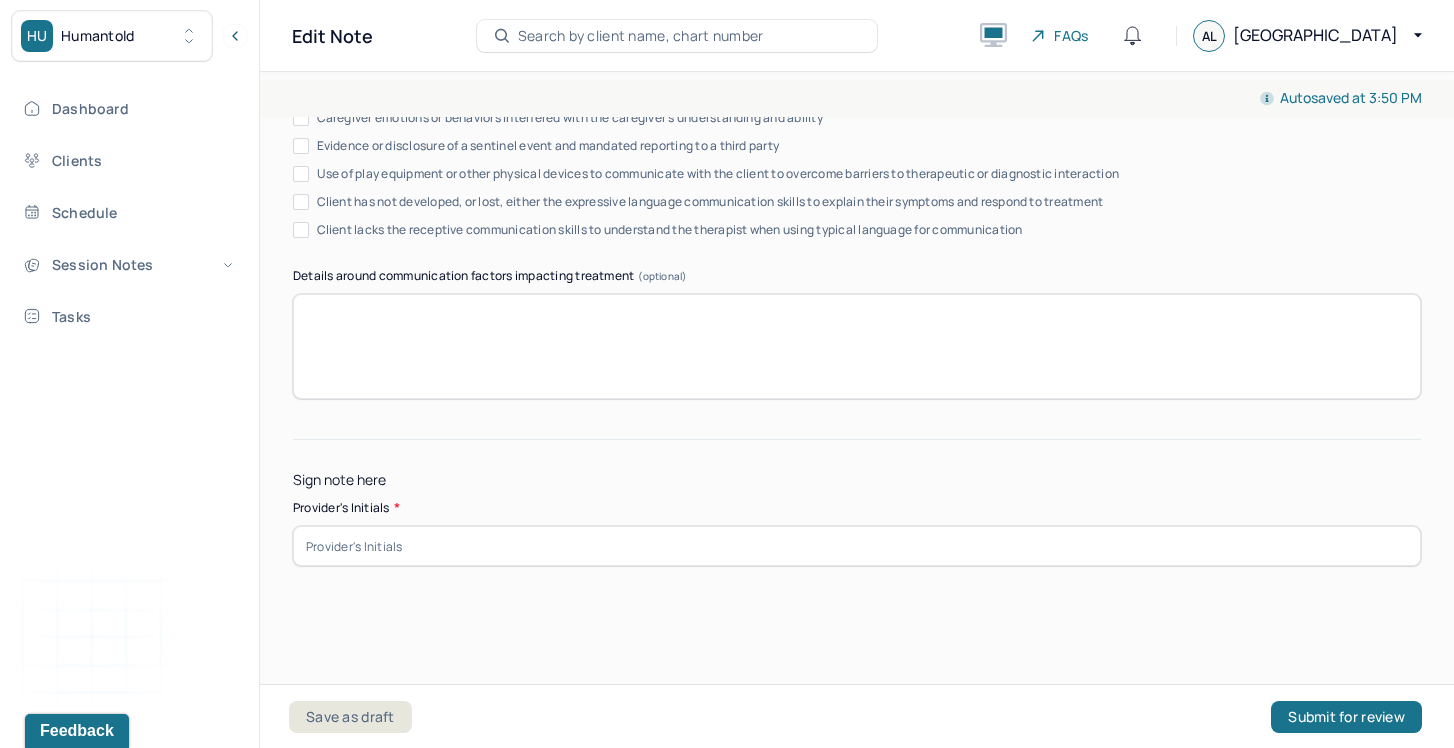 type on "Client did not address this goal in this session, session was mostly focused on client's recent interpersonal interaction that caused distress." 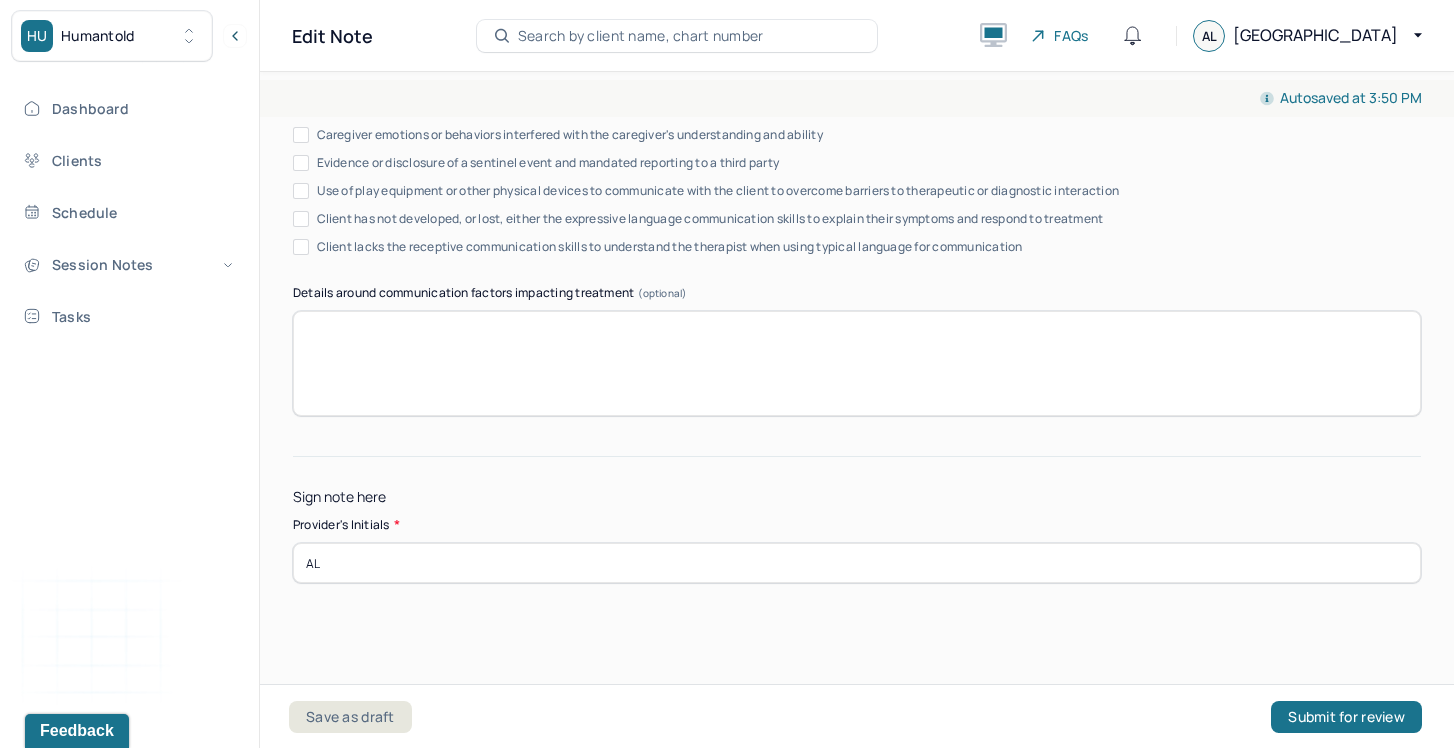 scroll, scrollTop: 4003, scrollLeft: 0, axis: vertical 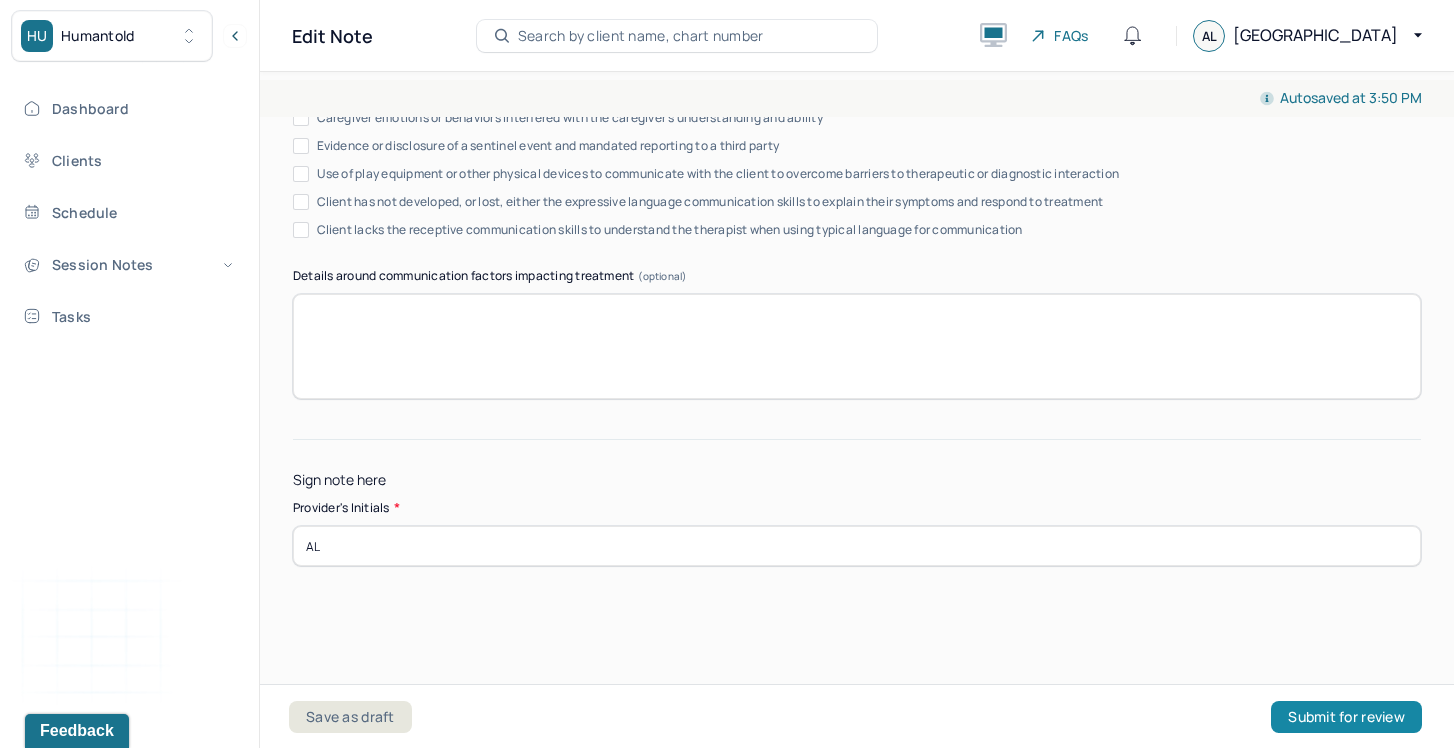 type on "AL" 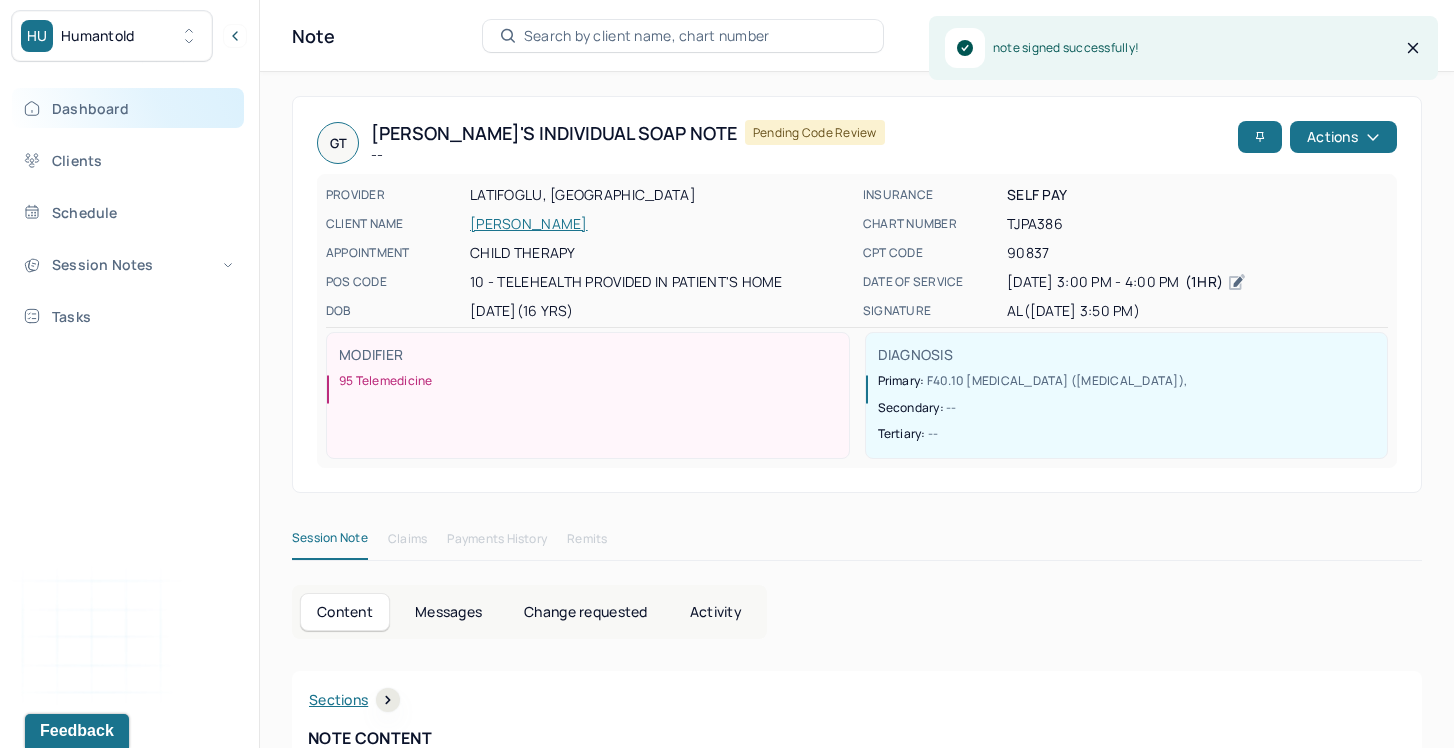 click on "Dashboard" at bounding box center (128, 108) 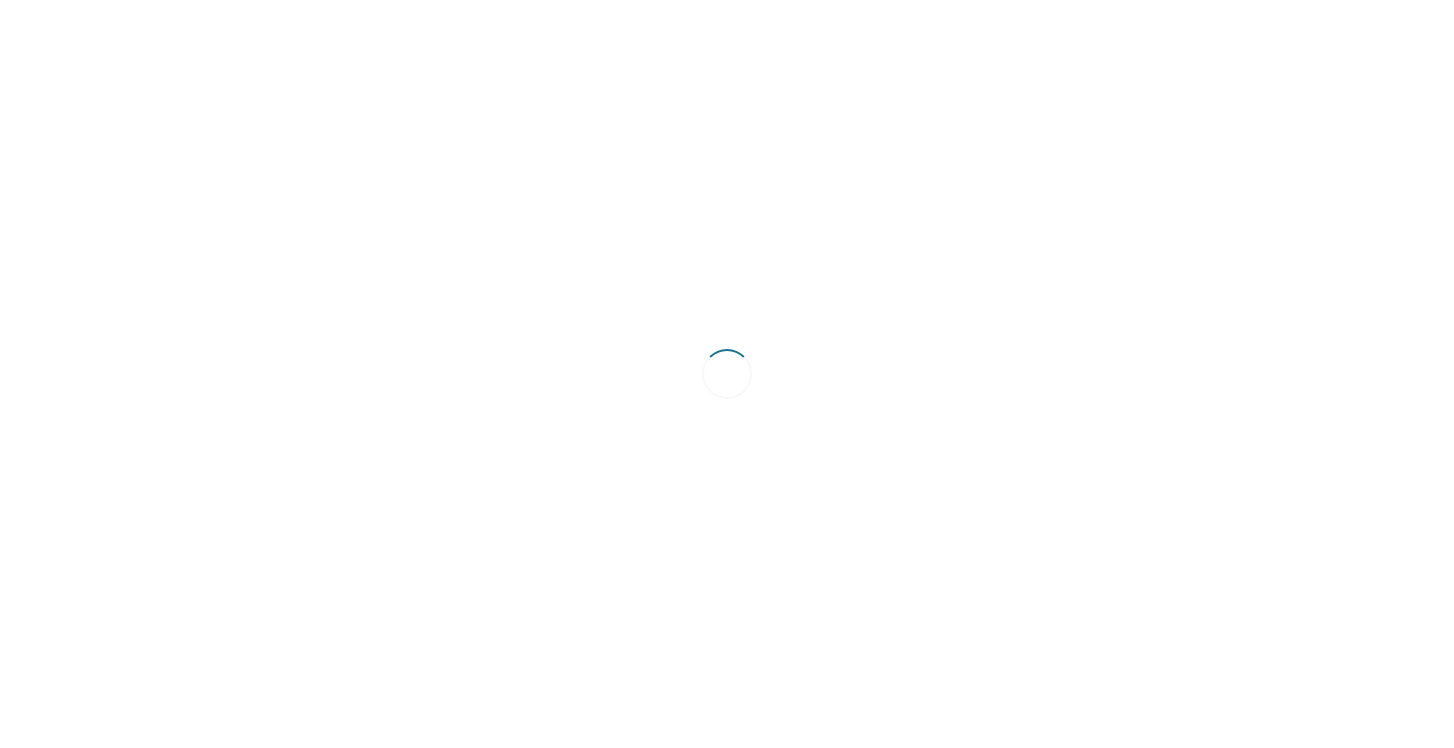scroll, scrollTop: 0, scrollLeft: 0, axis: both 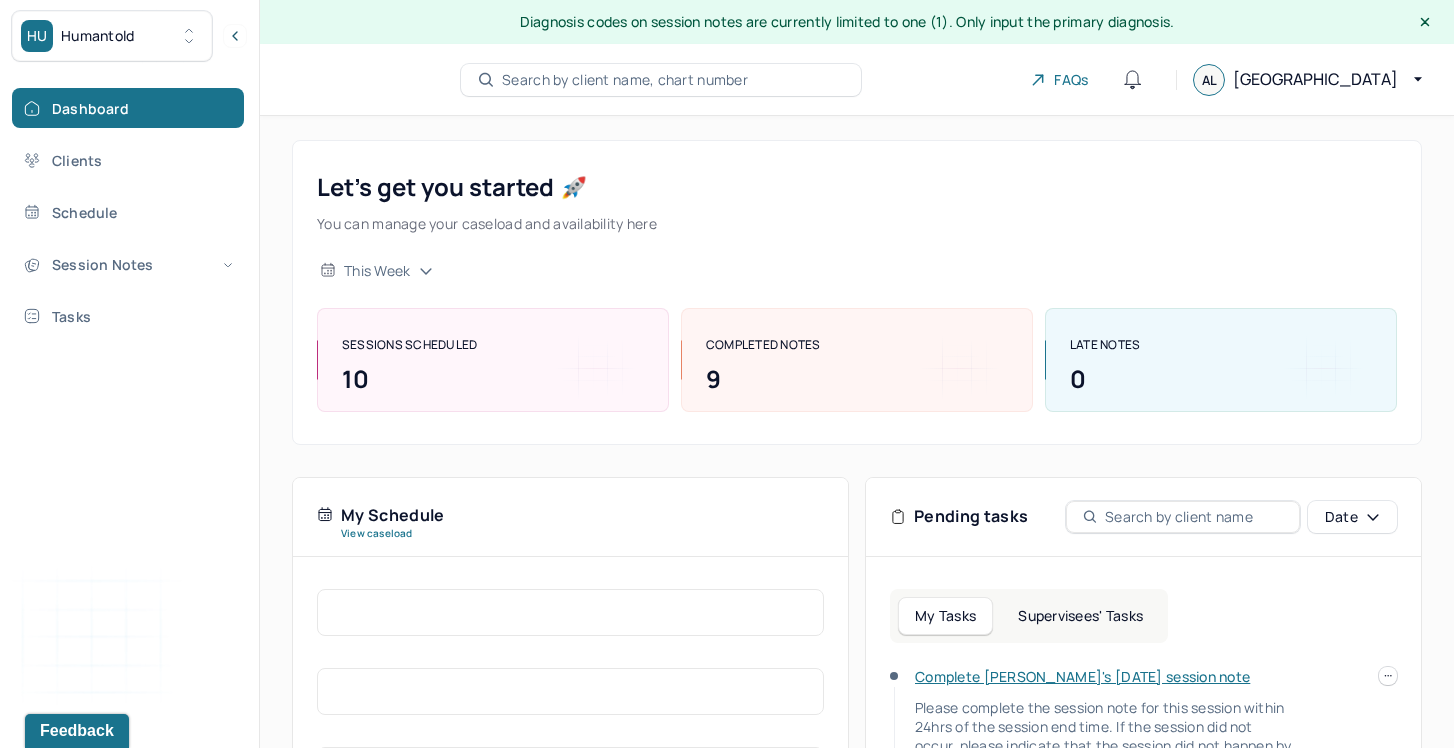click on "Complete [PERSON_NAME]'s [DATE] session note" at bounding box center (1082, 676) 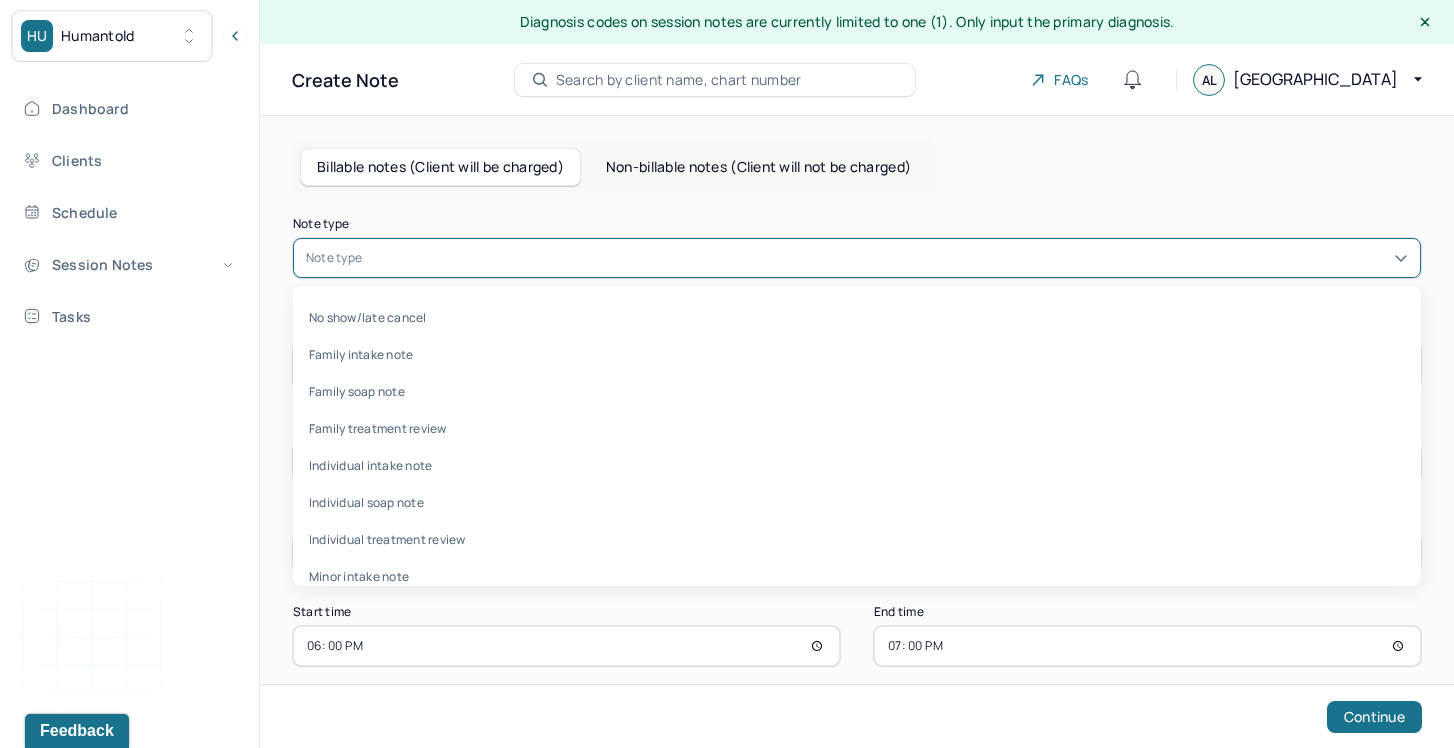click at bounding box center [887, 258] 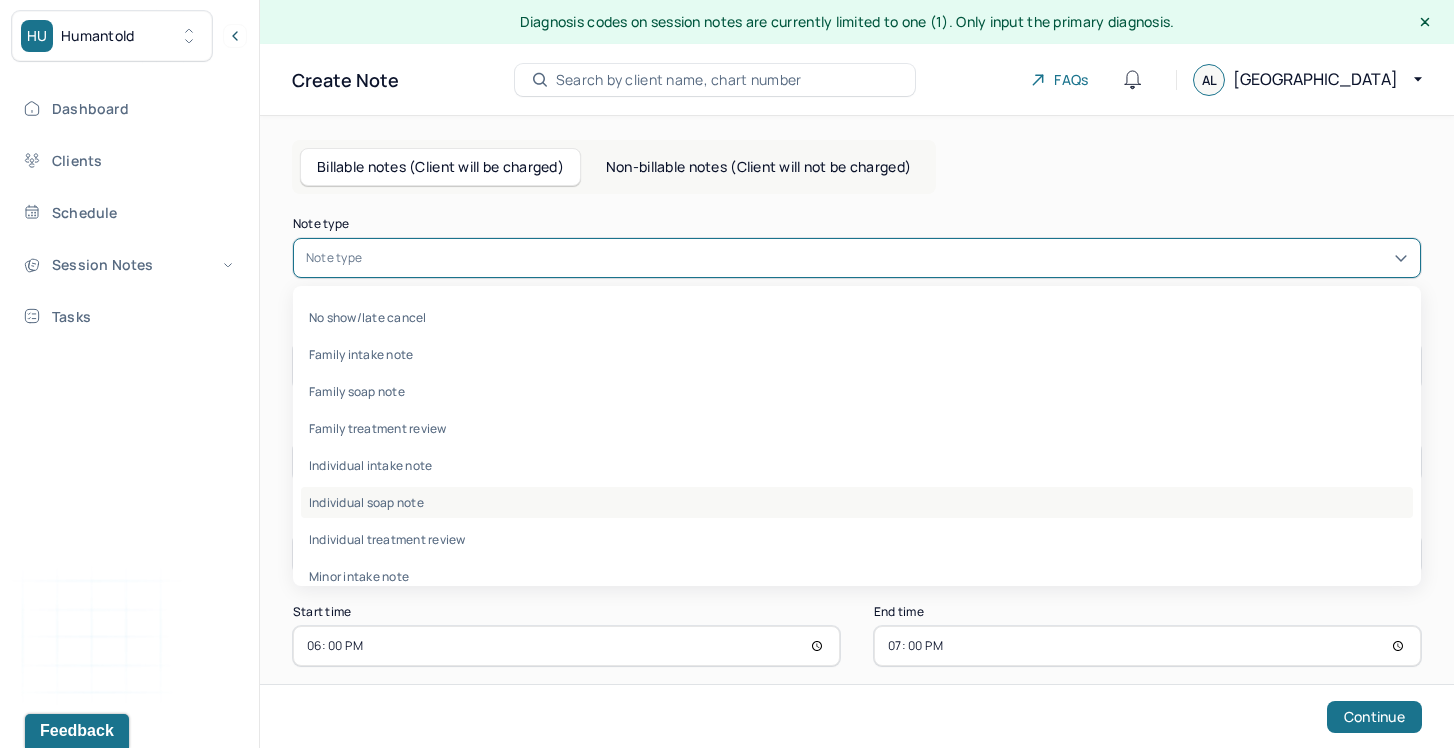 click on "Individual soap note" at bounding box center (857, 502) 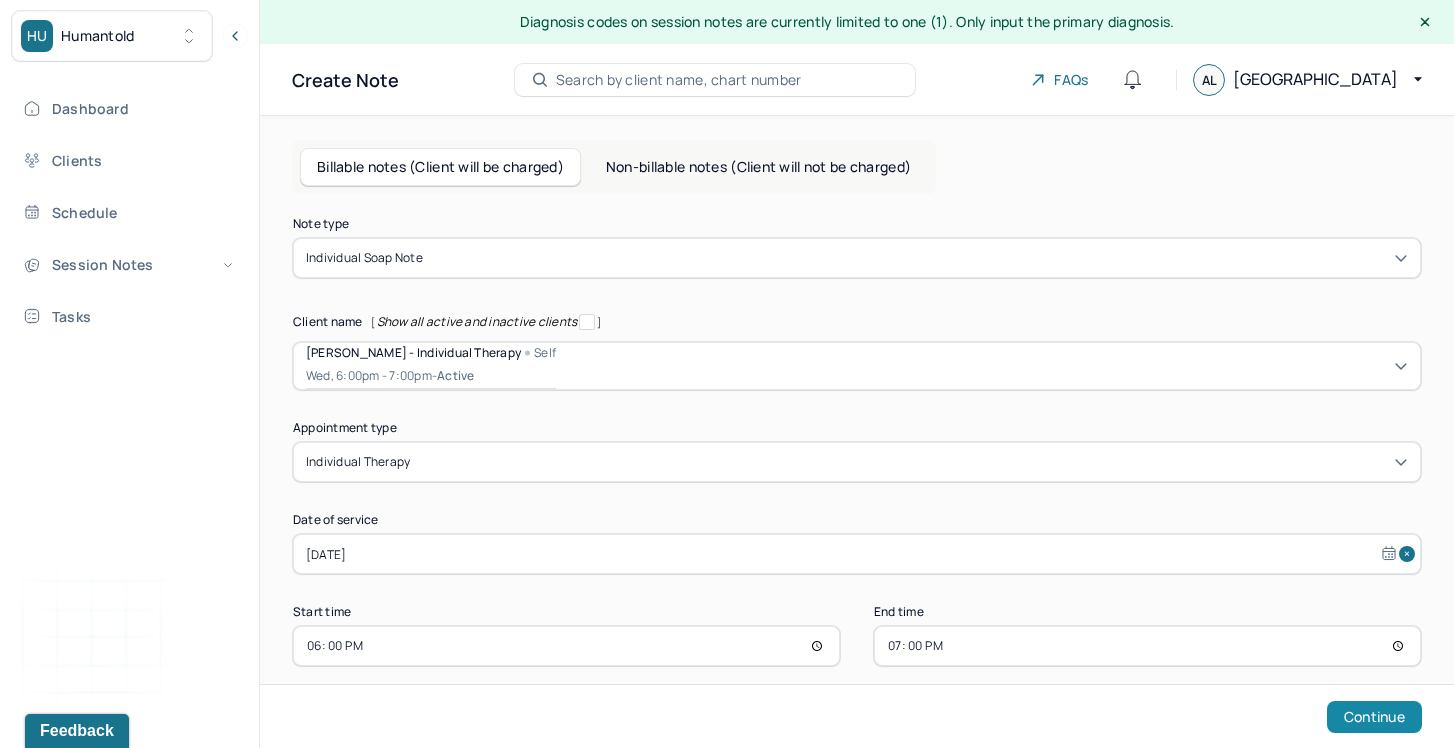 click on "Continue" at bounding box center [1374, 717] 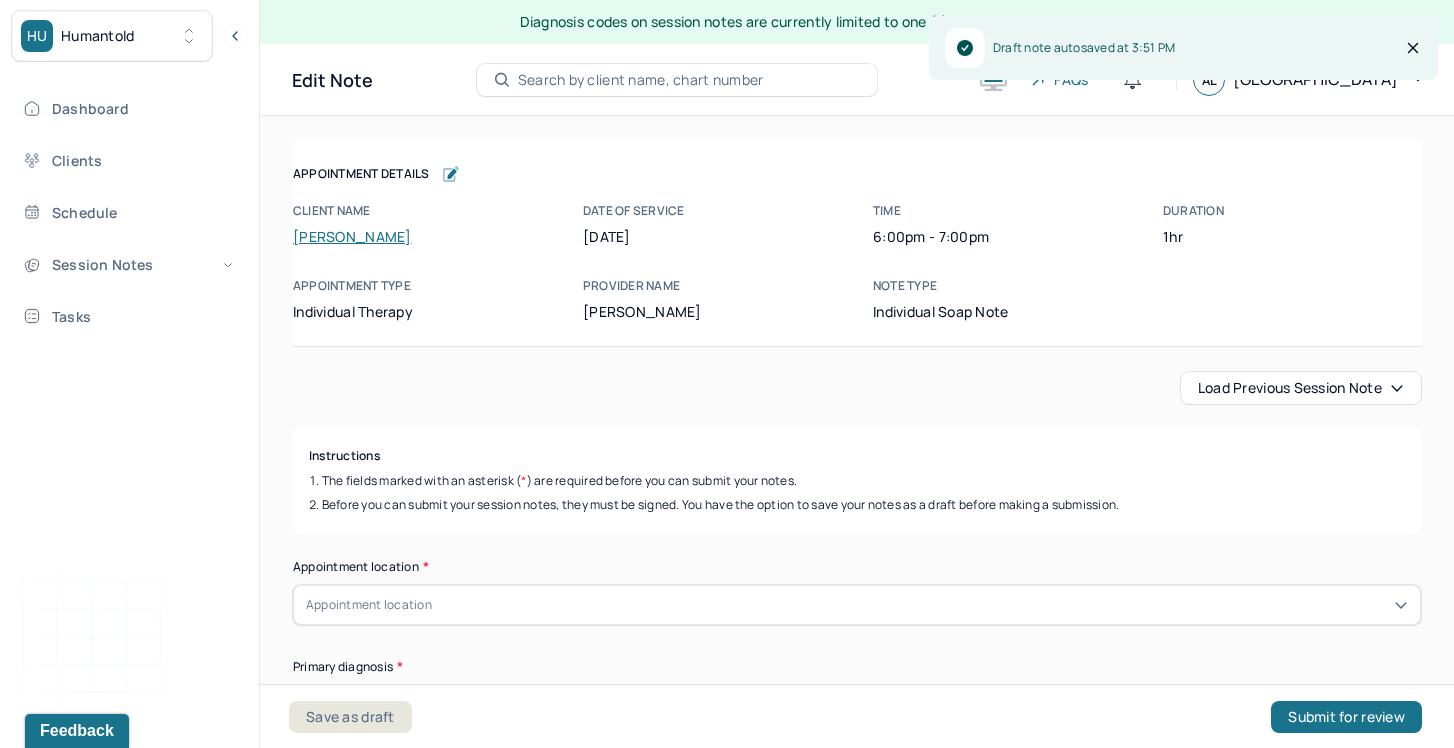 click on "Load previous session note" at bounding box center (1301, 388) 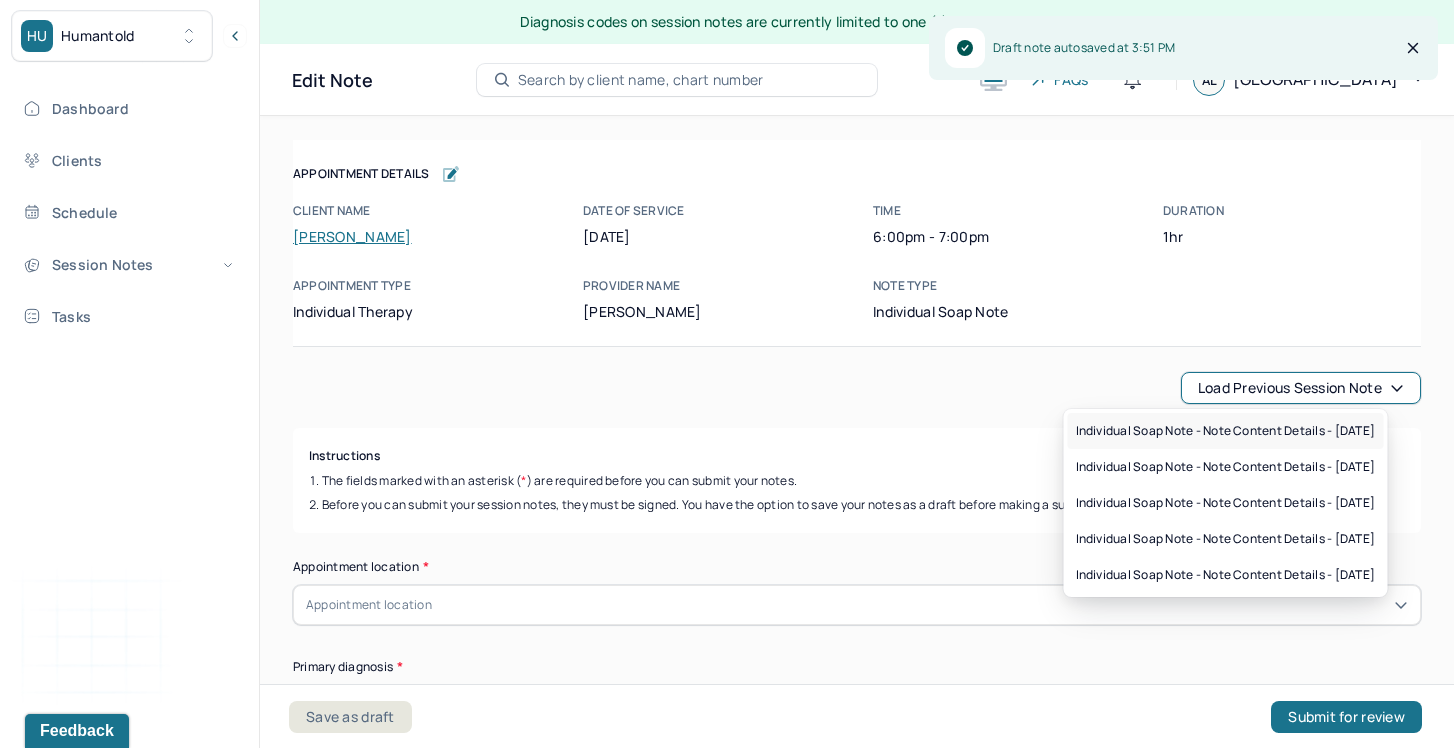 click on "Individual soap note   - Note content Details -   07/02/2025" at bounding box center (1226, 431) 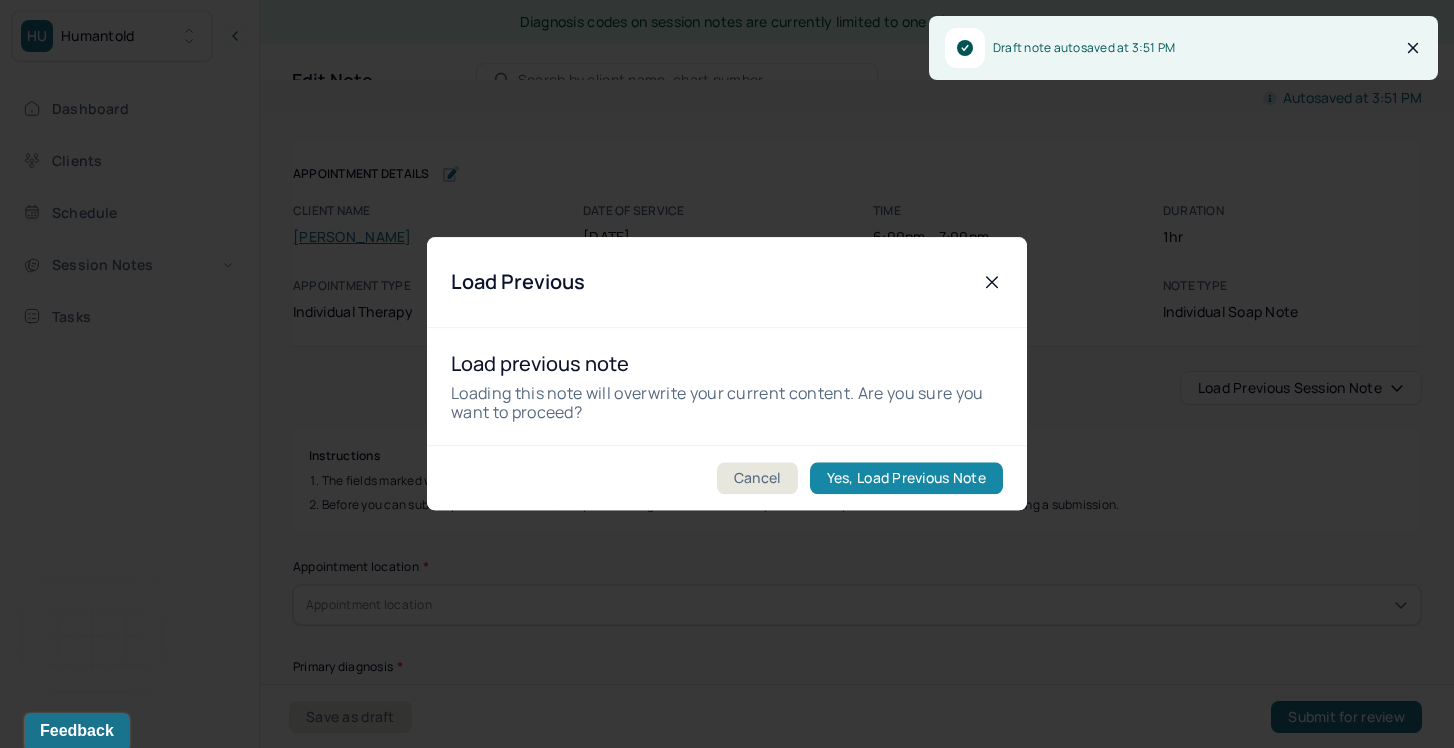 click on "Yes, Load Previous Note" at bounding box center (906, 479) 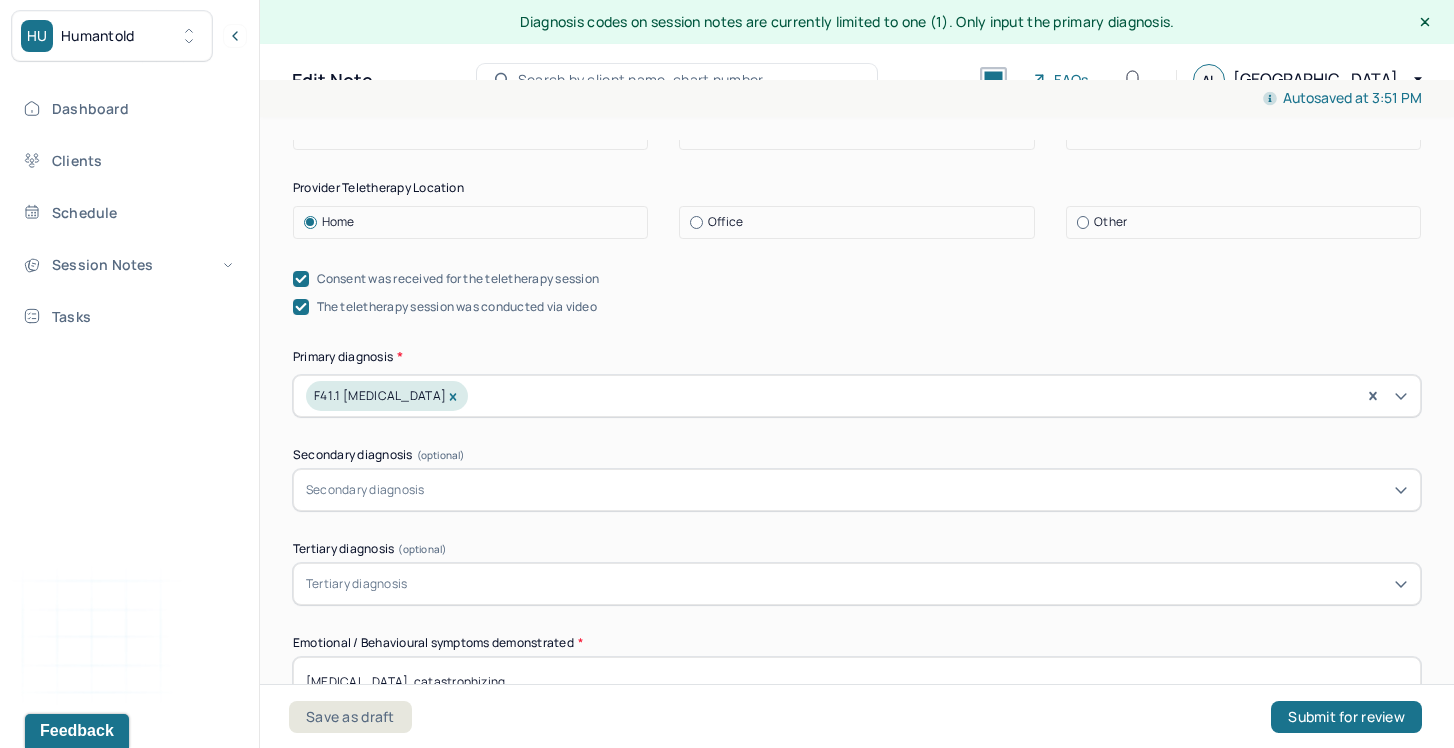 scroll, scrollTop: 584, scrollLeft: 0, axis: vertical 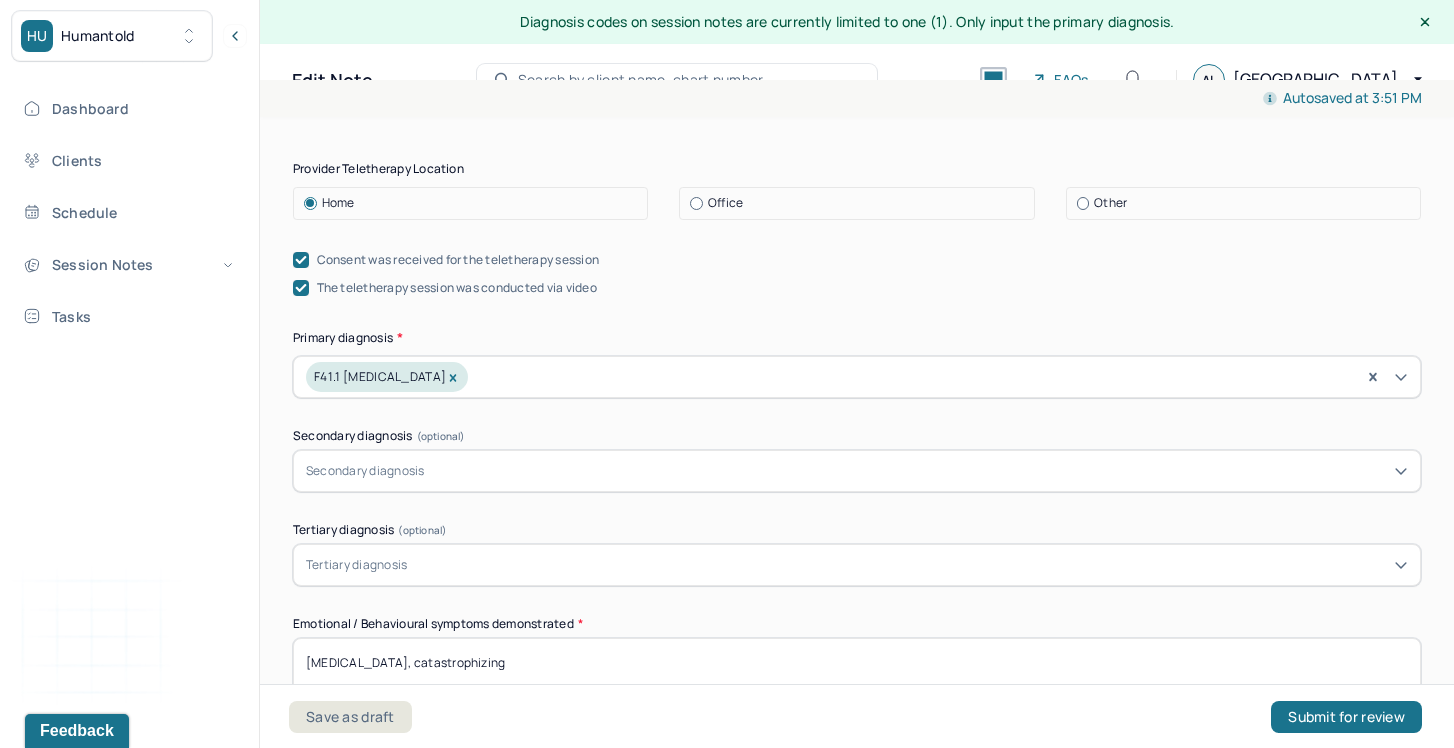 click on "Health anxiety, catastrophizing" at bounding box center [857, 690] 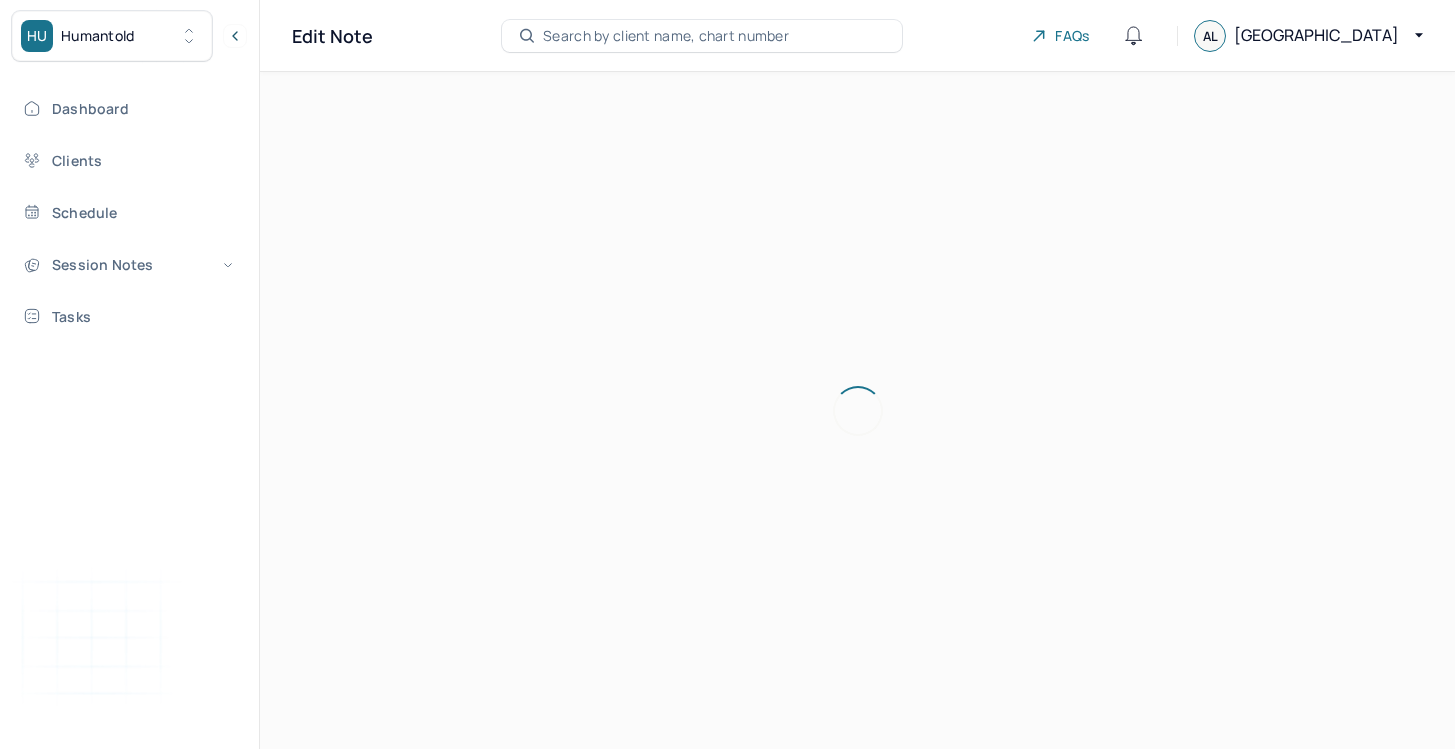scroll, scrollTop: 0, scrollLeft: 0, axis: both 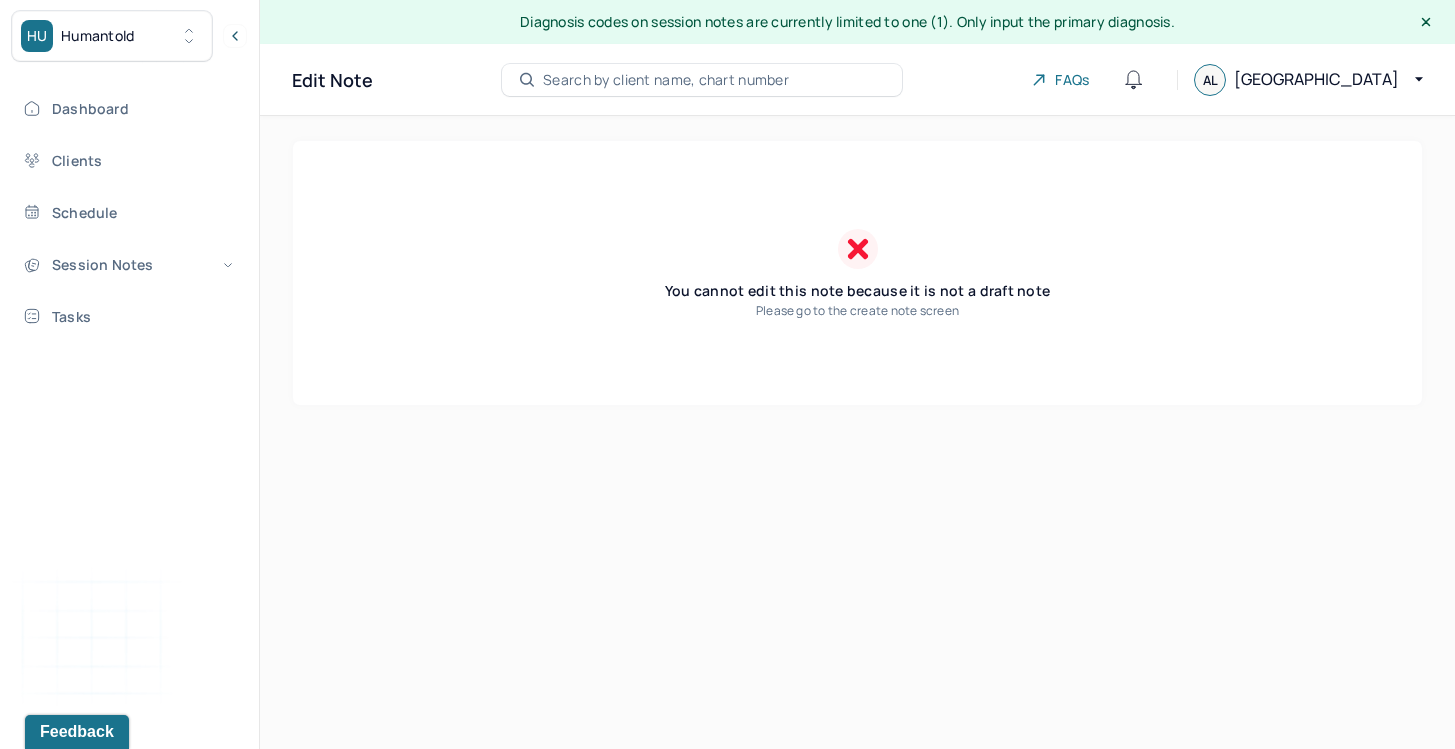 click on "Dashboard Clients Schedule Session Notes Tasks" at bounding box center [129, 212] 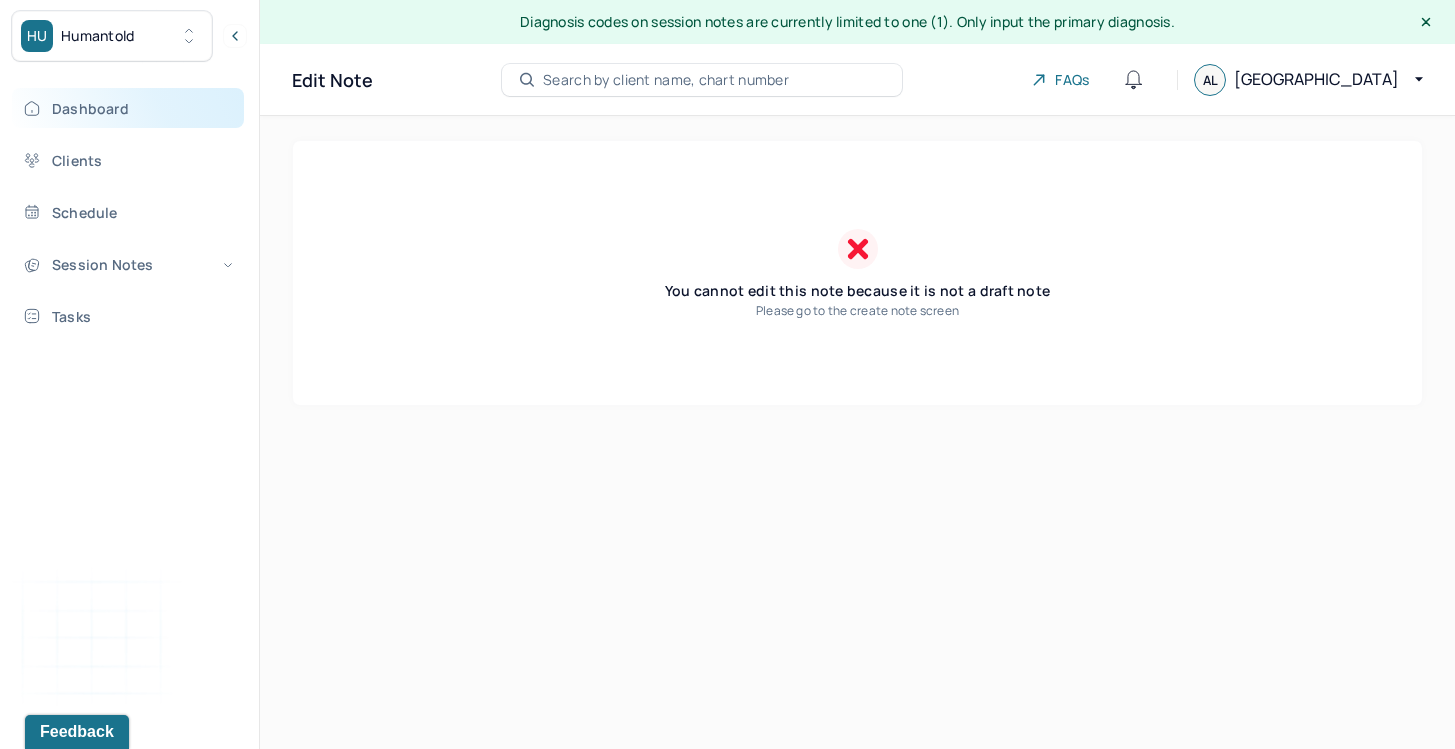 click on "Dashboard" at bounding box center (128, 108) 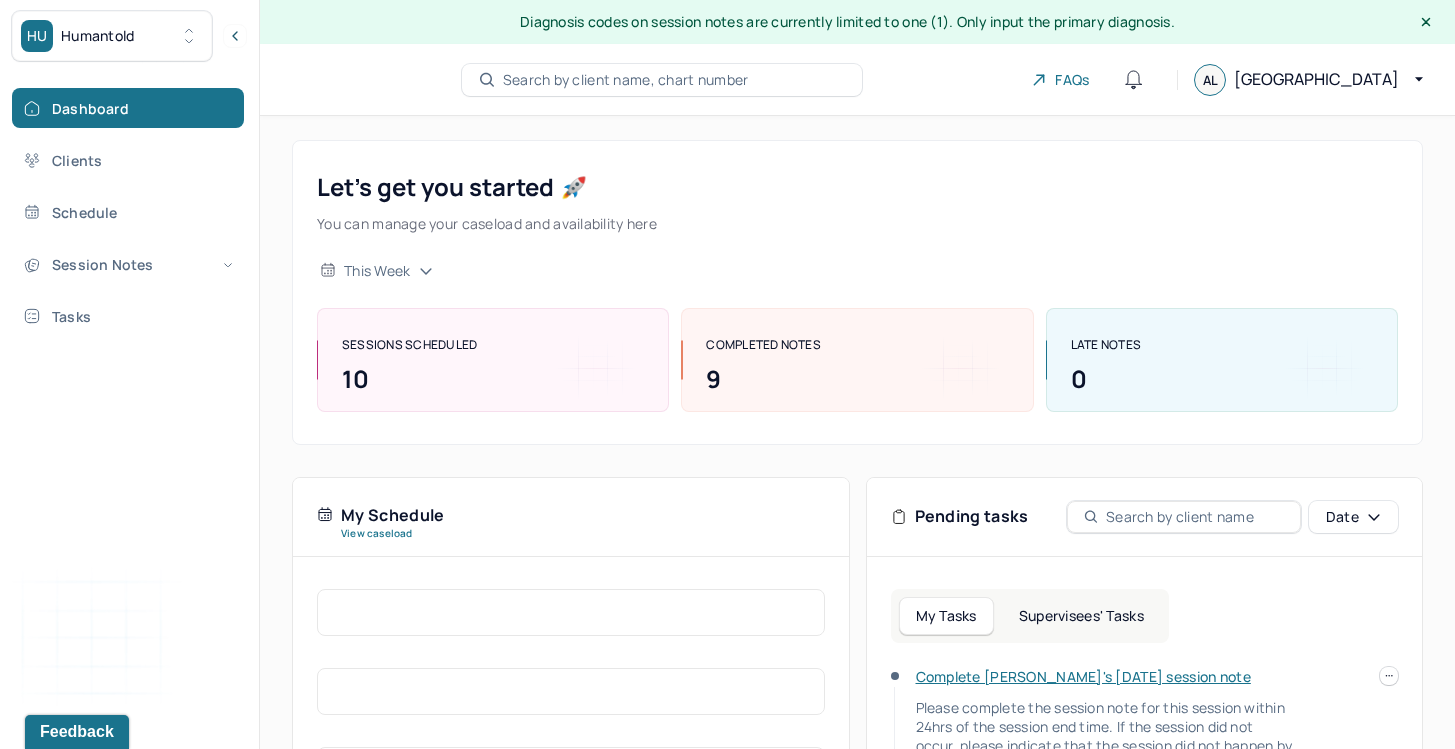 click on "Complete Anastasia's Wed, 07/09 session note" at bounding box center [1083, 676] 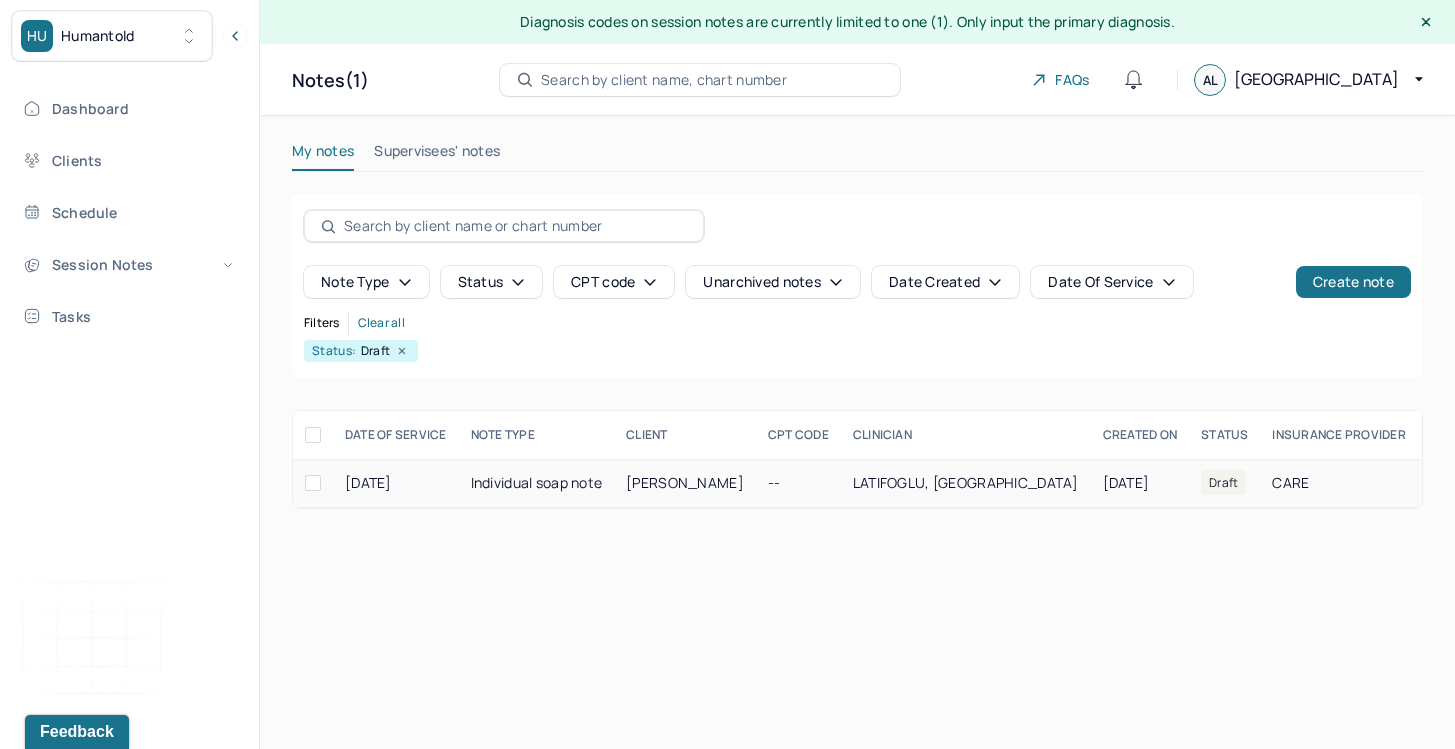 click on "[PERSON_NAME]" at bounding box center [685, 482] 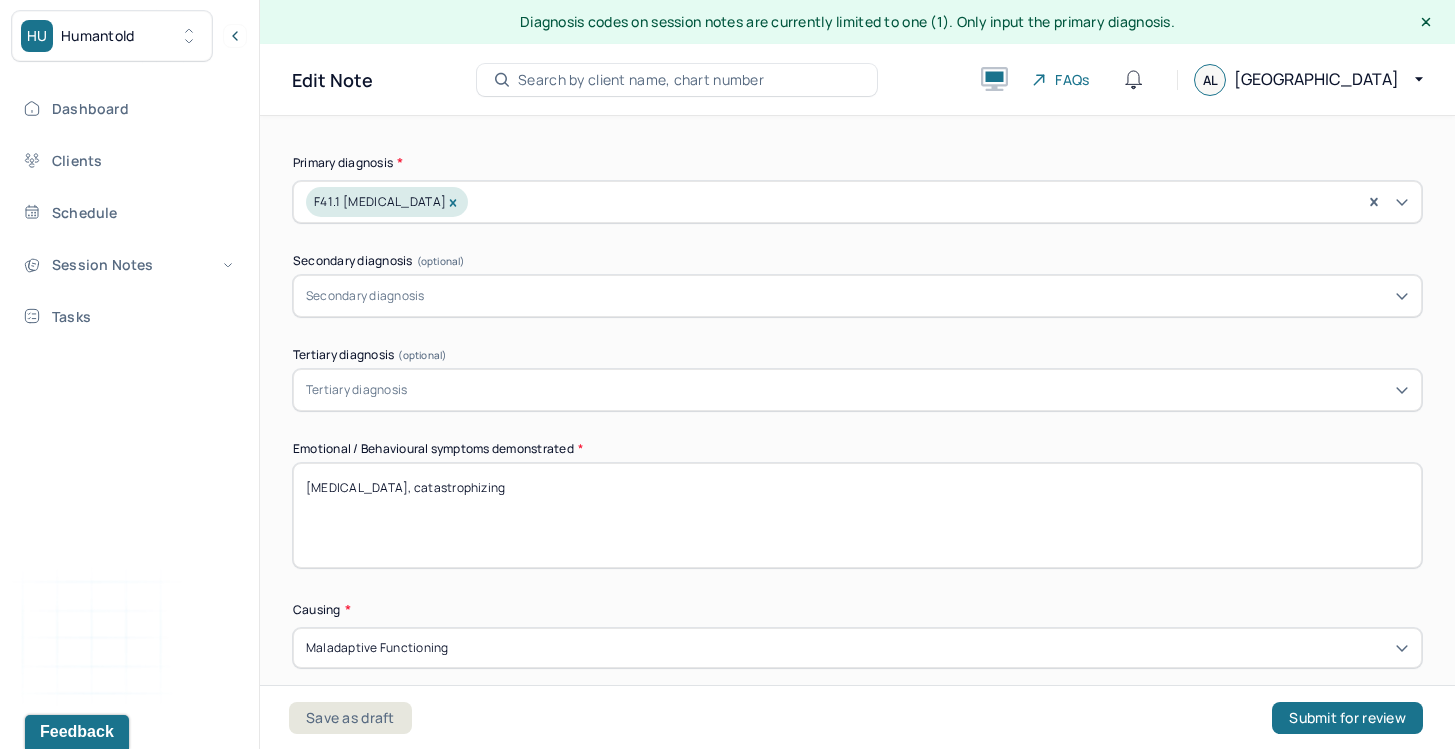 click on "Health anxiety, catastrophizing" at bounding box center (857, 515) 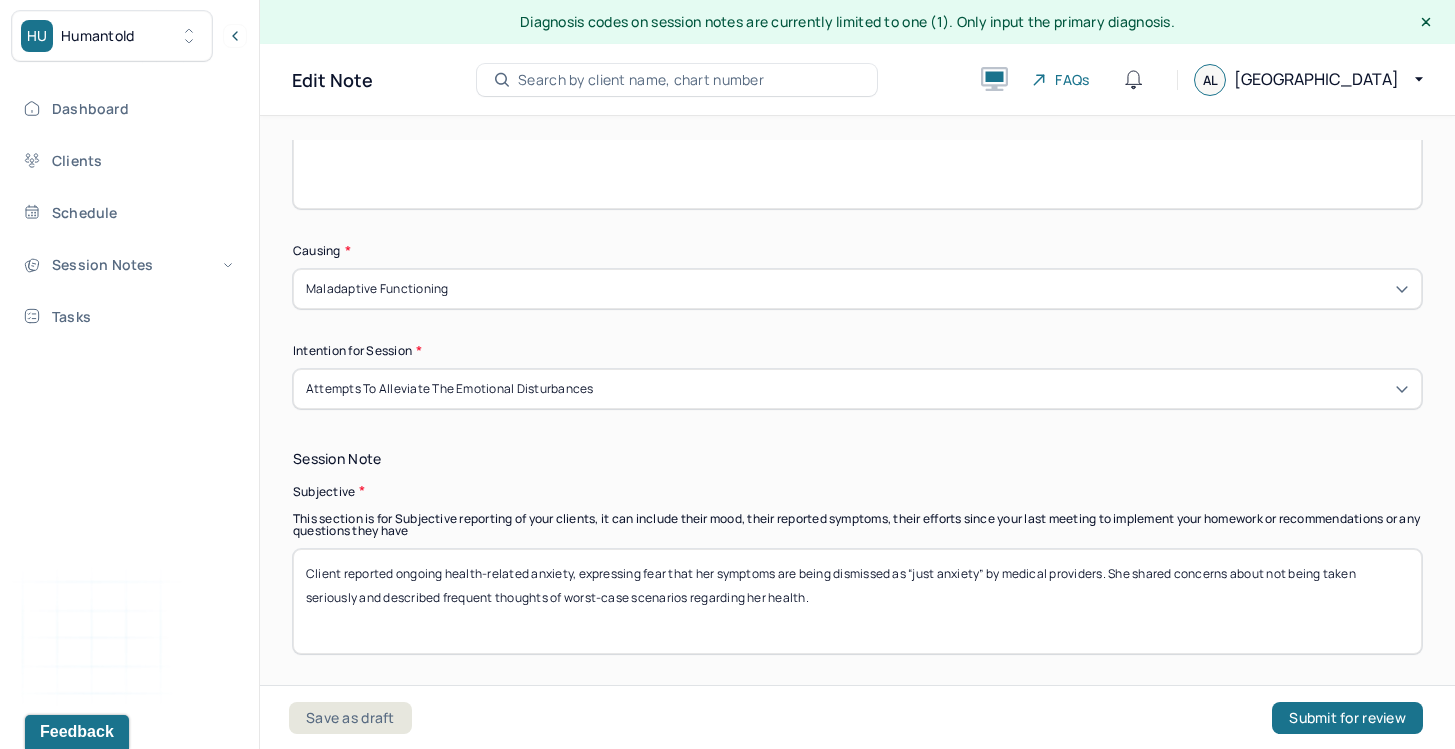 scroll, scrollTop: 1142, scrollLeft: 0, axis: vertical 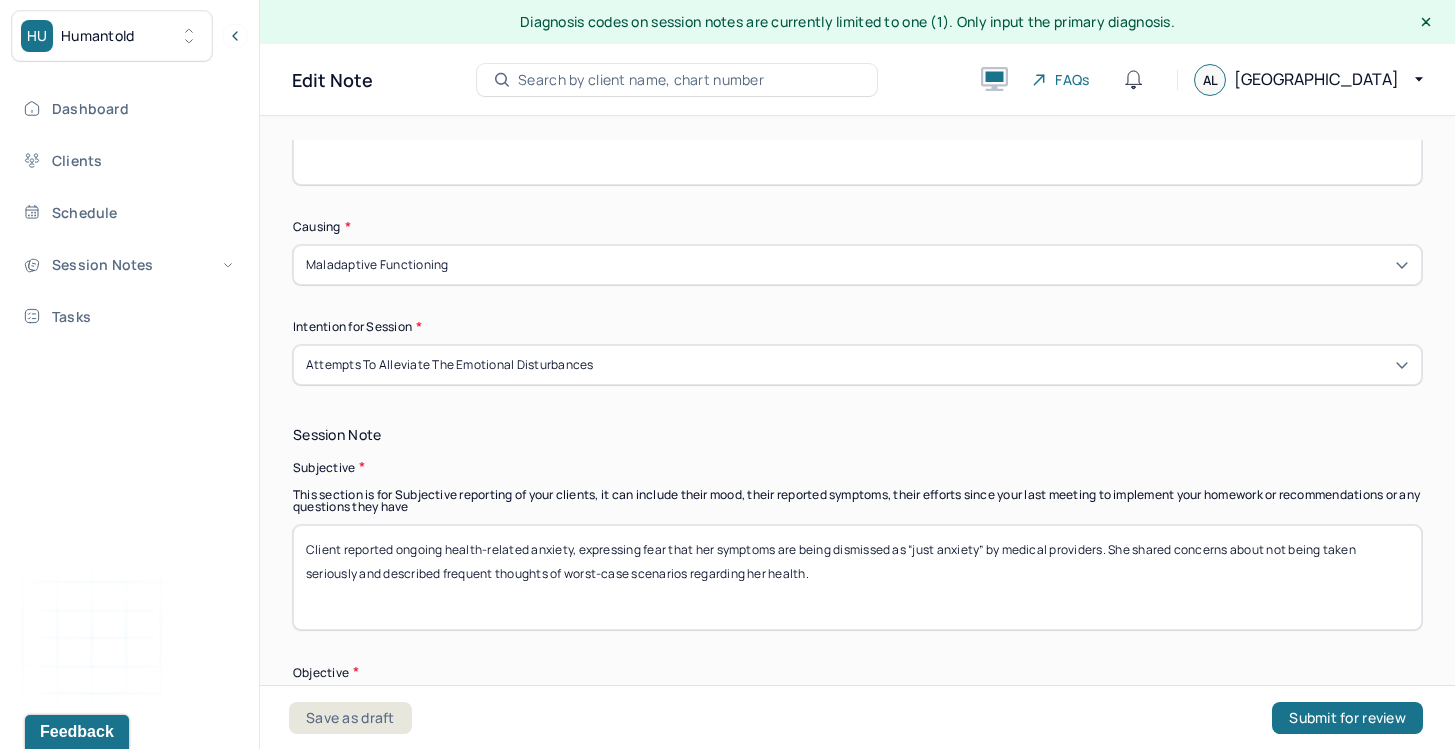 click on "Client reported ongoing health-related anxiety, expressing fear that her symptoms are being dismissed as “just anxiety” by medical providers. She shared concerns about not being taken seriously and described frequent thoughts of worst-case scenarios regarding her health." at bounding box center [857, 577] 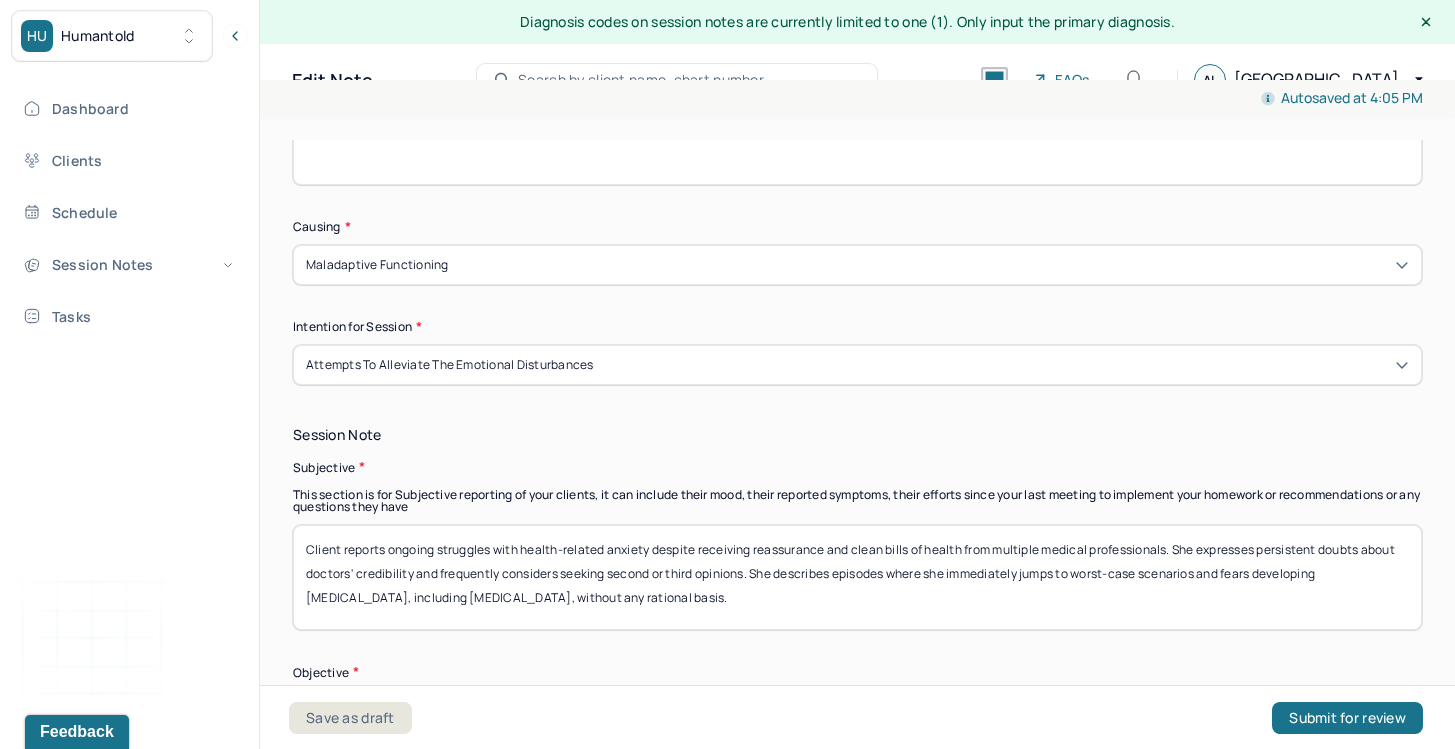 drag, startPoint x: 421, startPoint y: 547, endPoint x: 542, endPoint y: 593, distance: 129.44884 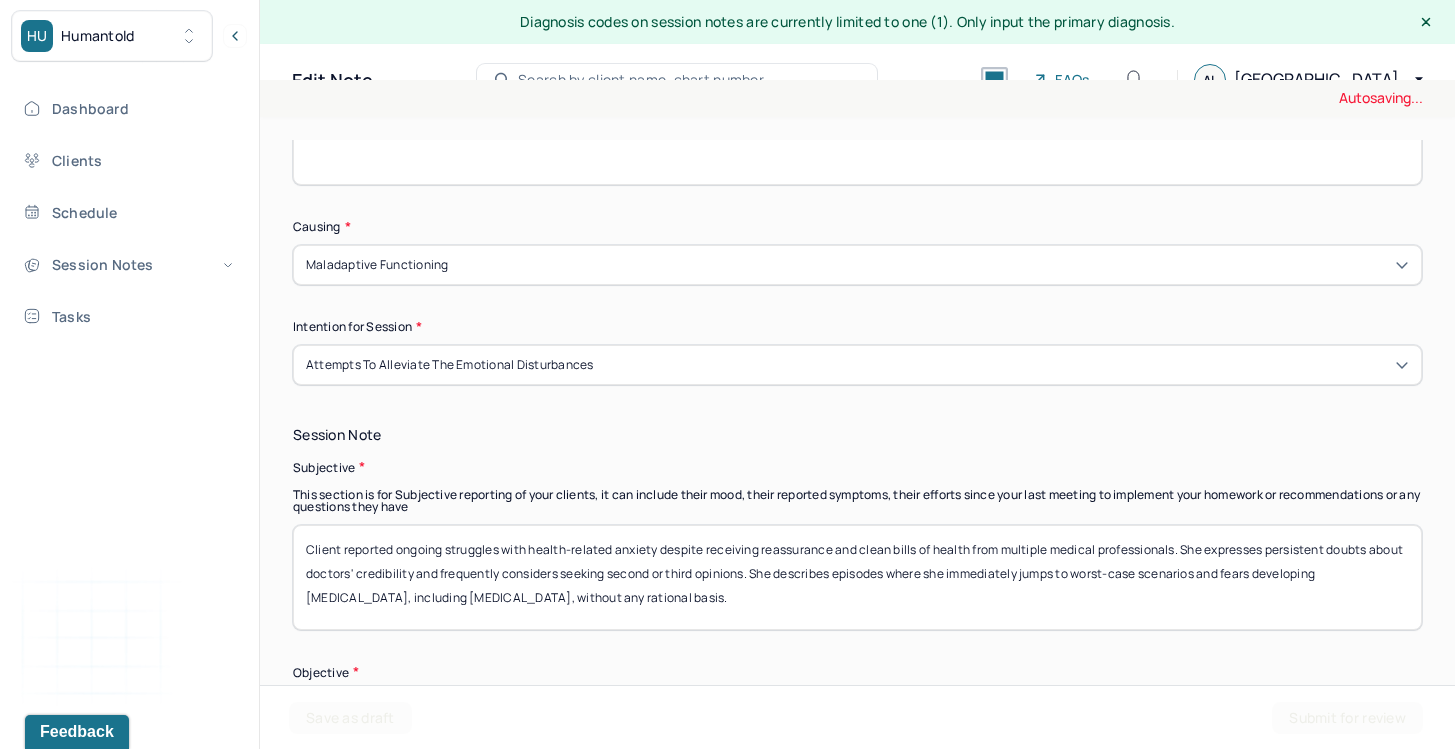 drag, startPoint x: 824, startPoint y: 539, endPoint x: 1036, endPoint y: 578, distance: 215.55742 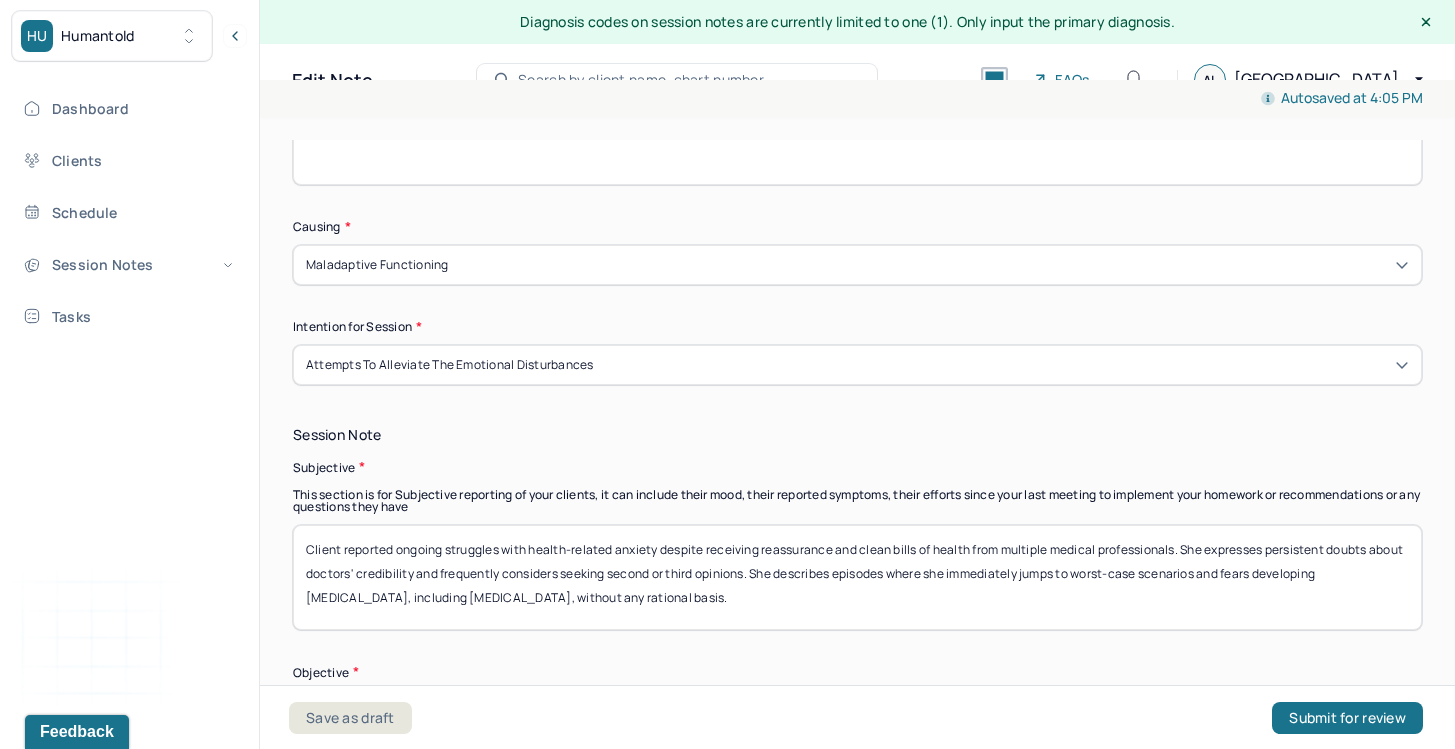 drag, startPoint x: 840, startPoint y: 543, endPoint x: 969, endPoint y: 546, distance: 129.03488 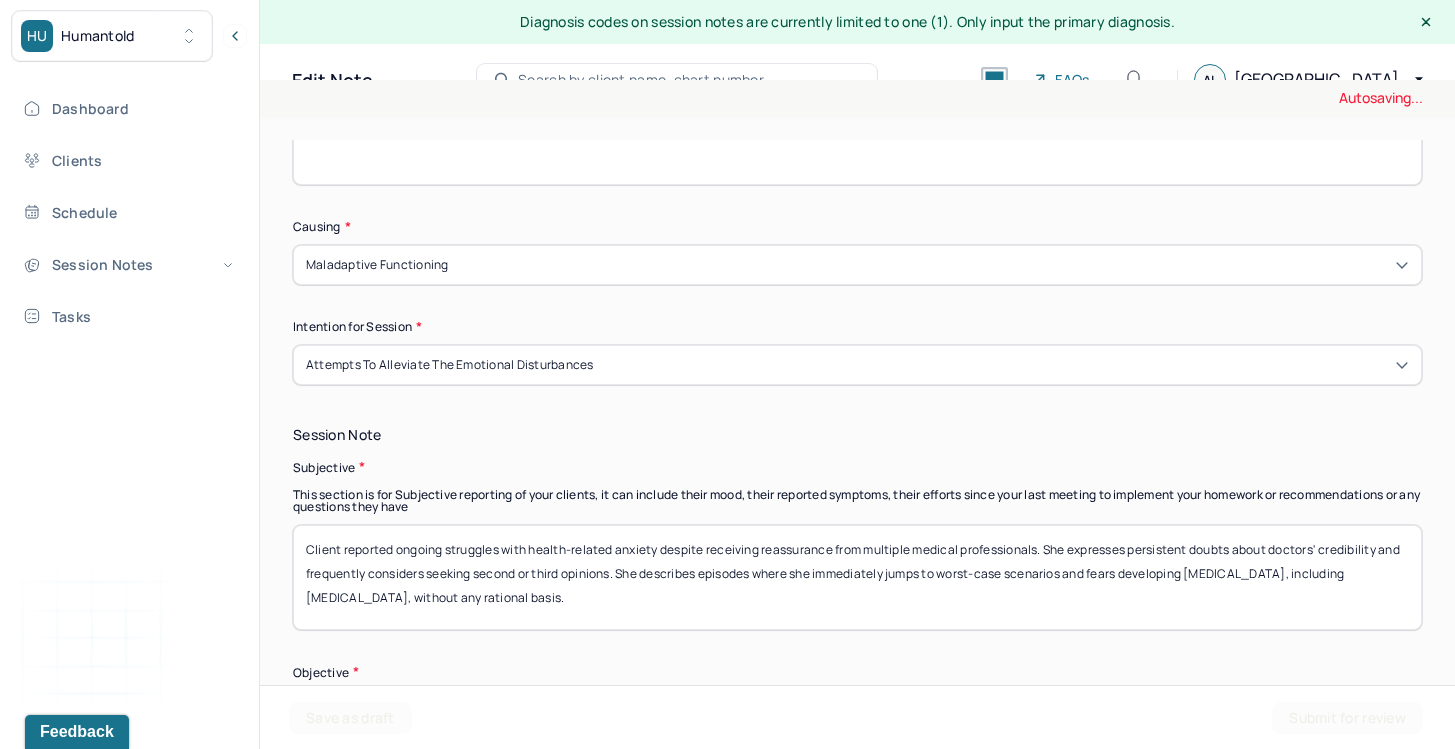 drag, startPoint x: 1061, startPoint y: 549, endPoint x: 1097, endPoint y: 580, distance: 47.507893 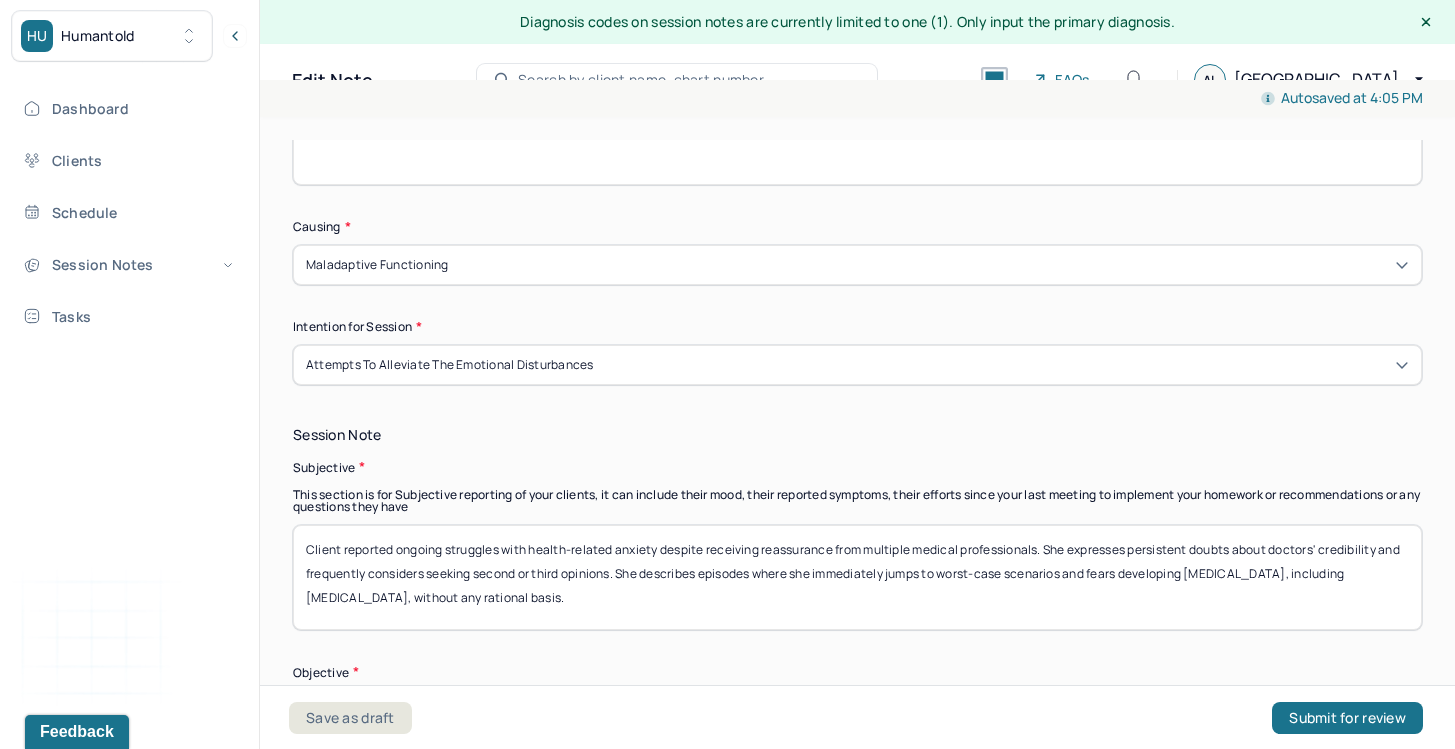 click on "Client reported ongoing struggles with health-related anxiety despite receiving reassurance from multiple medical professionals. She expresses persistent doubts about doctors' credibility and frequently considers seeking second or third opinions. She describes episodes where she immediately jumps to worst-case scenarios and fears developing serious mental illness, including schizophrenia, without any rational basis." at bounding box center (857, 577) 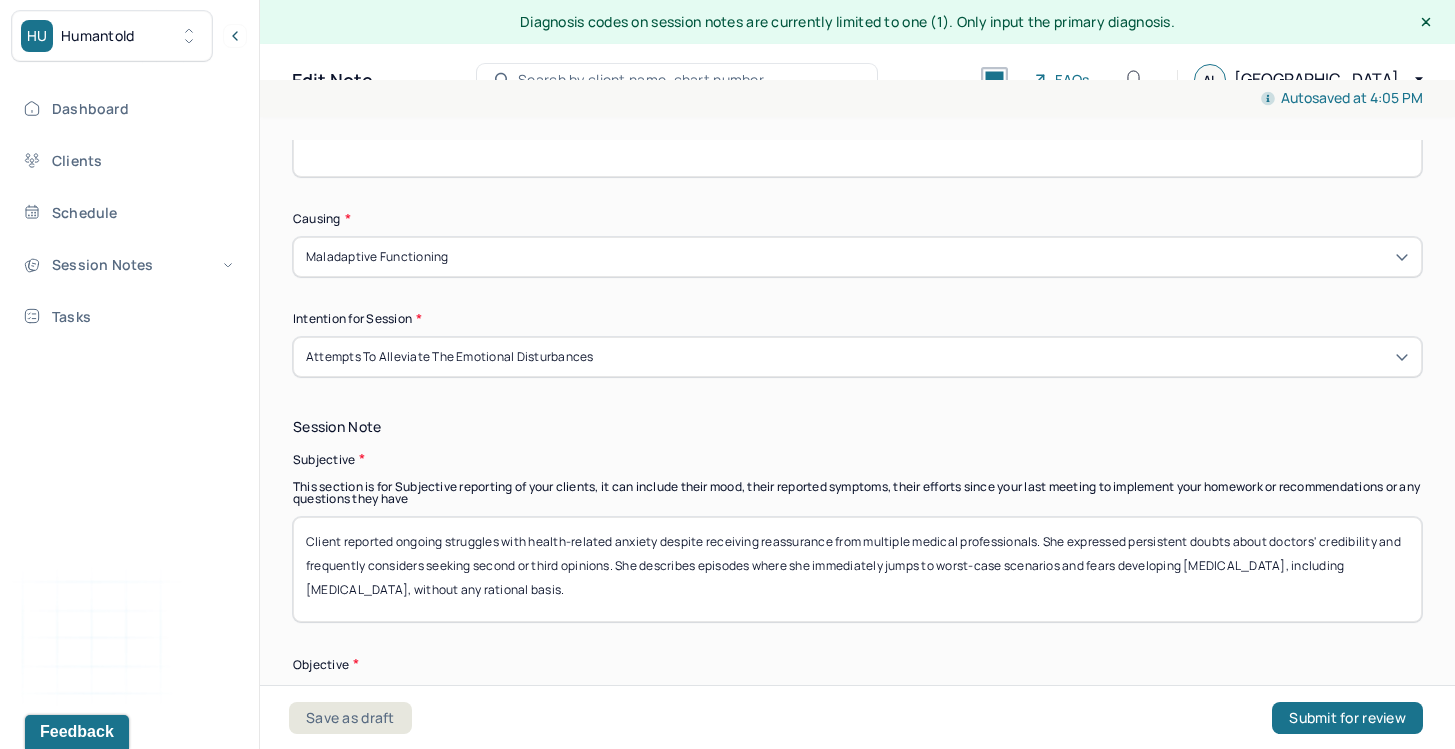 scroll, scrollTop: 1152, scrollLeft: 0, axis: vertical 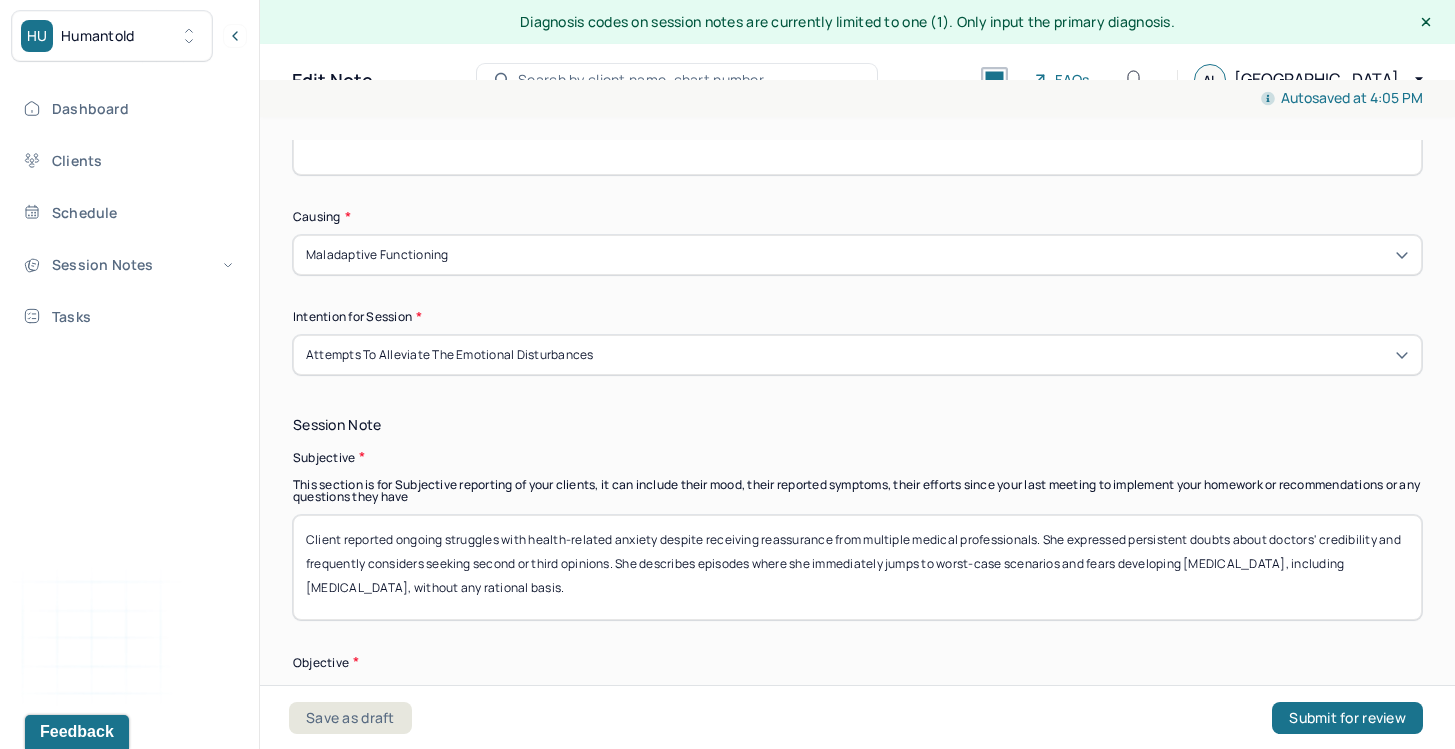 click on "Client reported ongoing struggles with health-related anxiety despite receiving reassurance from multiple medical professionals. She expressed persistent doubts about doctors' credibility and frequently considers seeking second or third opinions. She describes episodes where she immediately jumps to worst-case scenarios and fears developing serious mental illness, including schizophrenia, without any rational basis." at bounding box center [857, 567] 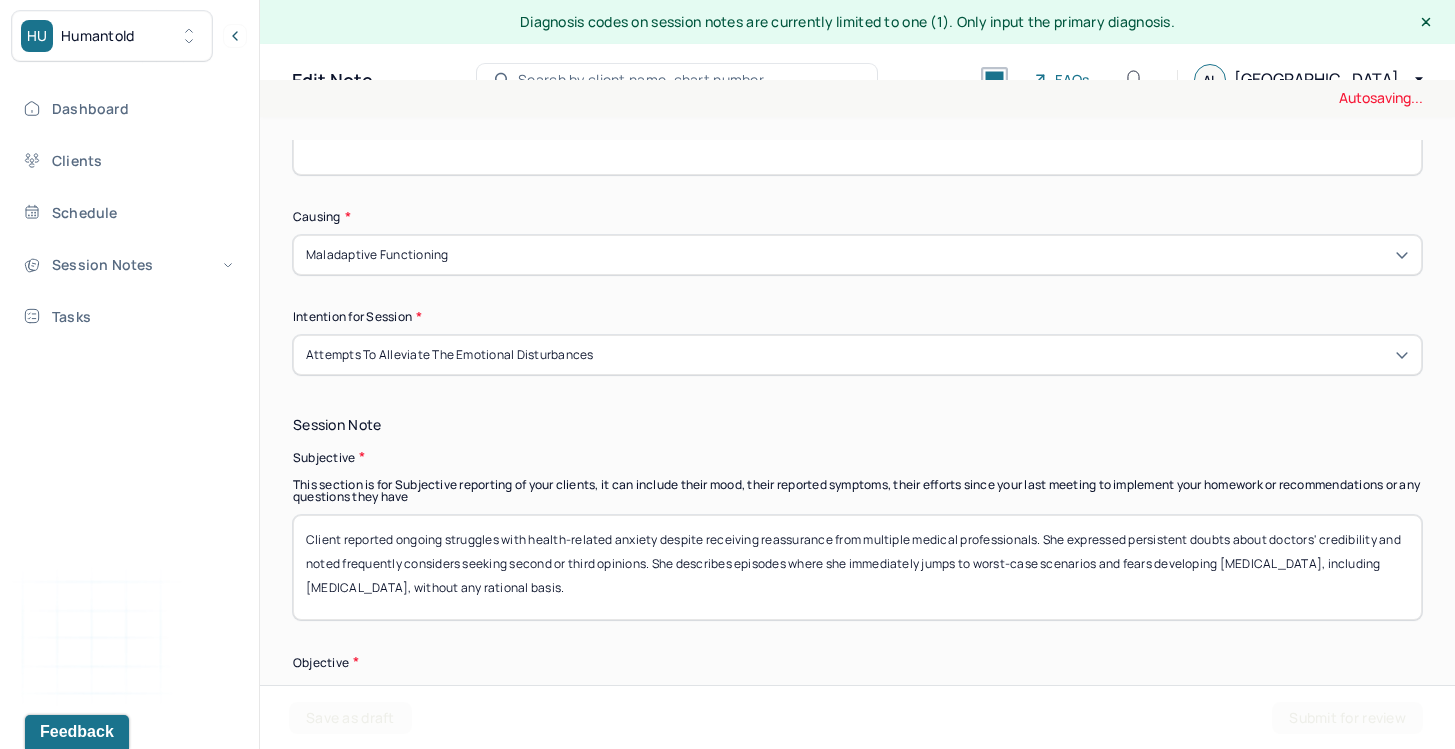 click on "Client reported ongoing struggles with health-related anxiety despite receiving reassurance from multiple medical professionals. She expressed persistent doubts about doctors' credibility and frequently considers seeking second or third opinions. She describes episodes where she immediately jumps to worst-case scenarios and fears developing serious mental illness, including schizophrenia, without any rational basis." at bounding box center (857, 567) 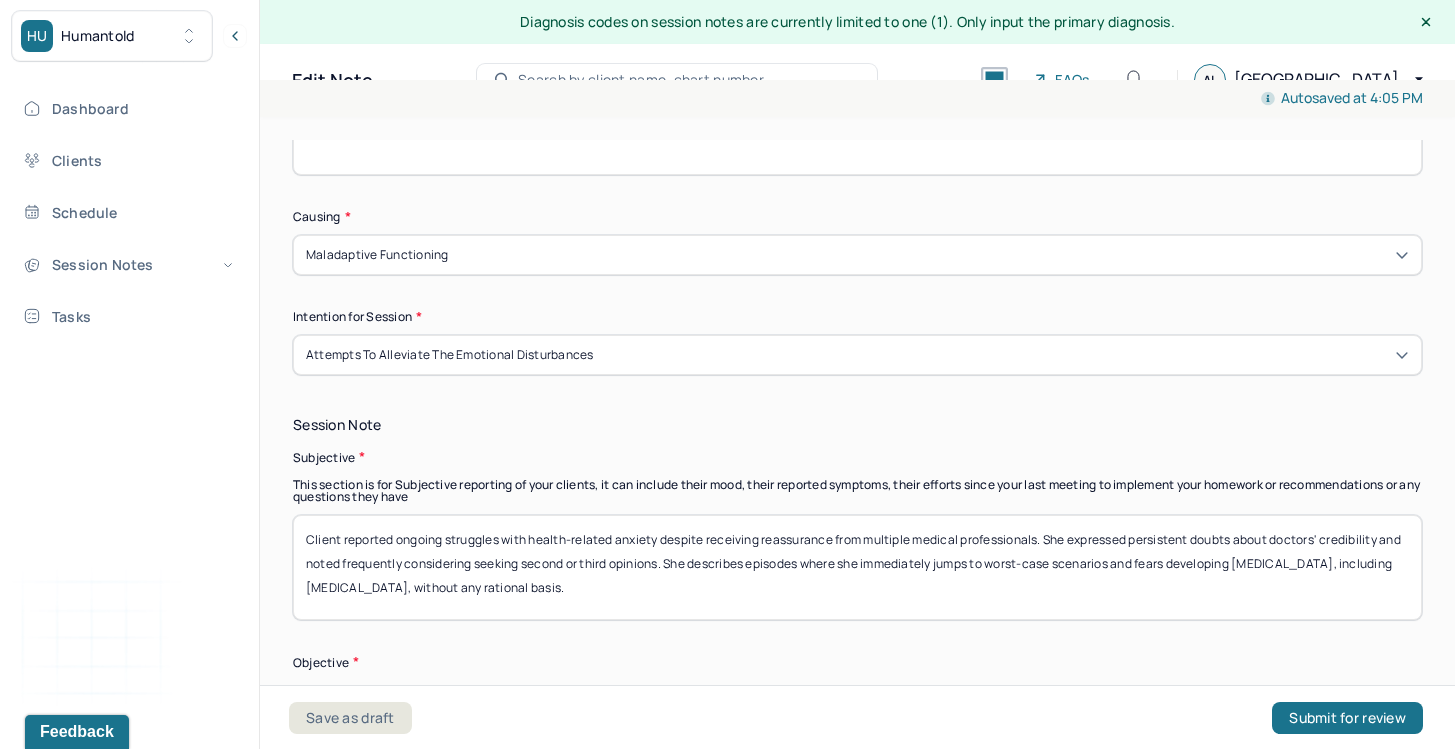 drag, startPoint x: 568, startPoint y: 561, endPoint x: 657, endPoint y: 570, distance: 89.453896 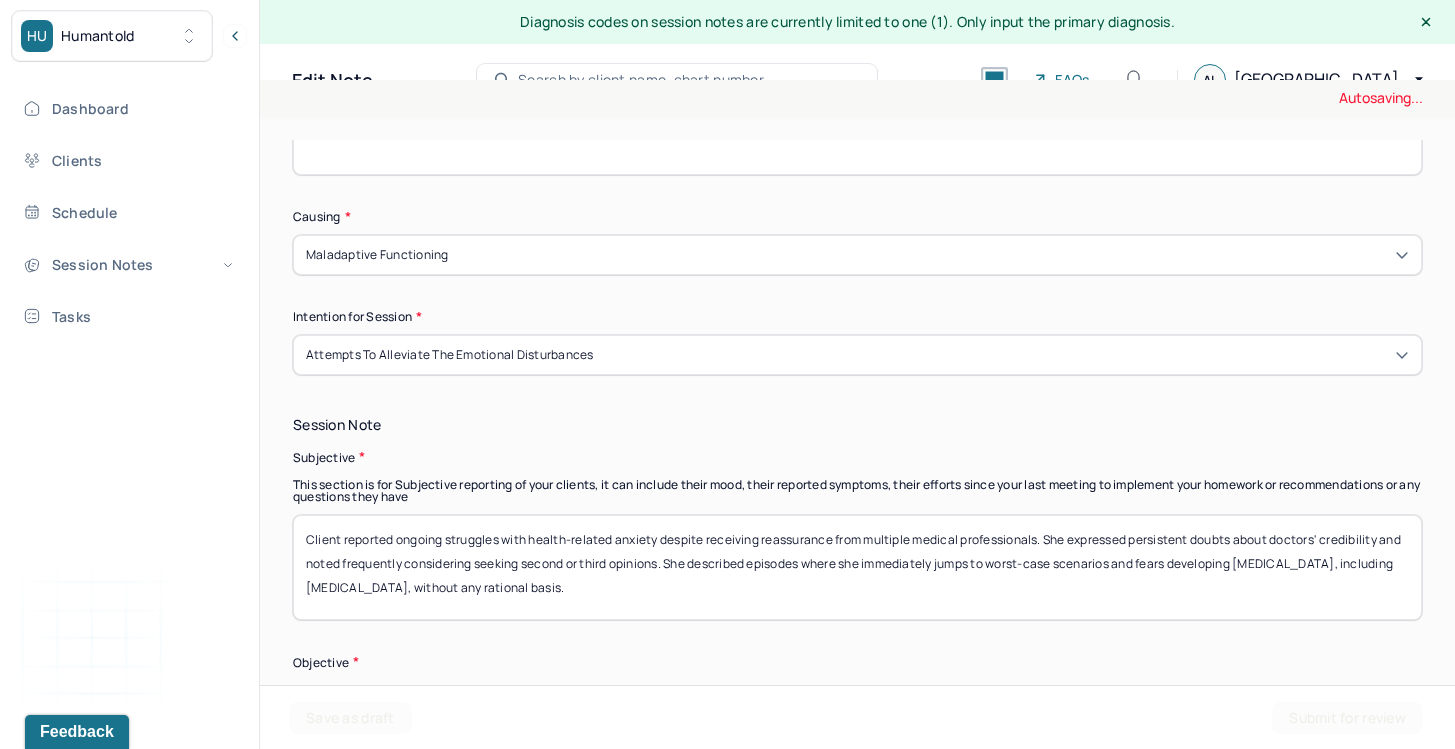 drag, startPoint x: 808, startPoint y: 563, endPoint x: 877, endPoint y: 572, distance: 69.58448 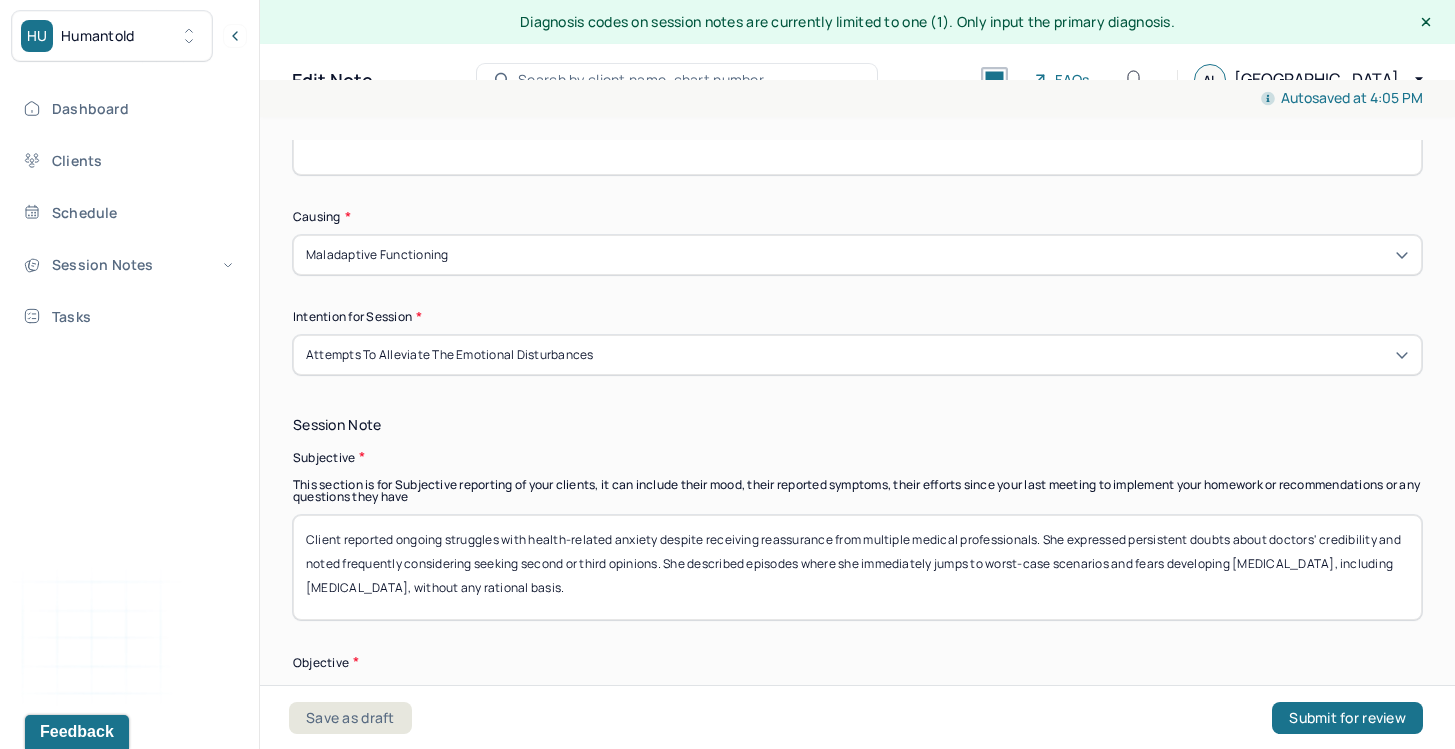 click on "Client reported ongoing struggles with health-related anxiety despite receiving reassurance from multiple medical professionals. She expressed persistent doubts about doctors' credibility and  noted frequently considering seeking second or third opinions. She describes episodes where she immediately jumps to worst-case scenarios and fears developing serious mental illness, including schizophrenia, without any rational basis." at bounding box center (857, 567) 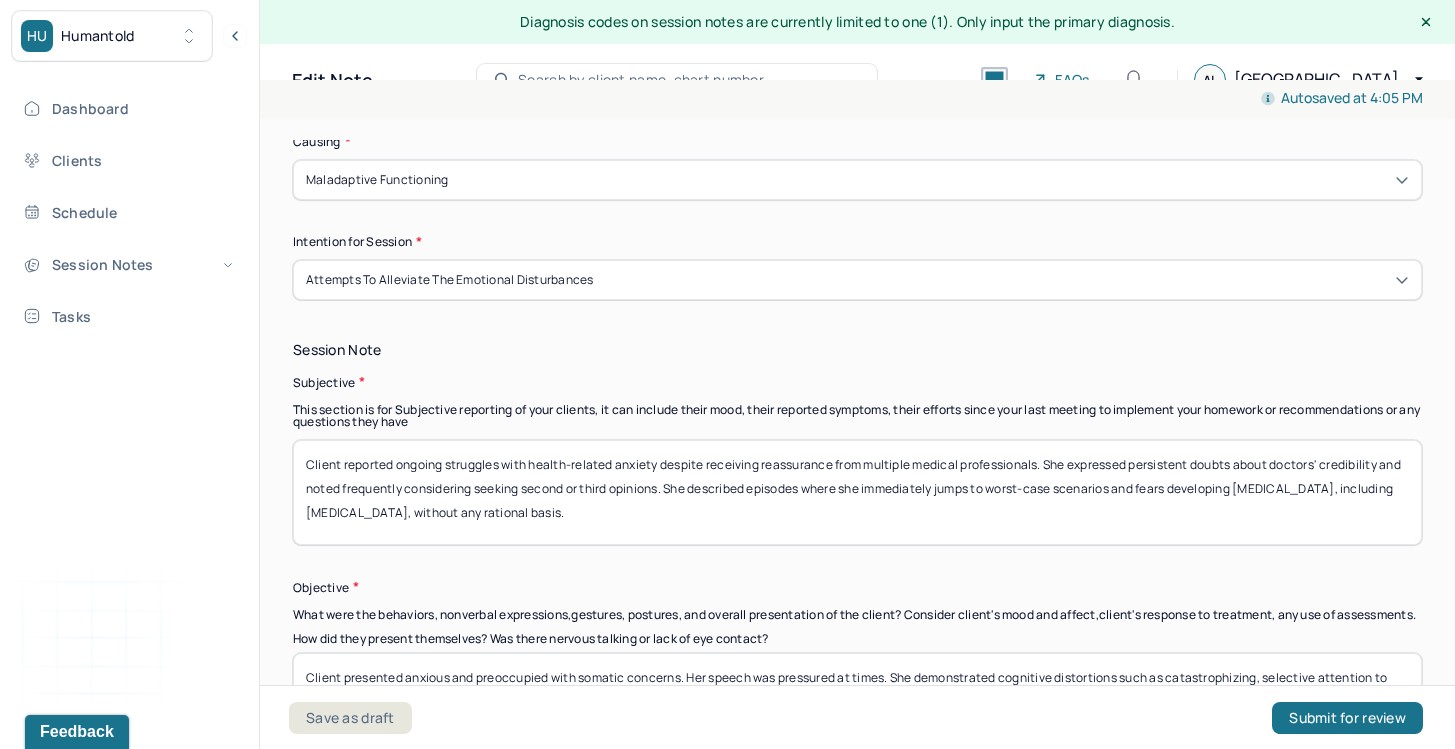 scroll, scrollTop: 1232, scrollLeft: 0, axis: vertical 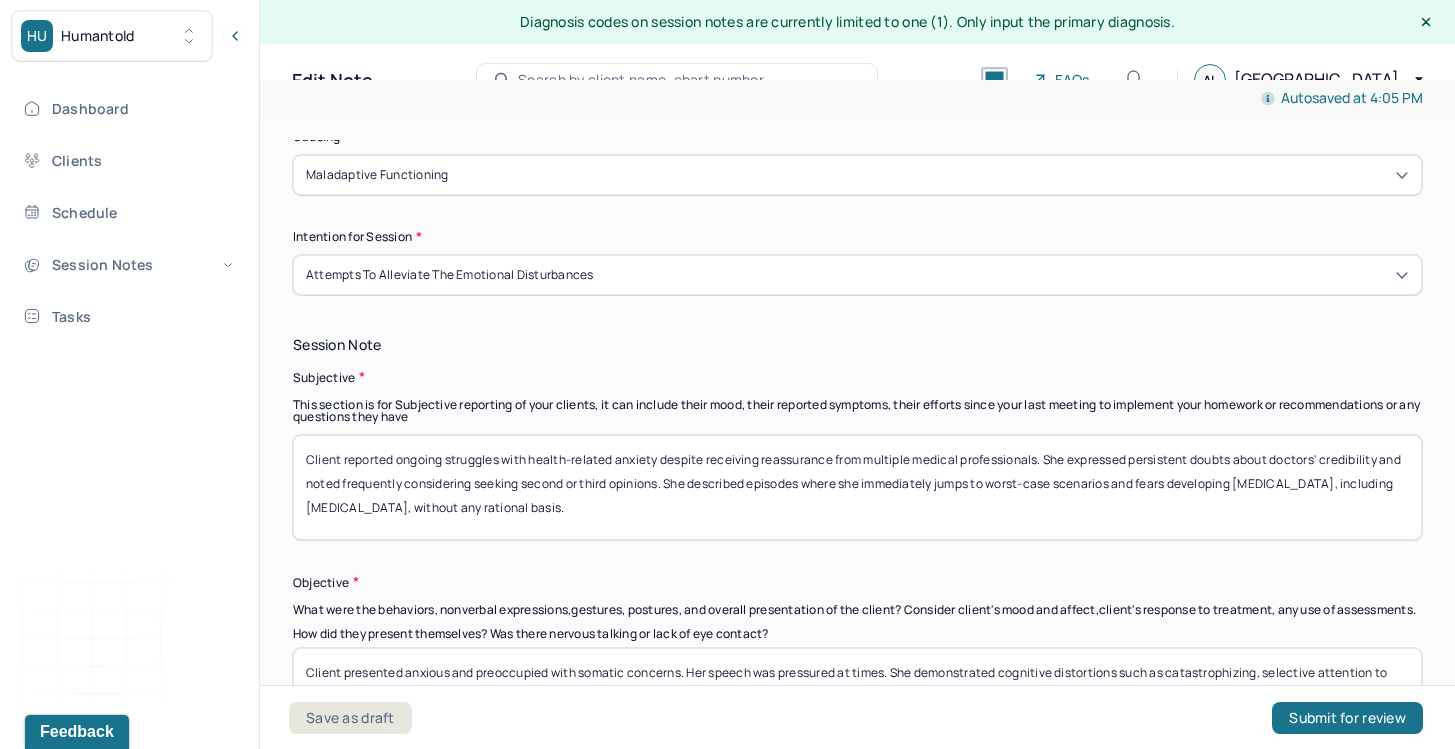 click on "Client reported ongoing struggles with health-related anxiety despite receiving reassurance from multiple medical professionals. She expressed persistent doubts about doctors' credibility and  noted frequently considering seeking second or third opinions. She described episodes where she immediately jumps to worst-case scenarios and fears developing serious mental illness, including schizophrenia, without any rational basis." at bounding box center (857, 487) 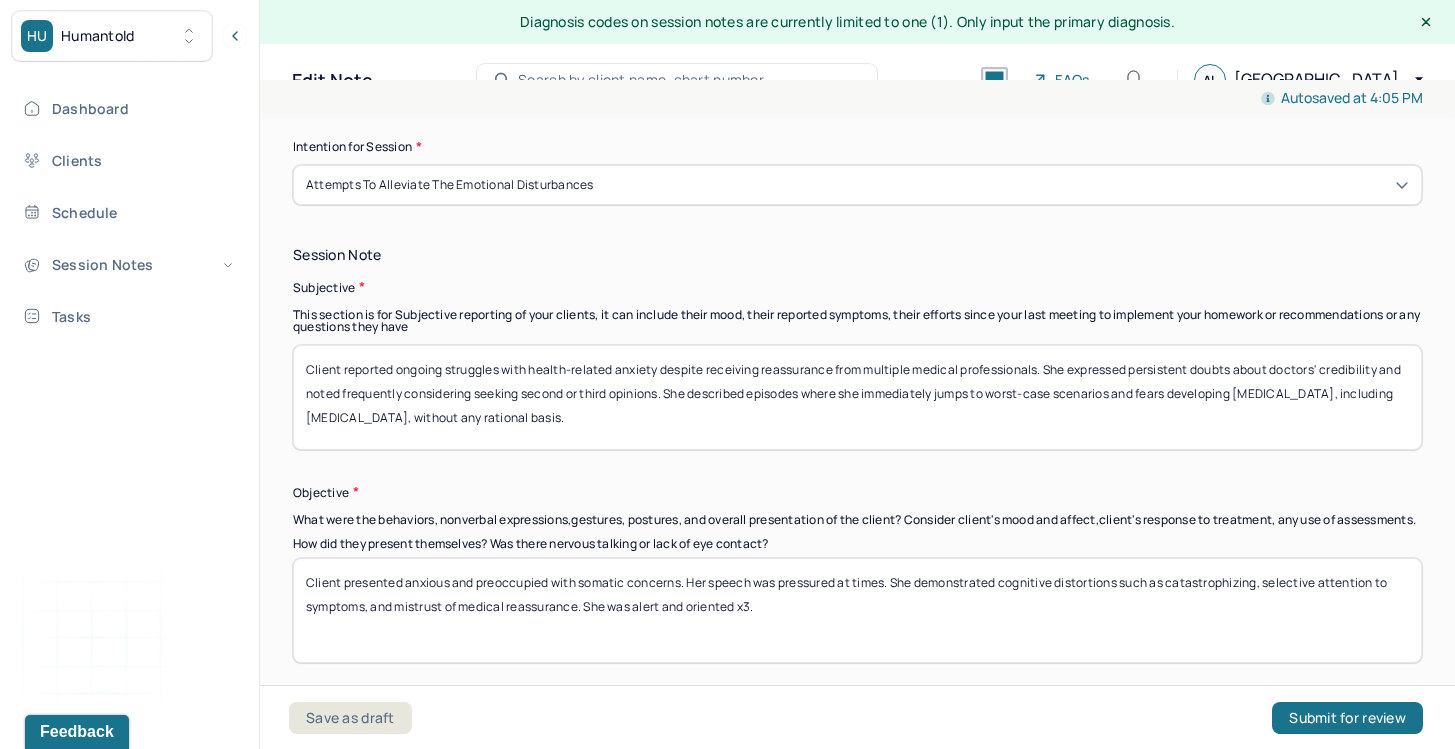 scroll, scrollTop: 1392, scrollLeft: 0, axis: vertical 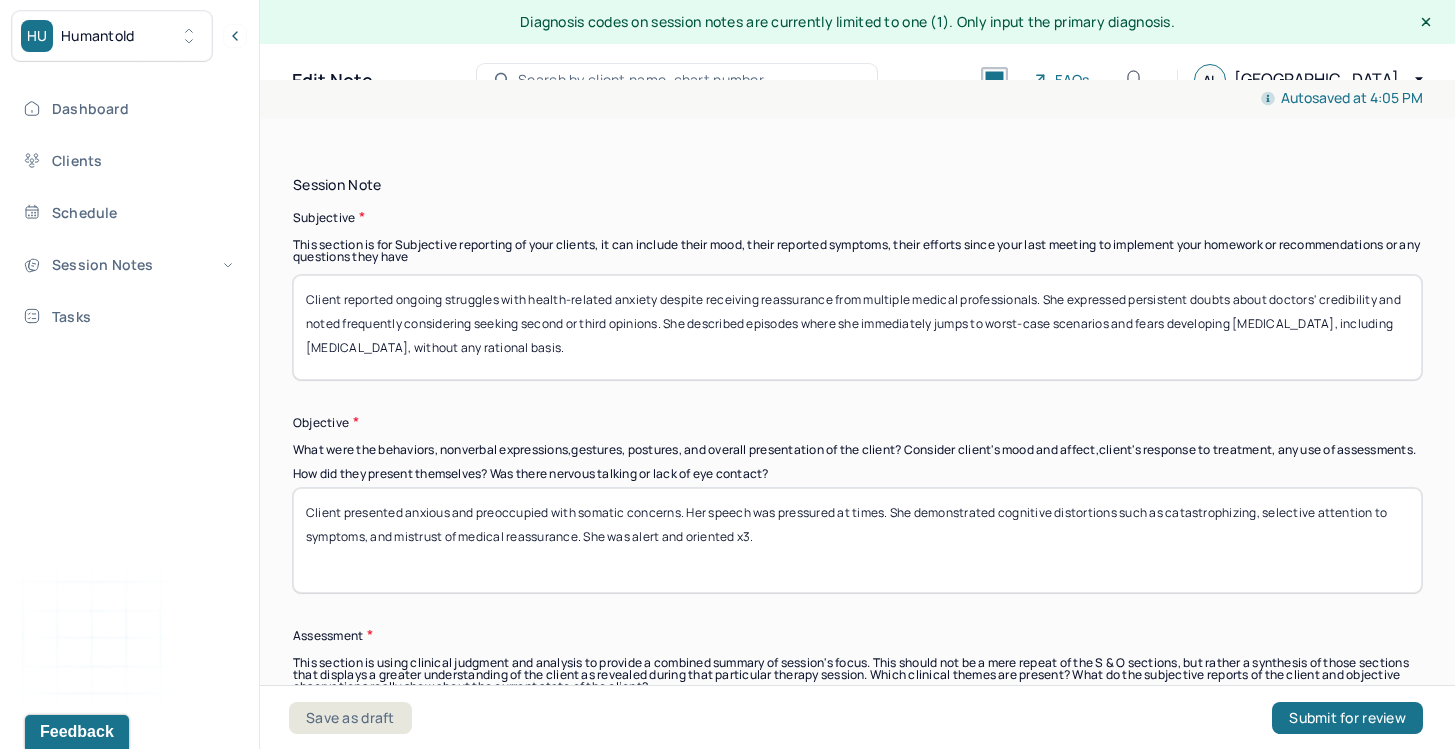 type on "Client reported ongoing struggles with health-related anxiety despite receiving reassurance from multiple medical professionals. She expressed persistent doubts about doctors' credibility and  noted frequently considering seeking second or third opinions. She described episodes where she immediately jumps to worst-case scenarios and fears developing serious mental illness, including schizophrenia, without any rational basis." 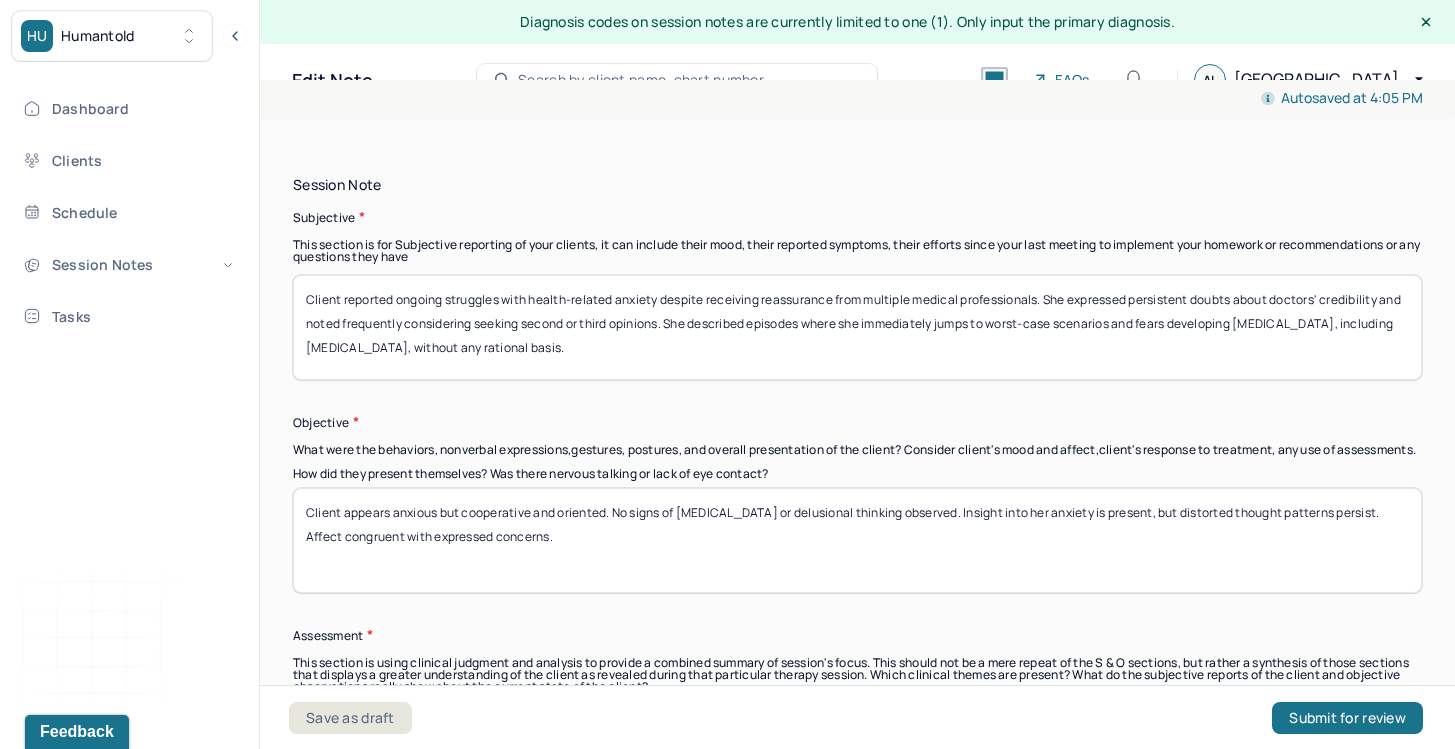 drag, startPoint x: 389, startPoint y: 521, endPoint x: 348, endPoint y: 521, distance: 41 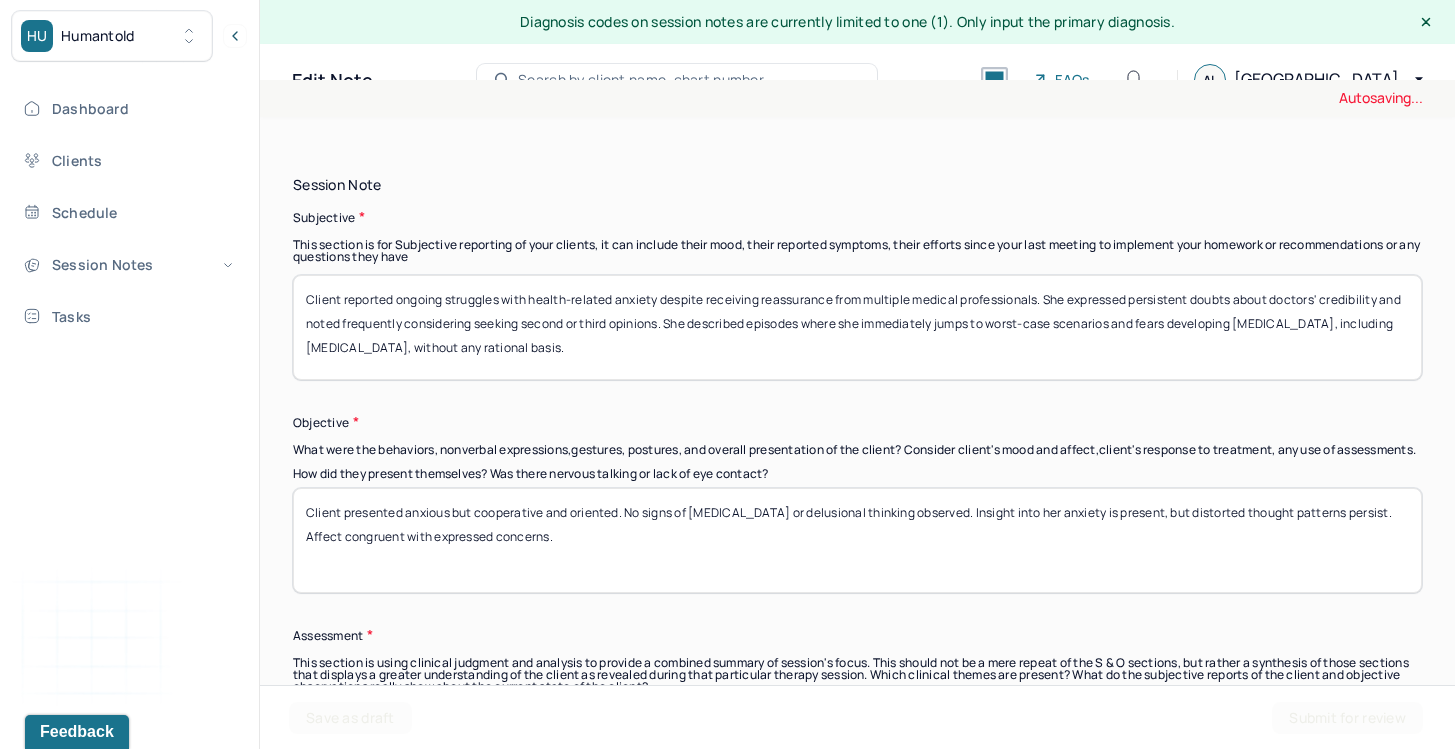 drag, startPoint x: 464, startPoint y: 526, endPoint x: 613, endPoint y: 523, distance: 149.0302 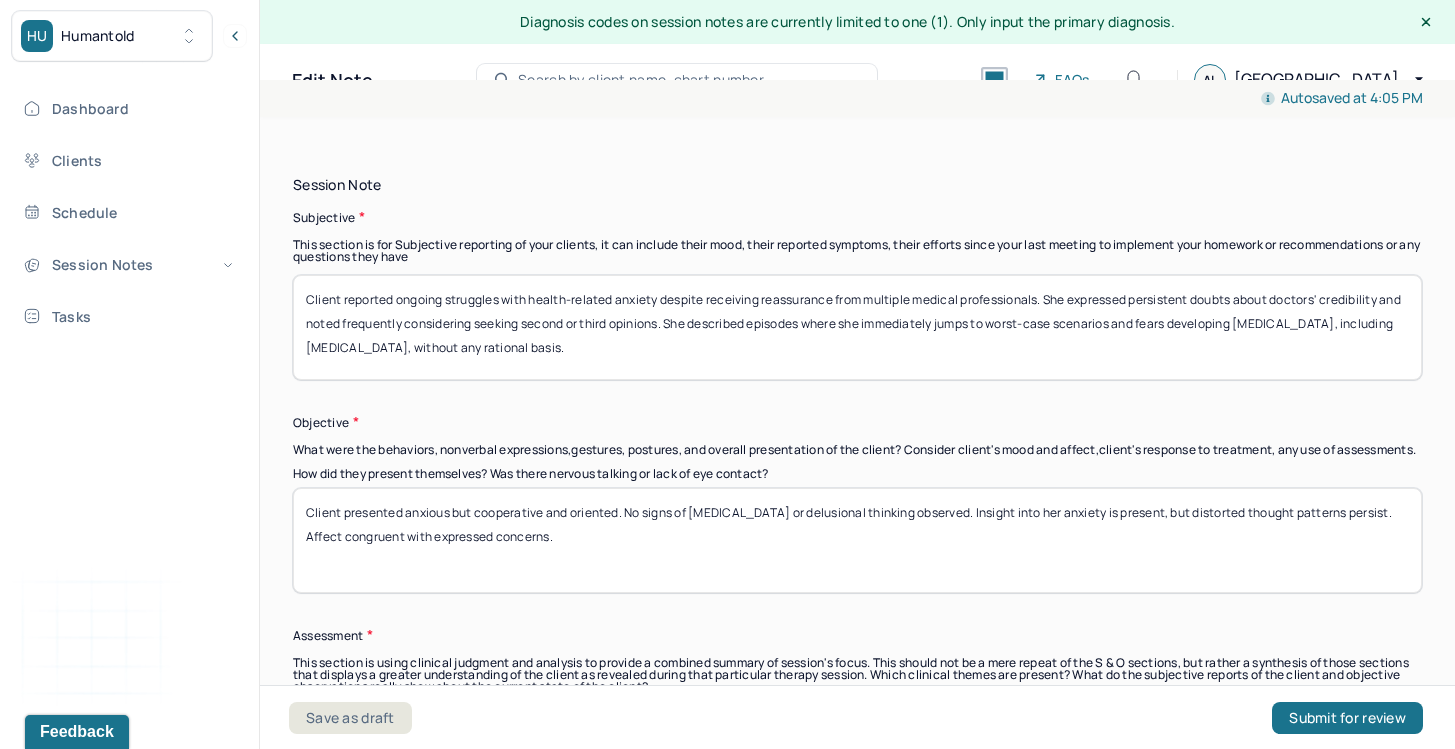 click on "Client appears anxious but cooperative and oriented. No signs of psychosis or delusional thinking observed. Insight into her anxiety is present, but distorted thought patterns persist. Affect congruent with expressed concerns." at bounding box center [857, 540] 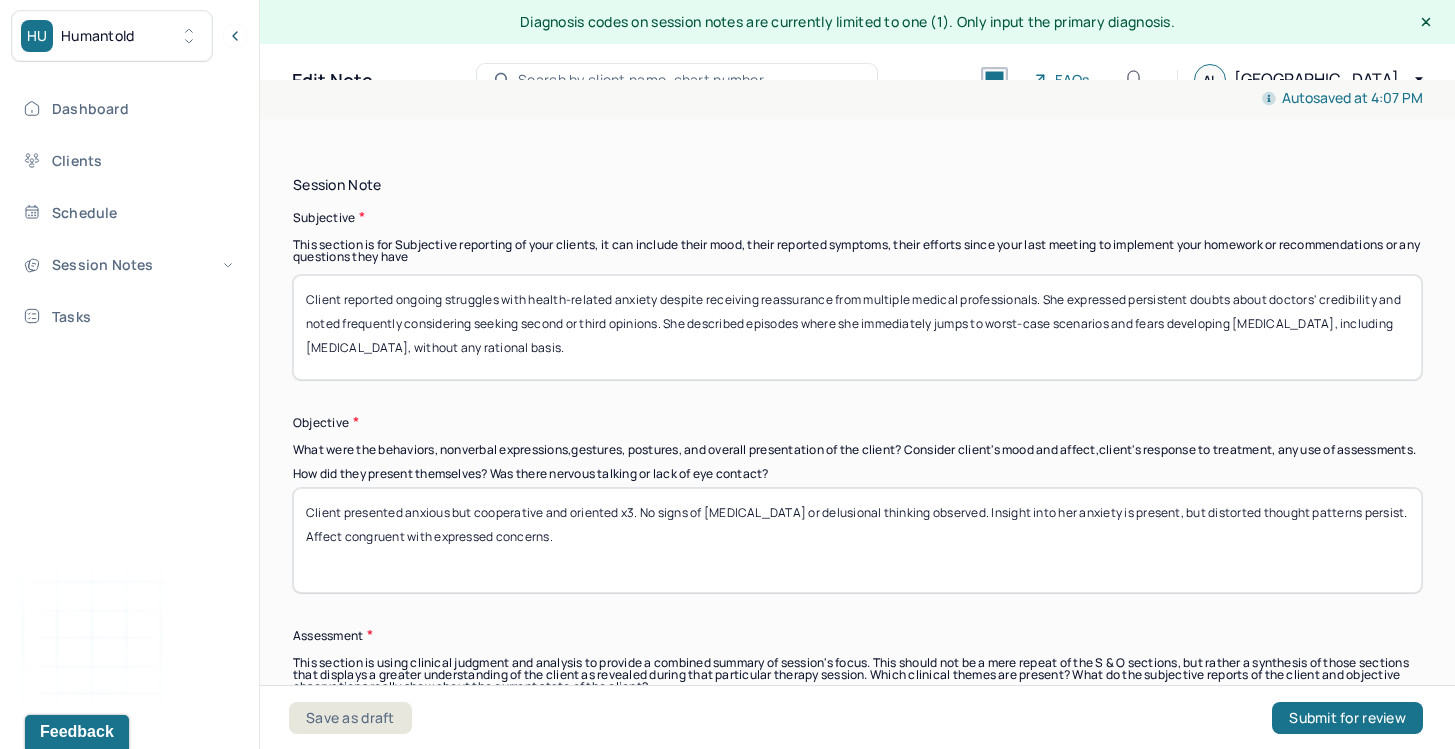 click on "Client presented anxious but cooperative and oriented x3. No signs of psychosis or delusional thinking observed. Insight into her anxiety is present, but distorted thought patterns persist. Affect congruent with expressed concerns." at bounding box center [857, 540] 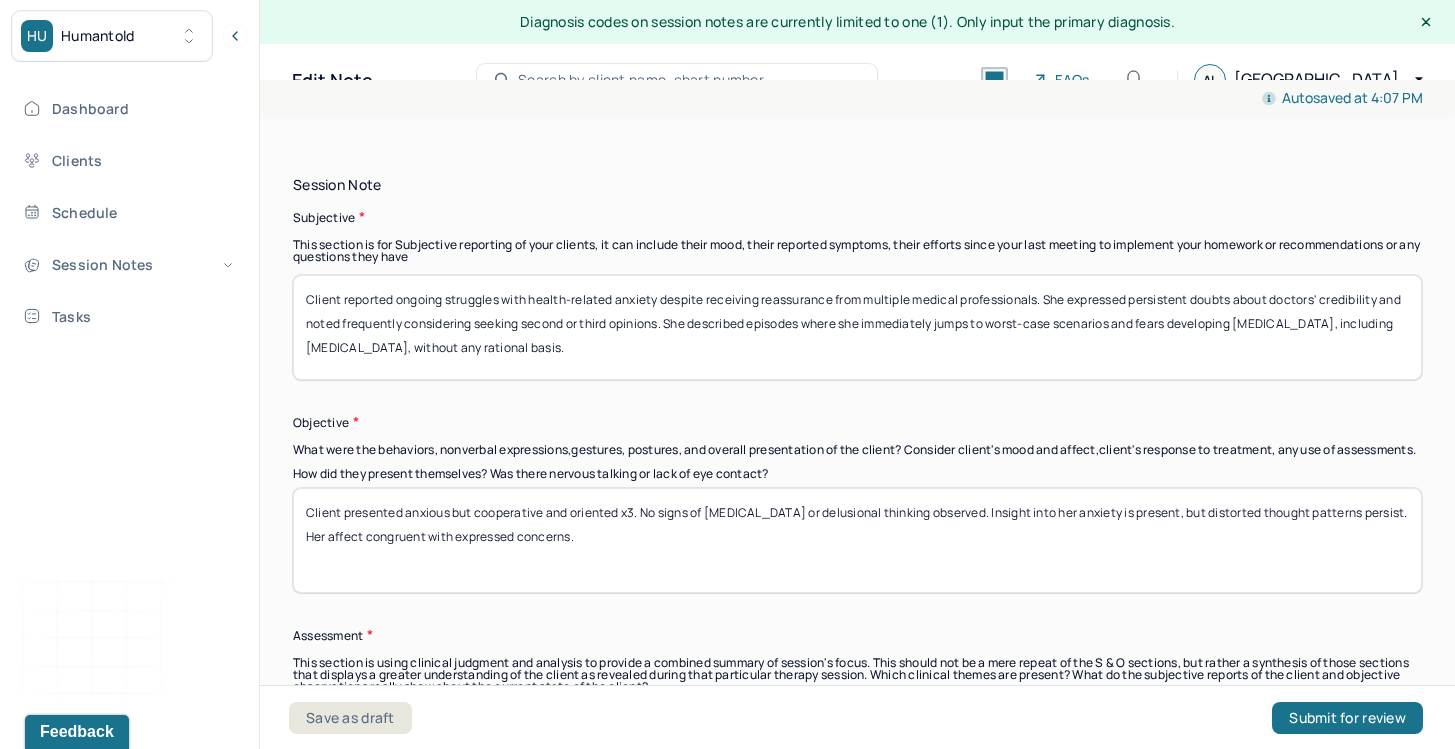 click on "Client presented anxious but cooperative and oriented x3. No signs of psychosis or delusional thinking observed. Insight into her anxiety is present, but distorted thought patterns persist. Her affect congruent with expressed concerns." at bounding box center (857, 540) 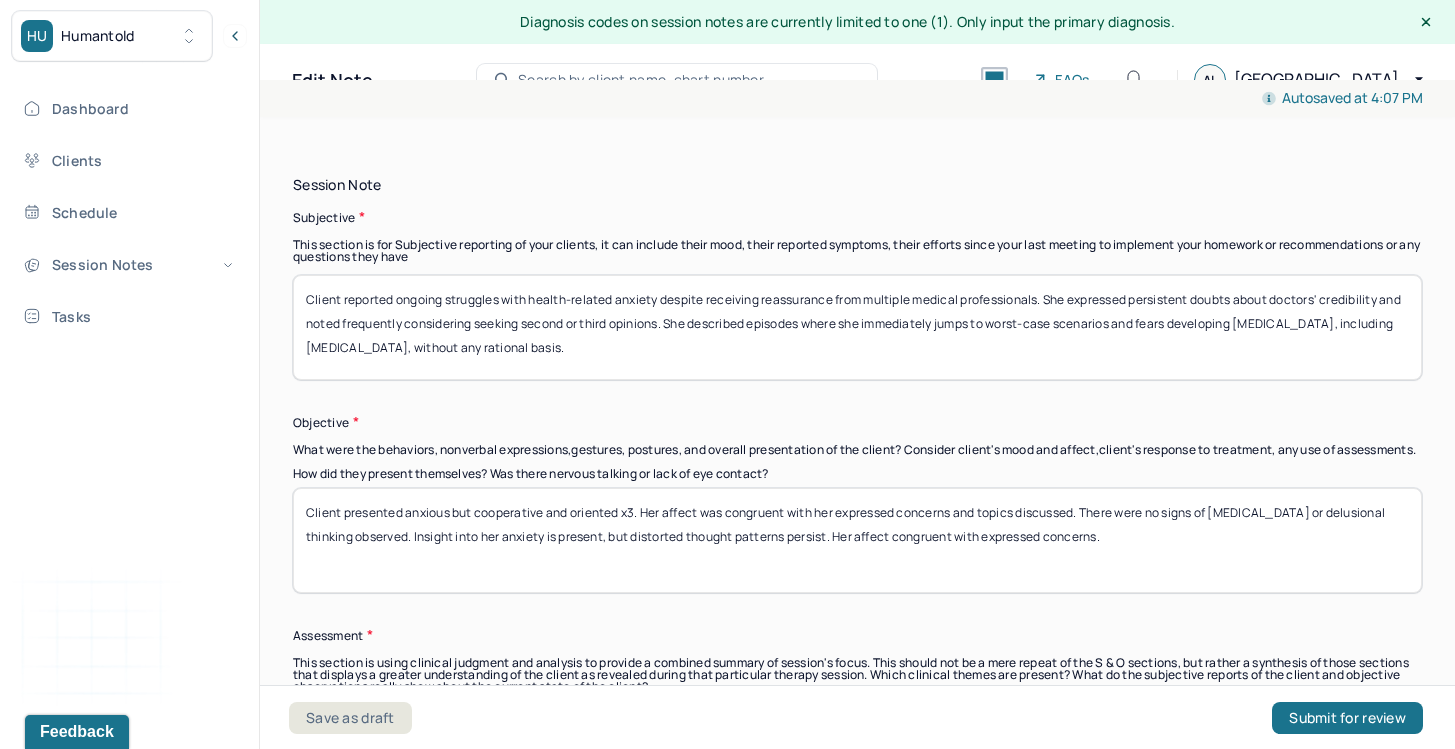 drag, startPoint x: 1192, startPoint y: 555, endPoint x: 297, endPoint y: 552, distance: 895.005 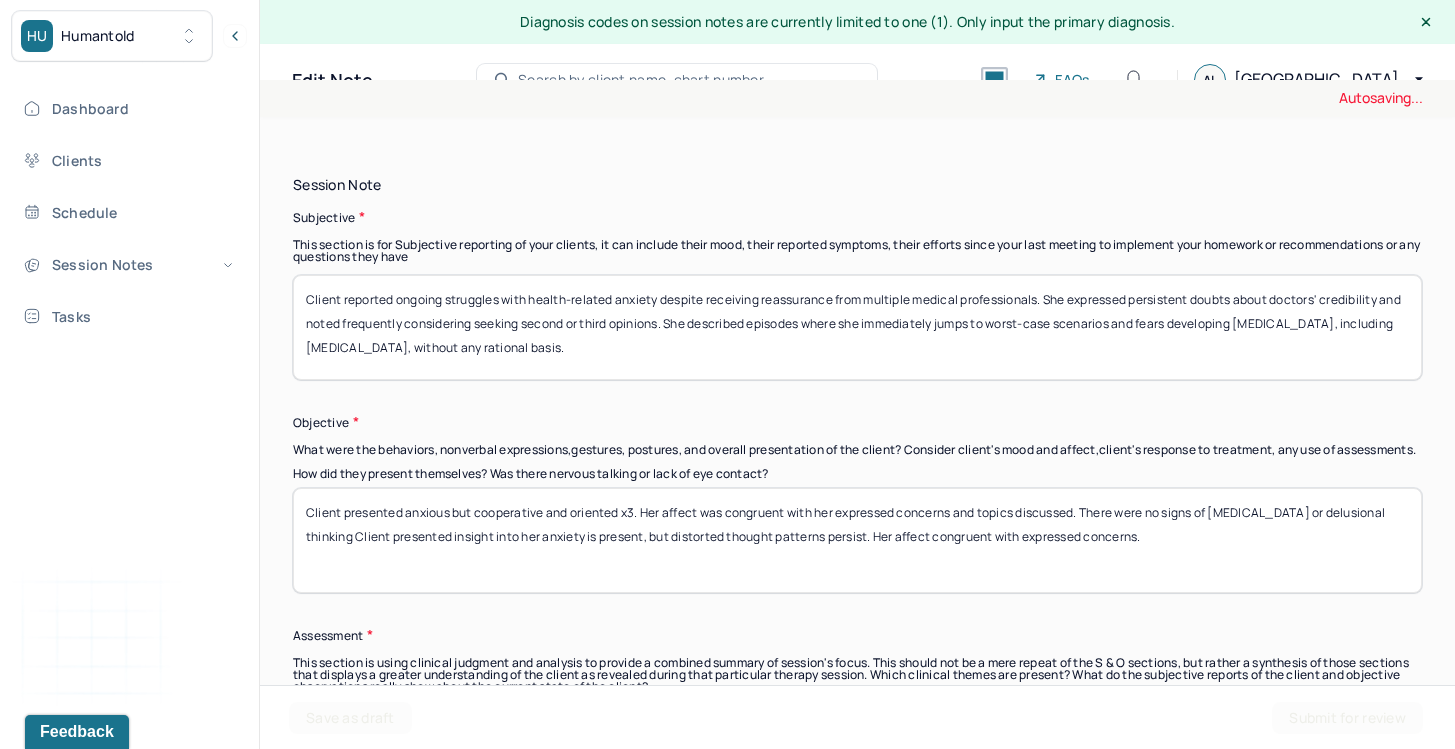 click on "Client presented anxious but cooperative and oriented x3. Her affect was congruent with her expressed concerns and topics discussed. There were No signs of psychosis or delusional thinking observed. Insight into her anxiety is present, but distorted thought patterns persist. Her affect congruent with expressed concerns." at bounding box center (857, 540) 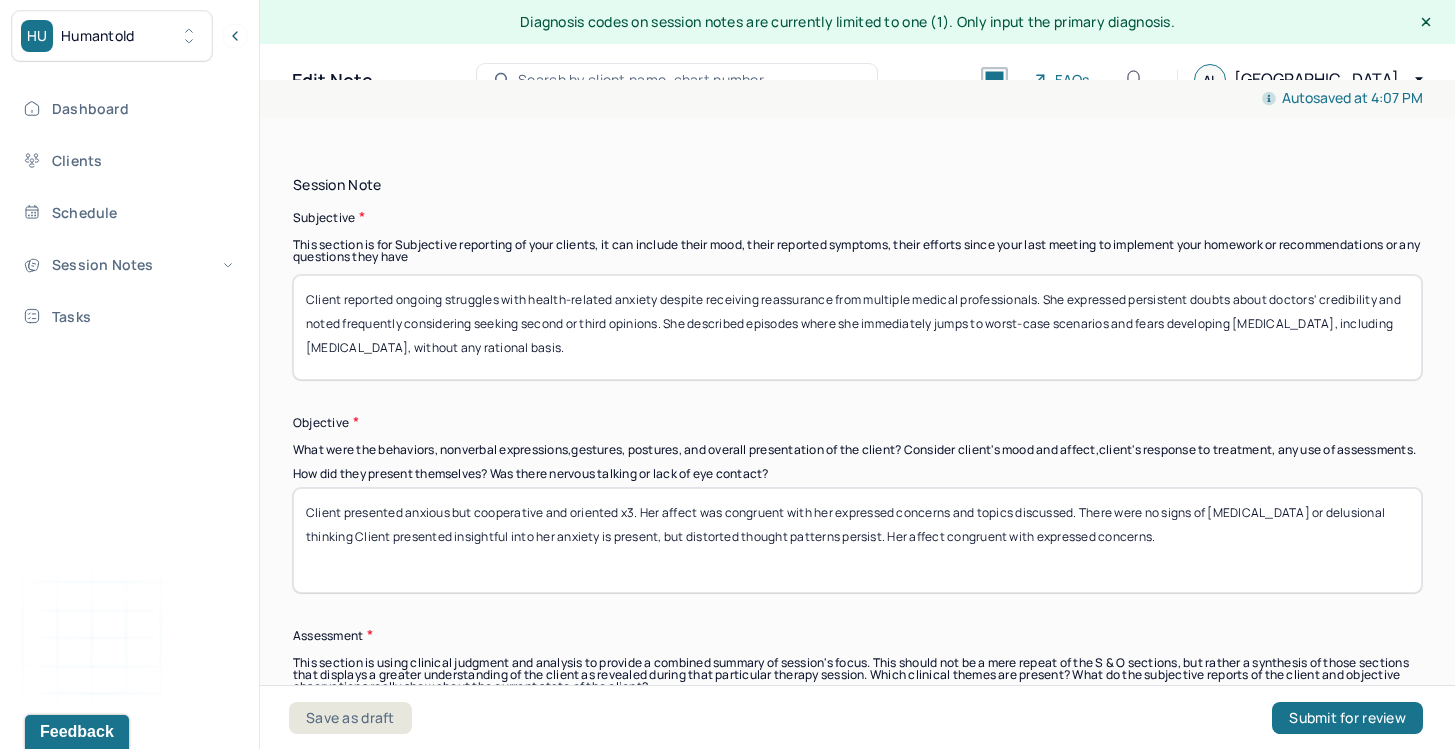 drag, startPoint x: 553, startPoint y: 542, endPoint x: 616, endPoint y: 551, distance: 63.63961 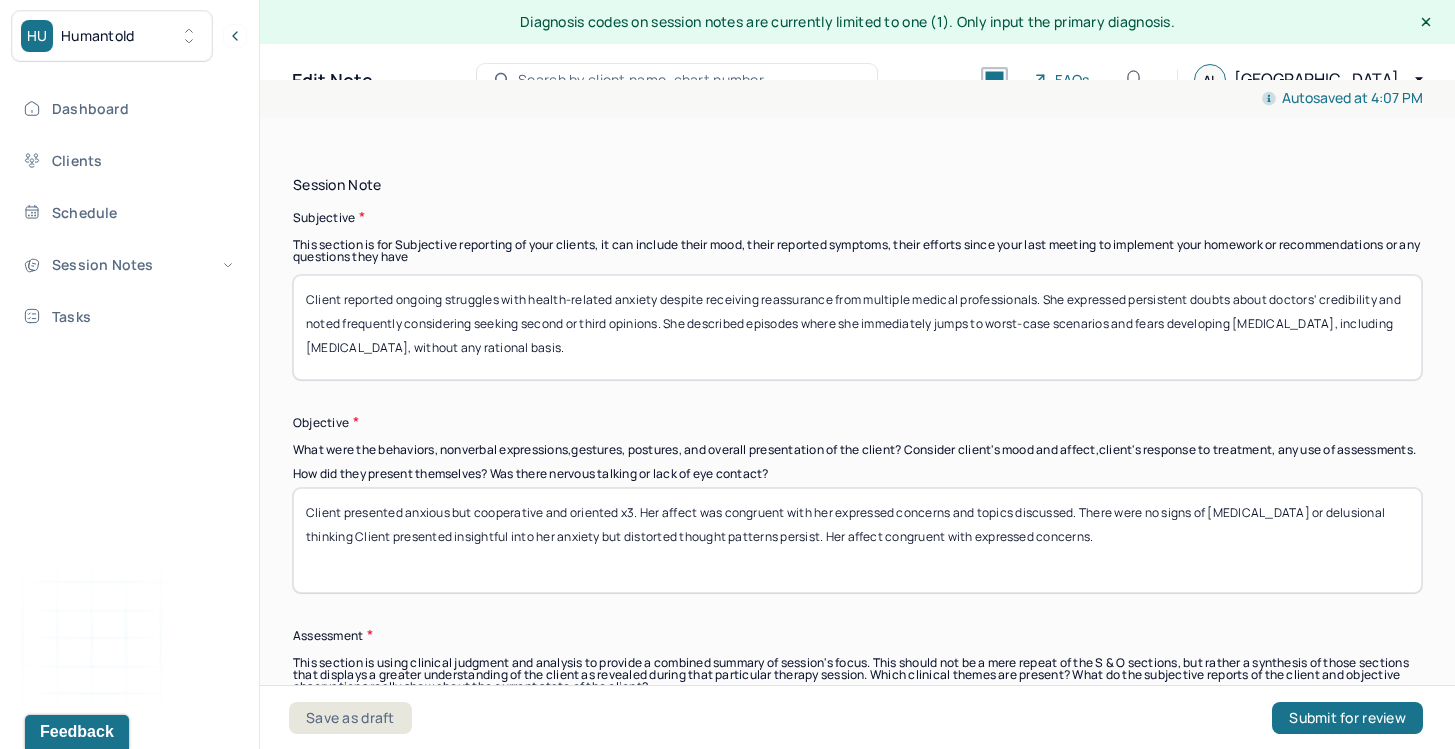 drag, startPoint x: 776, startPoint y: 548, endPoint x: 1124, endPoint y: 550, distance: 348.00574 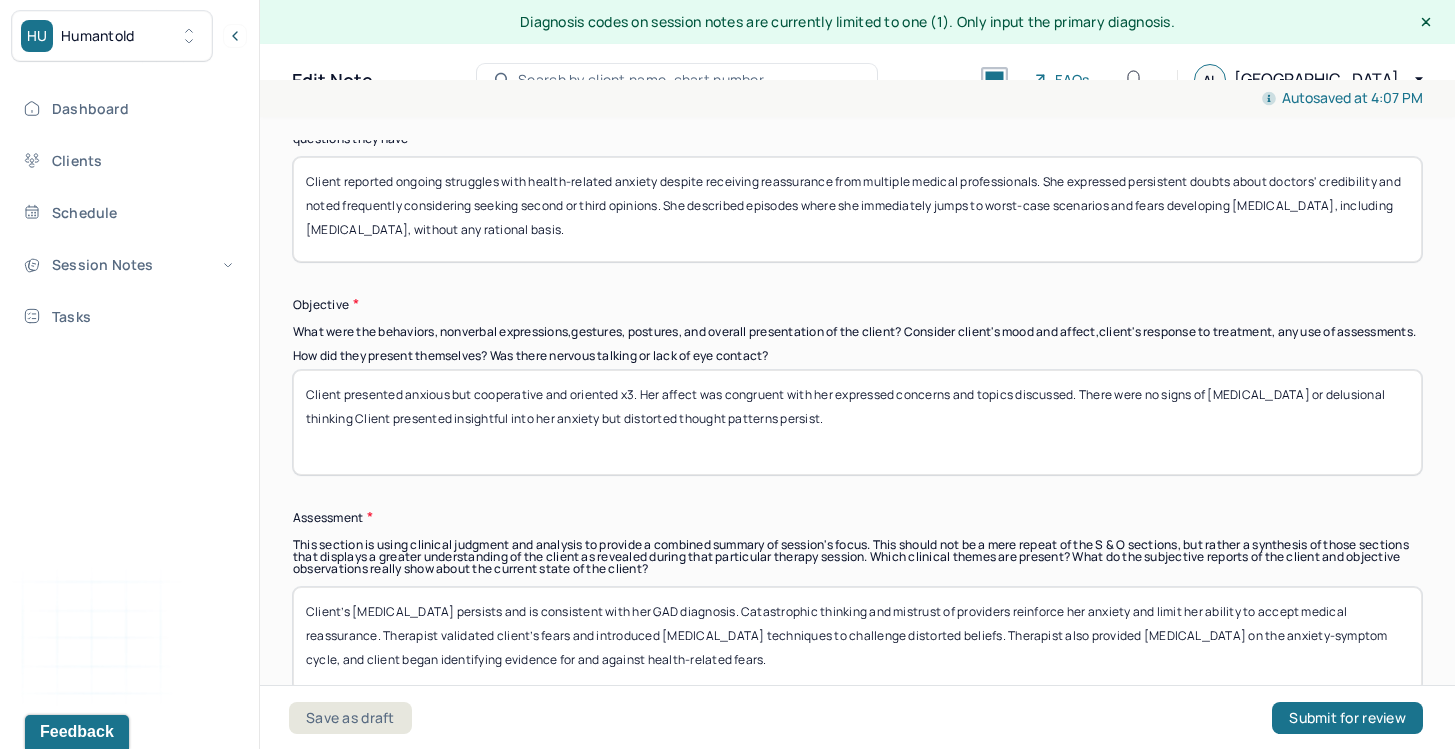 scroll, scrollTop: 1510, scrollLeft: 0, axis: vertical 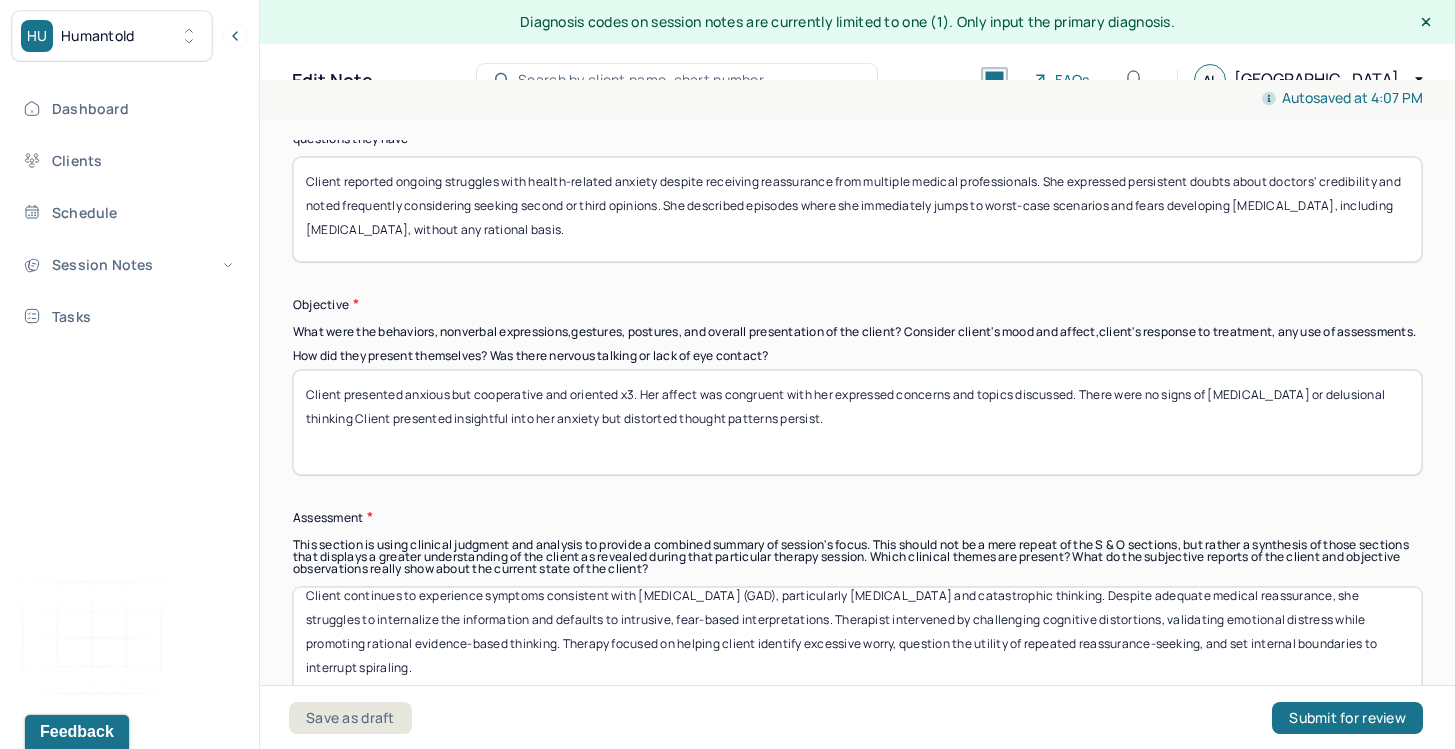 drag, startPoint x: 503, startPoint y: 610, endPoint x: 736, endPoint y: 632, distance: 234.03632 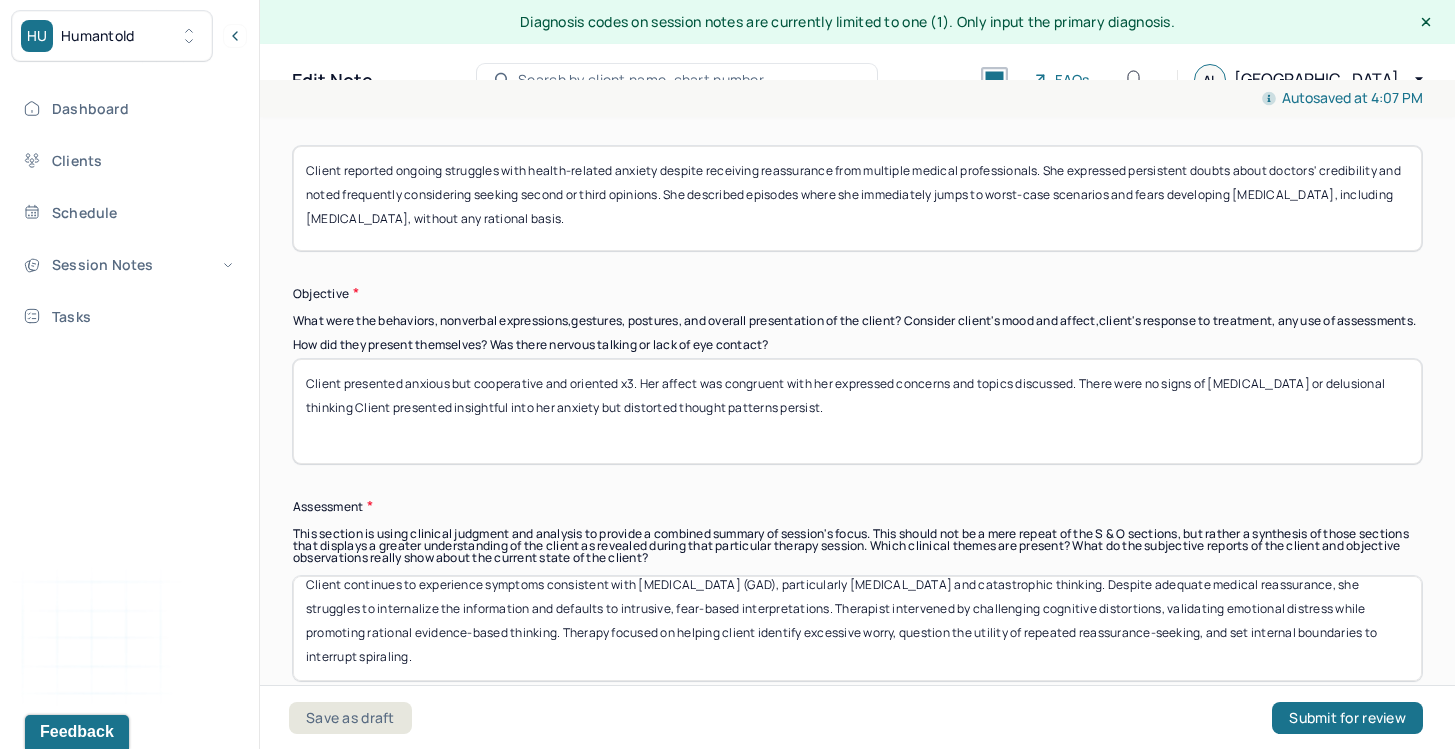 scroll, scrollTop: 1518, scrollLeft: 0, axis: vertical 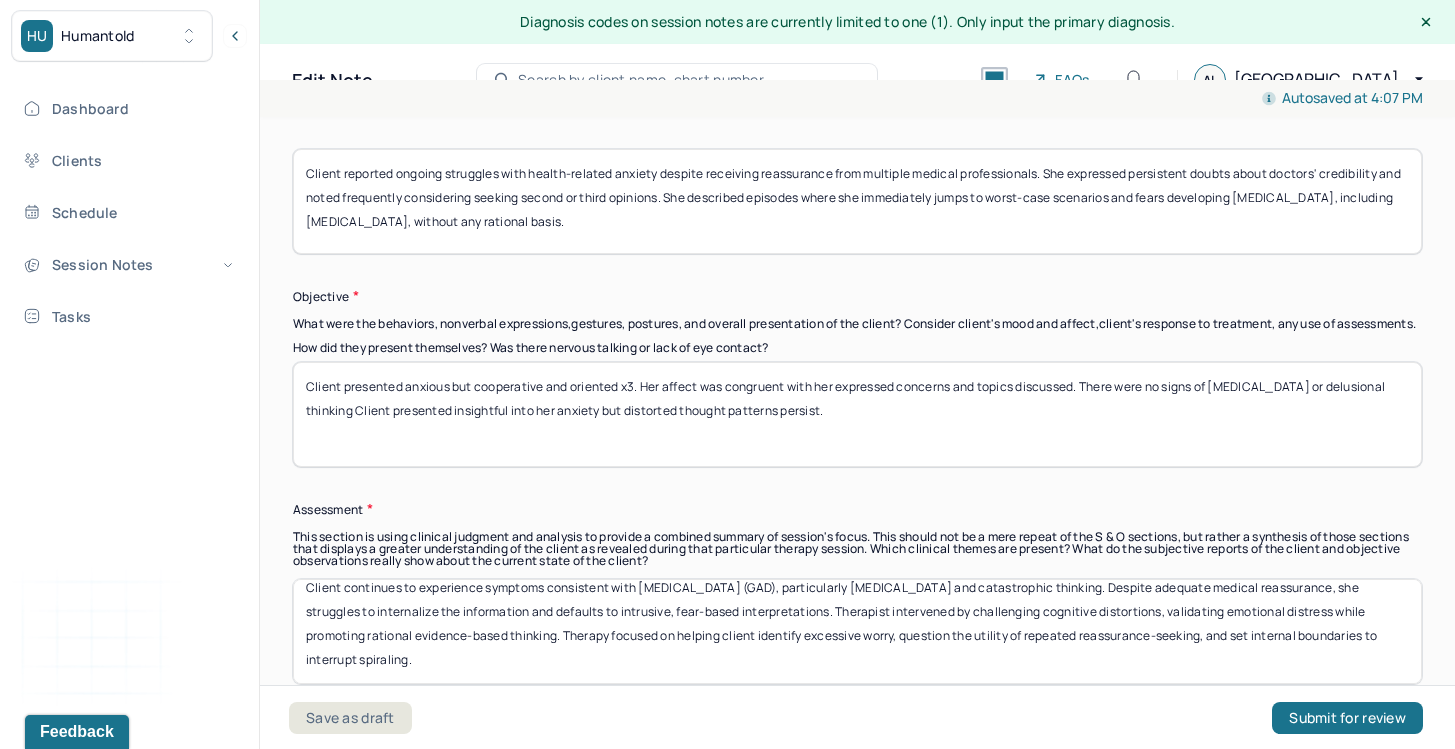 drag, startPoint x: 555, startPoint y: 616, endPoint x: 679, endPoint y: 644, distance: 127.12199 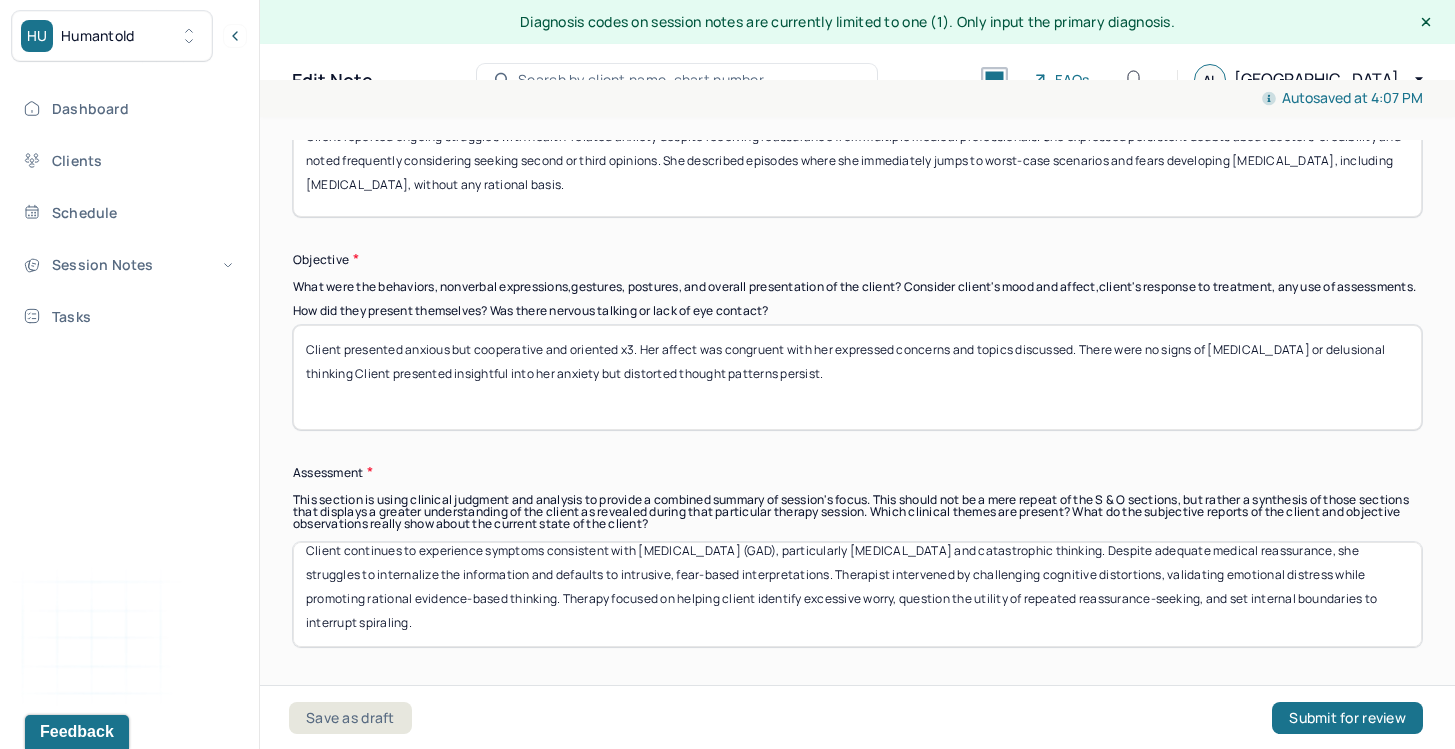 scroll, scrollTop: 1556, scrollLeft: 0, axis: vertical 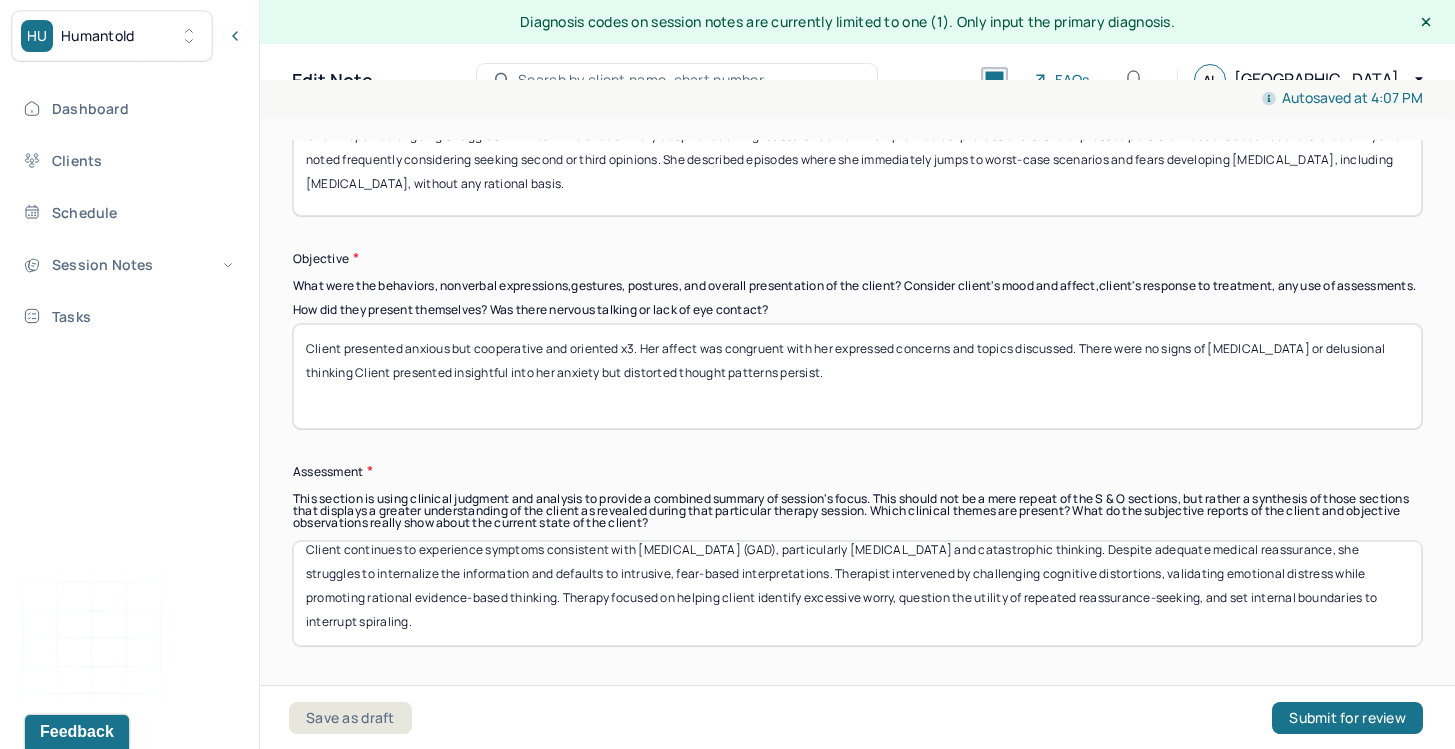 click on "Client continues to experience symptoms consistent with Generalized Anxiety Disorder (GAD), particularly health anxiety and catastrophic thinking. Despite adequate medical reassurance, she struggles to internalize the information and defaults to intrusive, fear-based interpretations. Therapist intervened by challenging cognitive distortions, validating emotional distress while promoting rational evidence-based thinking. Therapy focused on helping client identify excessive worry, question the utility of repeated reassurance-seeking, and set internal boundaries to interrupt spiraling." at bounding box center (857, 593) 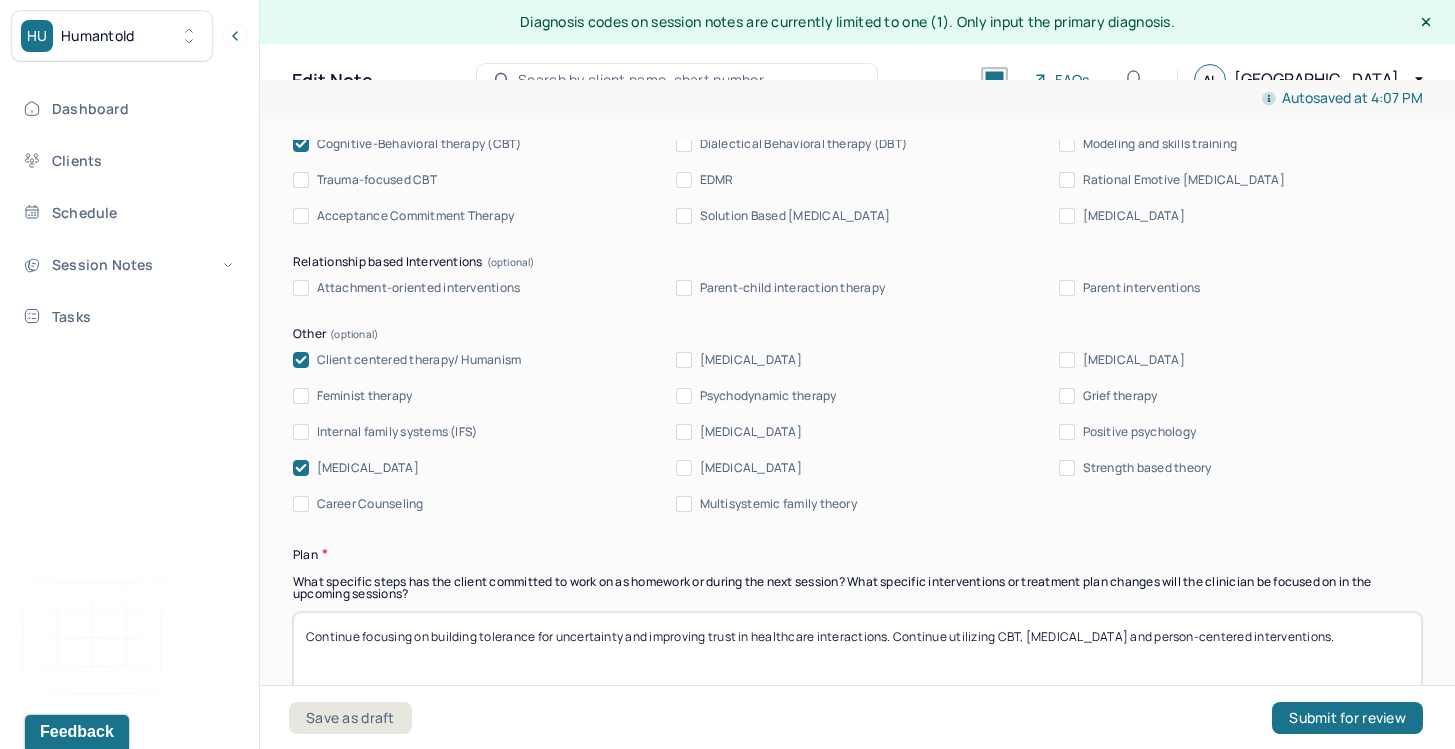 scroll, scrollTop: 2185, scrollLeft: 0, axis: vertical 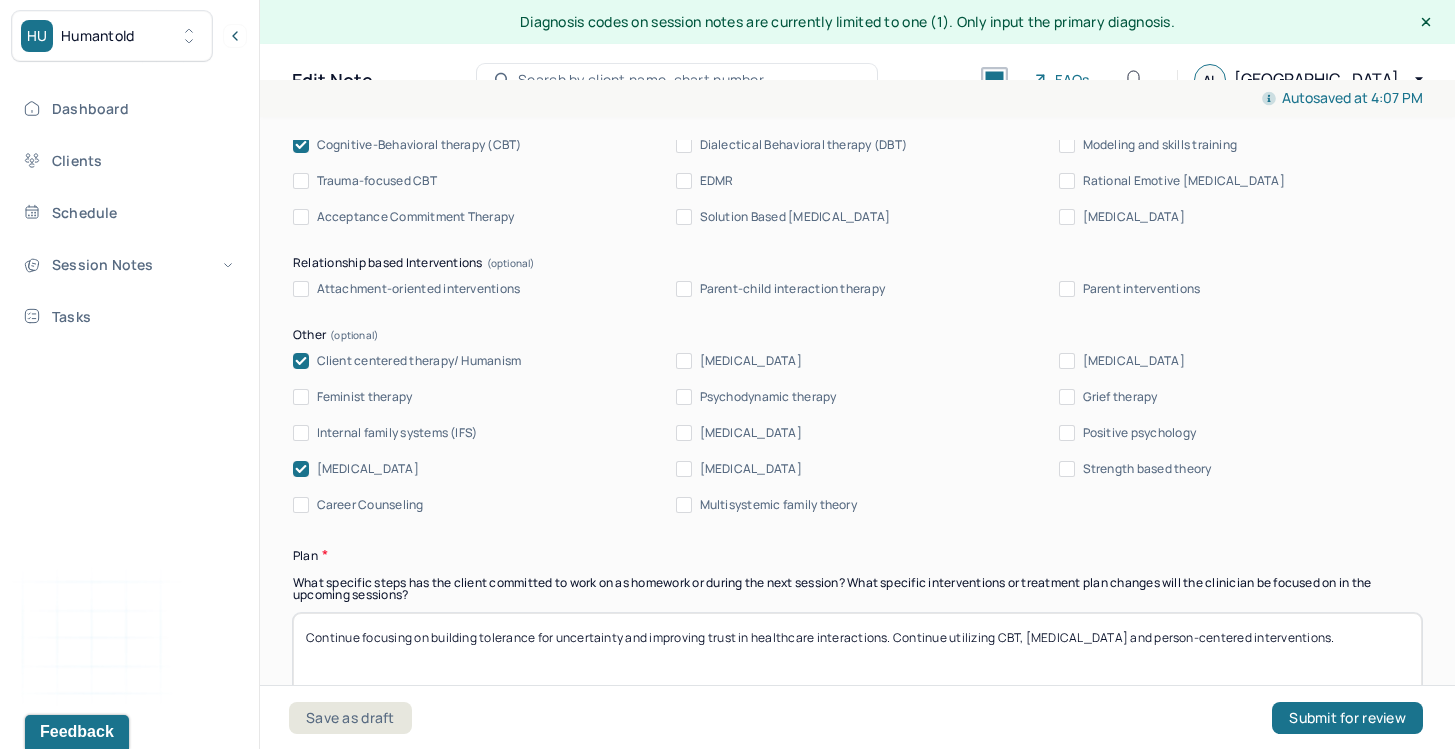 type on "Client continues to experience symptoms consistent with Generalized Anxiety Disorder (GAD), particularly health anxiety and catastrophic thinking. Despite adequate medical reassurance, she struggles to internalize the information and defaults to intrusive, fear-based interpretations. Therapist intervened by challenging cognitive distortions, validating emotional distress while promoting rational evidence-based thinking. Therapy focused on helping client identify excessive worry, question the utility of repeated reassurance-seeking, and set internal boundaries to interrupt spiraling." 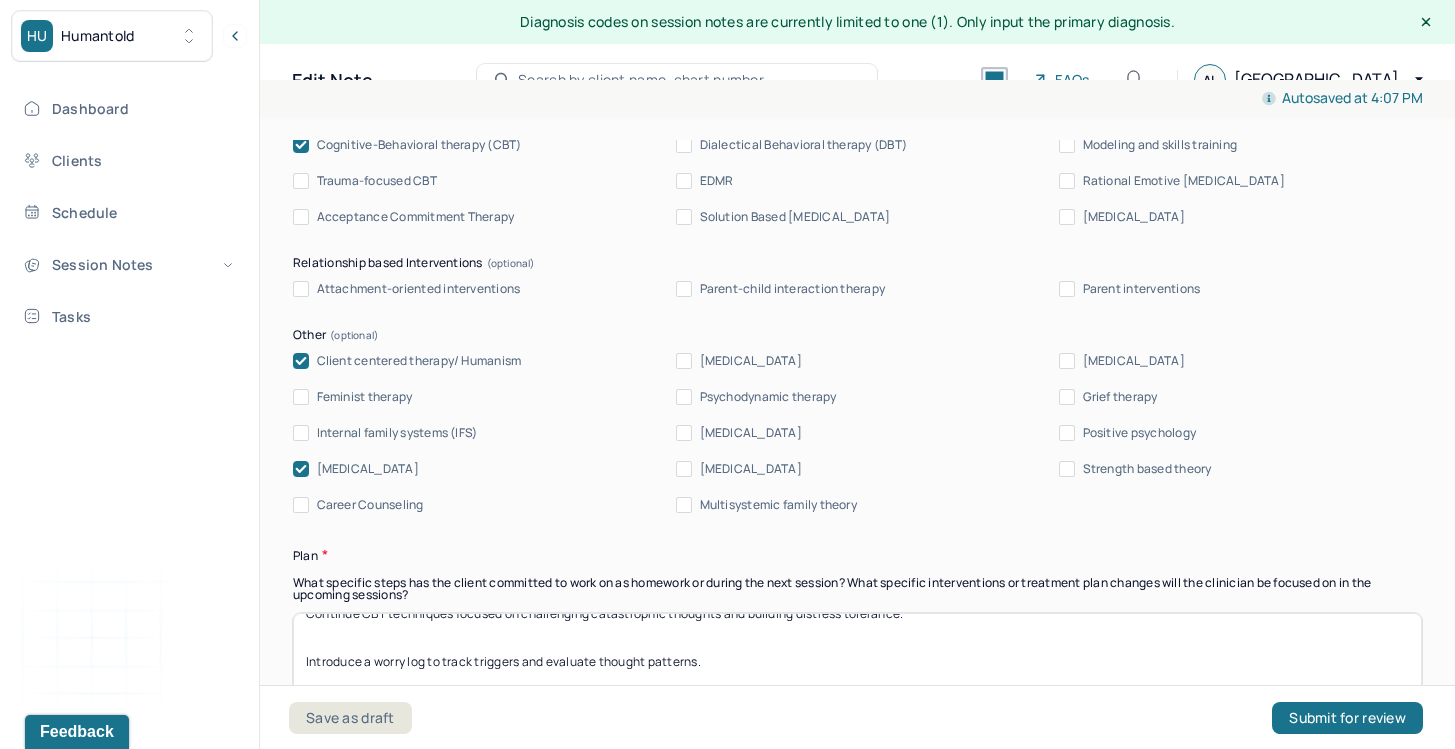 scroll, scrollTop: 1, scrollLeft: 0, axis: vertical 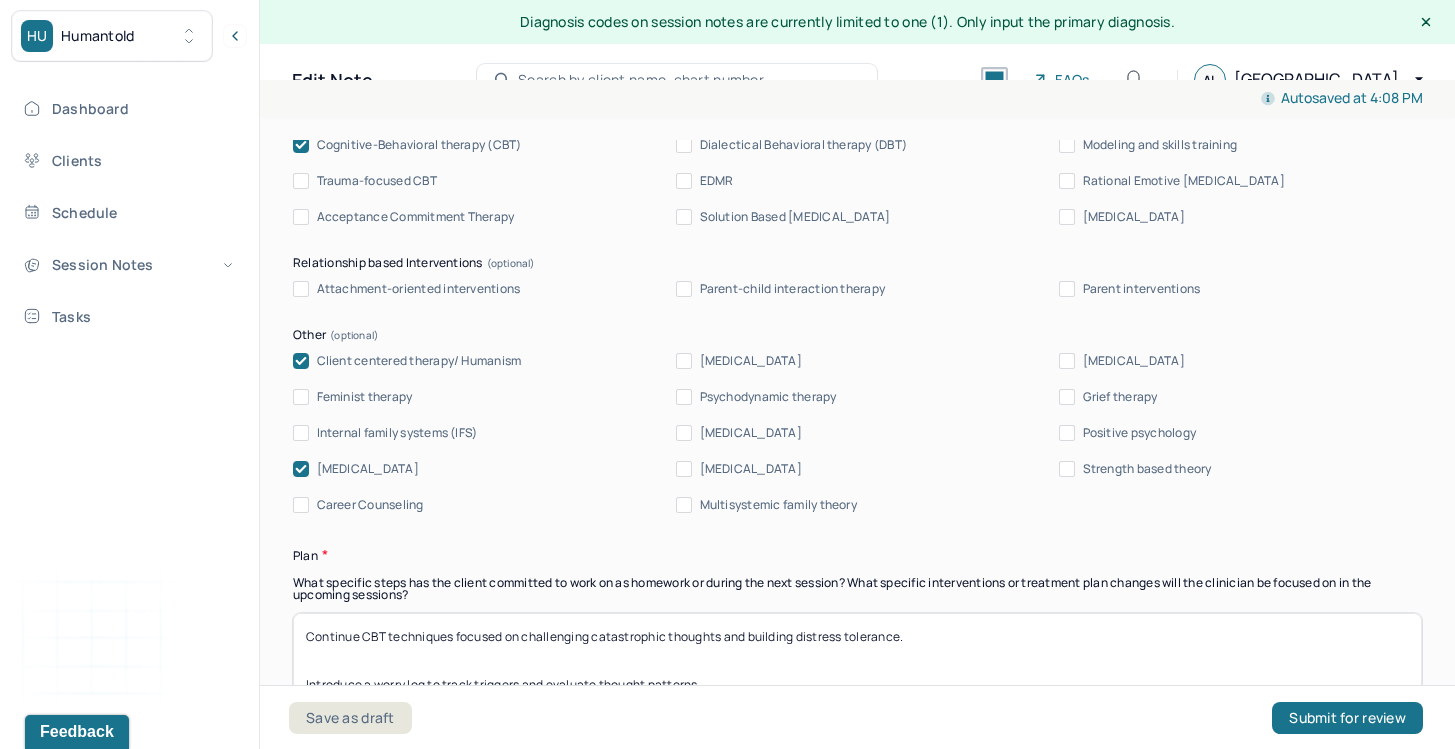 click on "Continue CBT techniques focused on challenging catastrophic thoughts and building distress tolerance.
Introduce a worry log to track triggers and evaluate thought patterns.
Assign boundary-setting worksheet to help client define when health concerns warrant further attention." at bounding box center [857, 665] 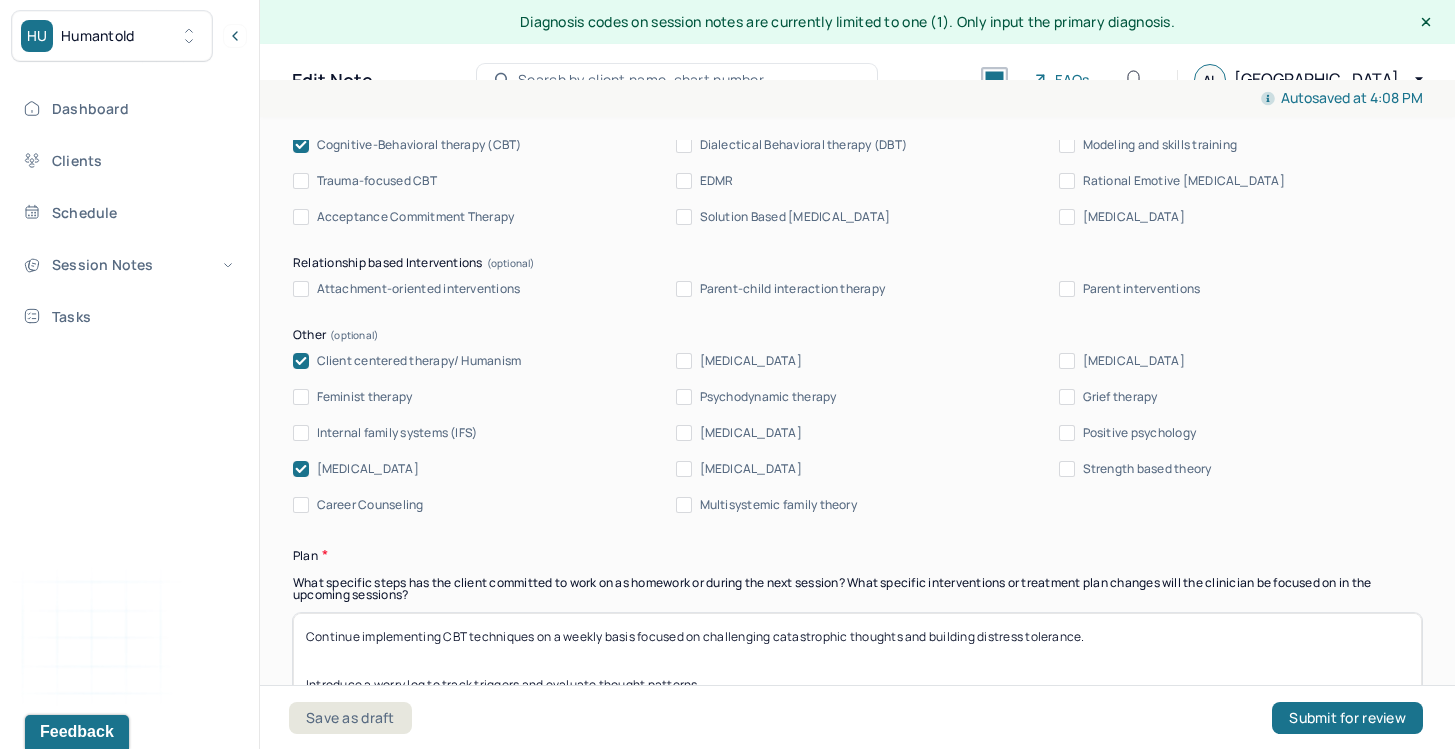 click on "Continue implementing CBT techniques on a weekly basis focused on challenging catastrophic thoughts and building distress tolerance.
Introduce a worry log to track triggers and evaluate thought patterns.
Assign boundary-setting worksheet to help client define when health concerns warrant further attention." at bounding box center (857, 665) 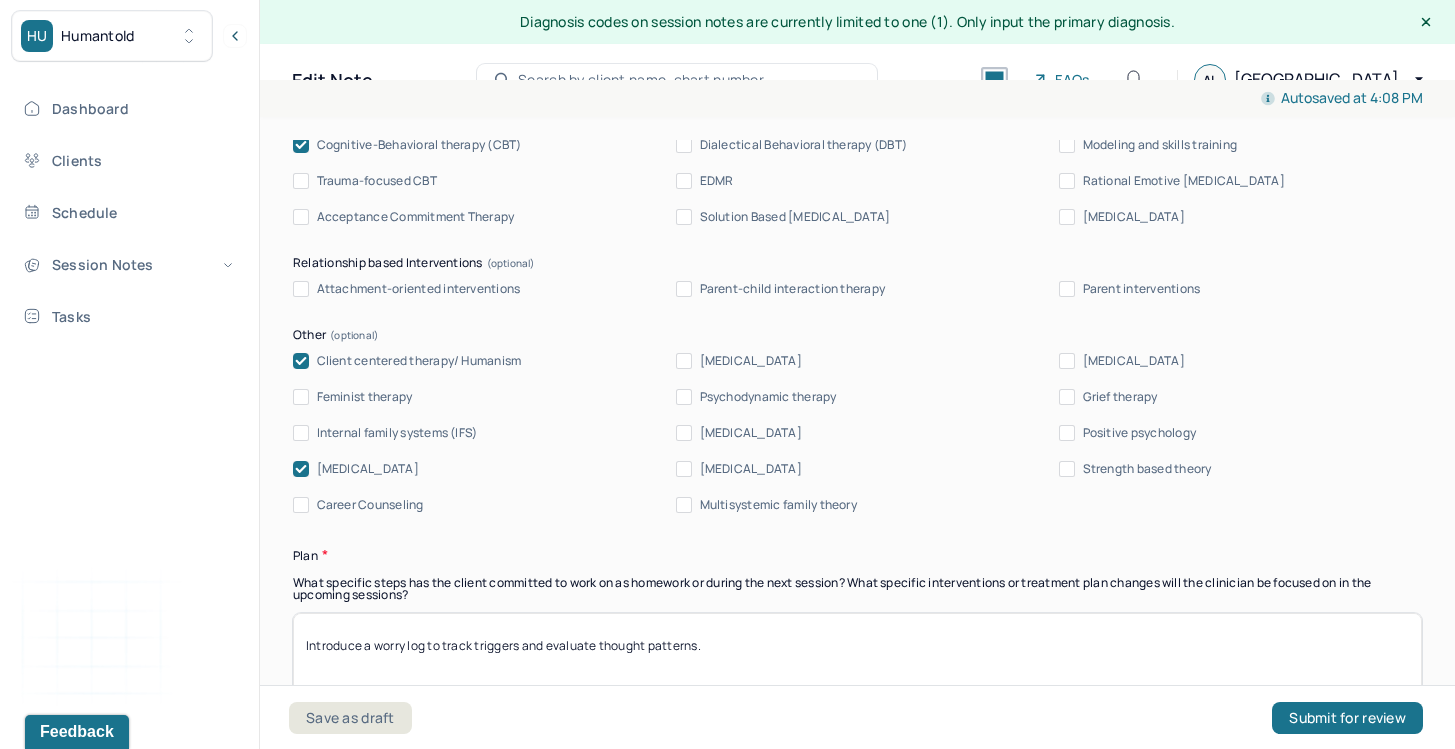scroll, scrollTop: 0, scrollLeft: 0, axis: both 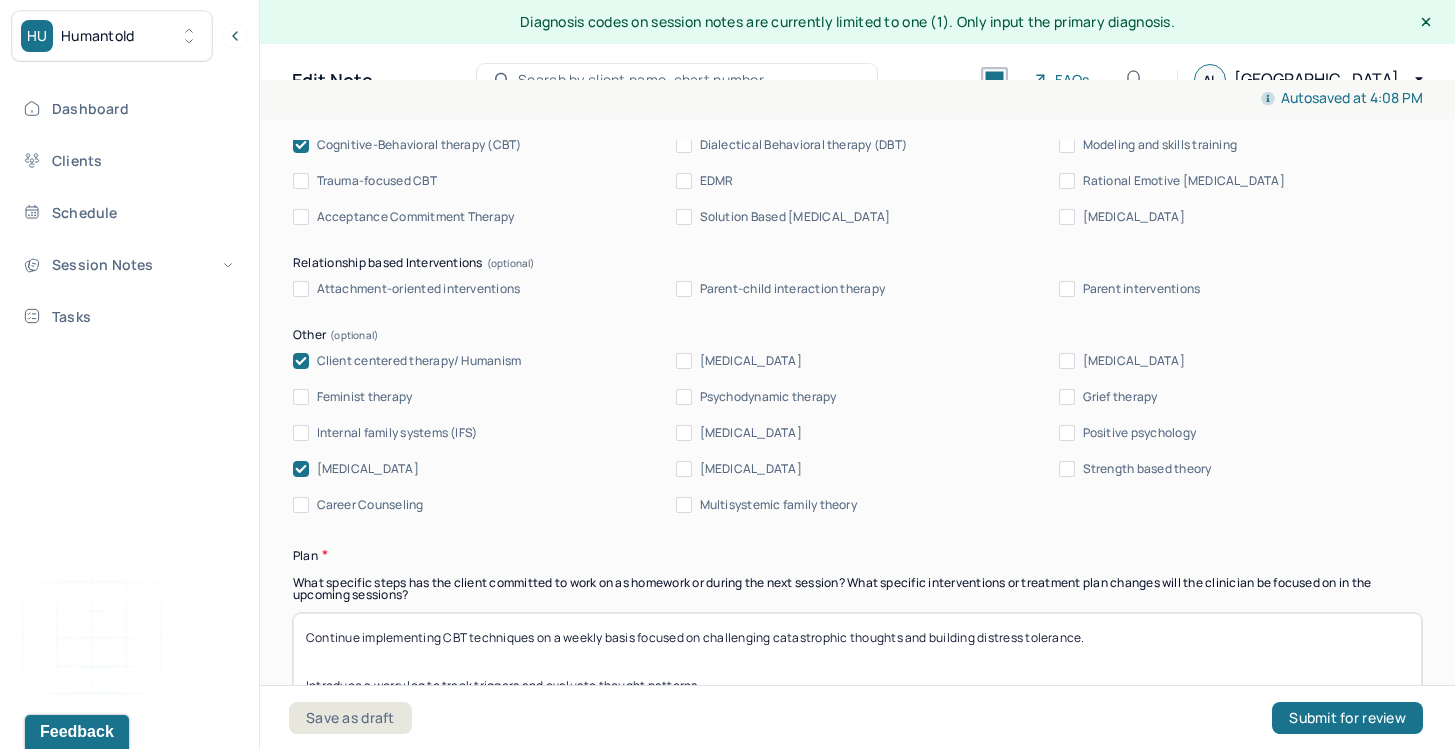 drag, startPoint x: 738, startPoint y: 674, endPoint x: 300, endPoint y: 669, distance: 438.02853 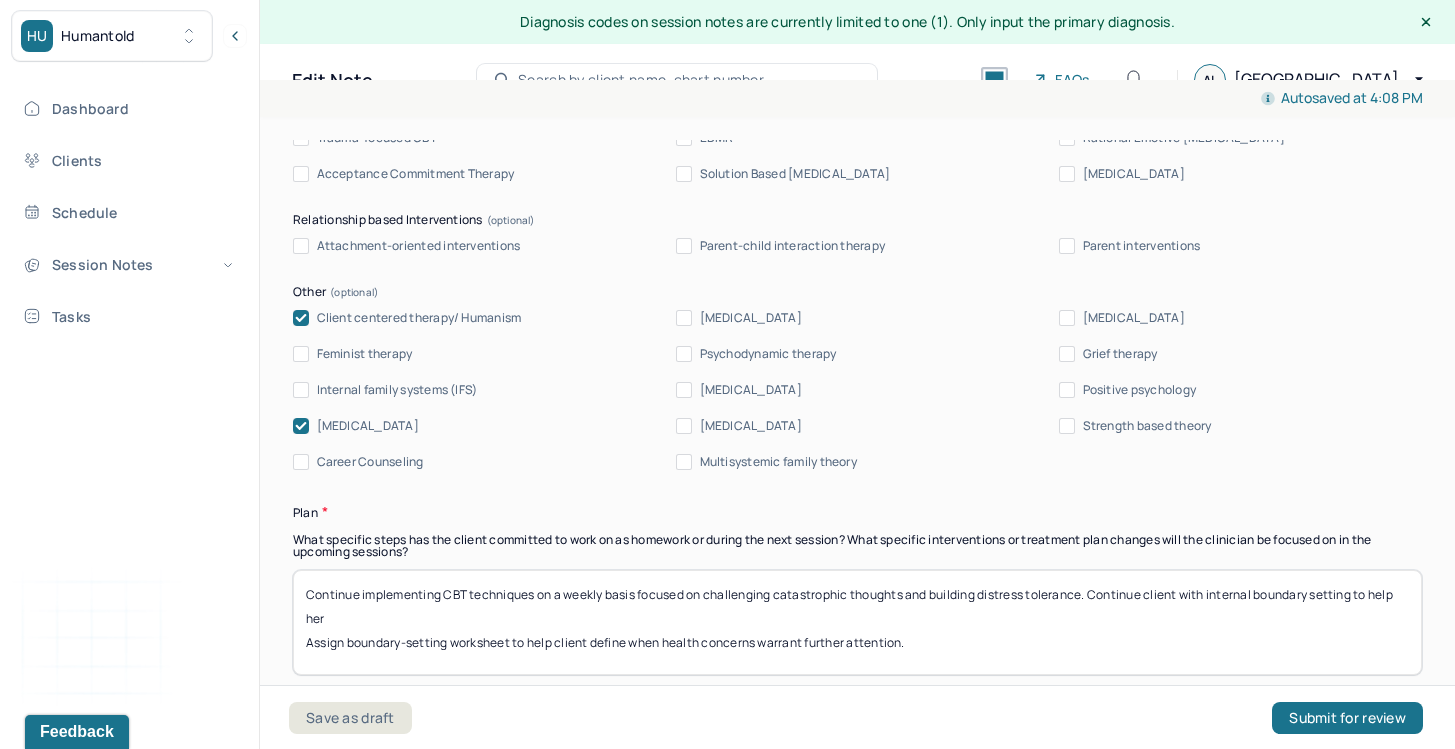 scroll, scrollTop: 2230, scrollLeft: 0, axis: vertical 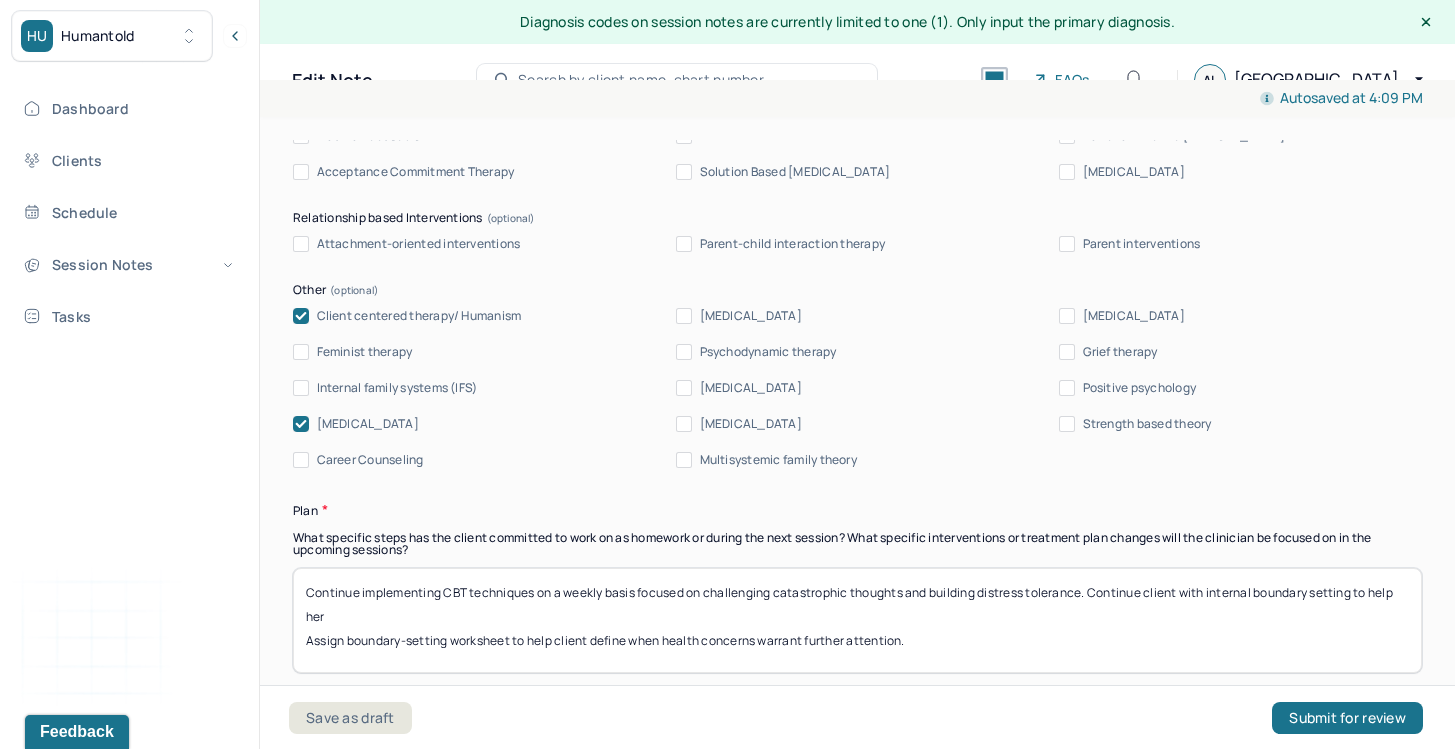 drag, startPoint x: 588, startPoint y: 647, endPoint x: 312, endPoint y: 643, distance: 276.029 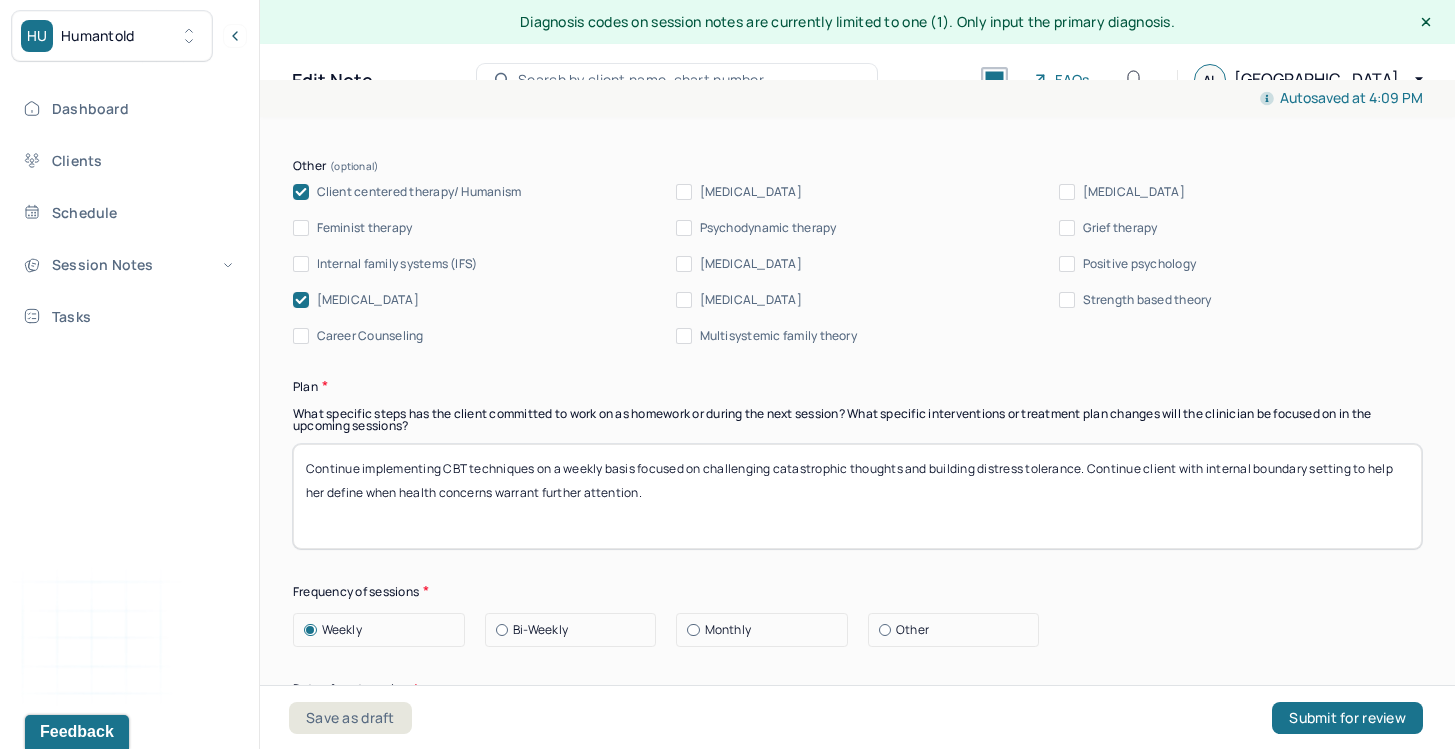 scroll, scrollTop: 2434, scrollLeft: 0, axis: vertical 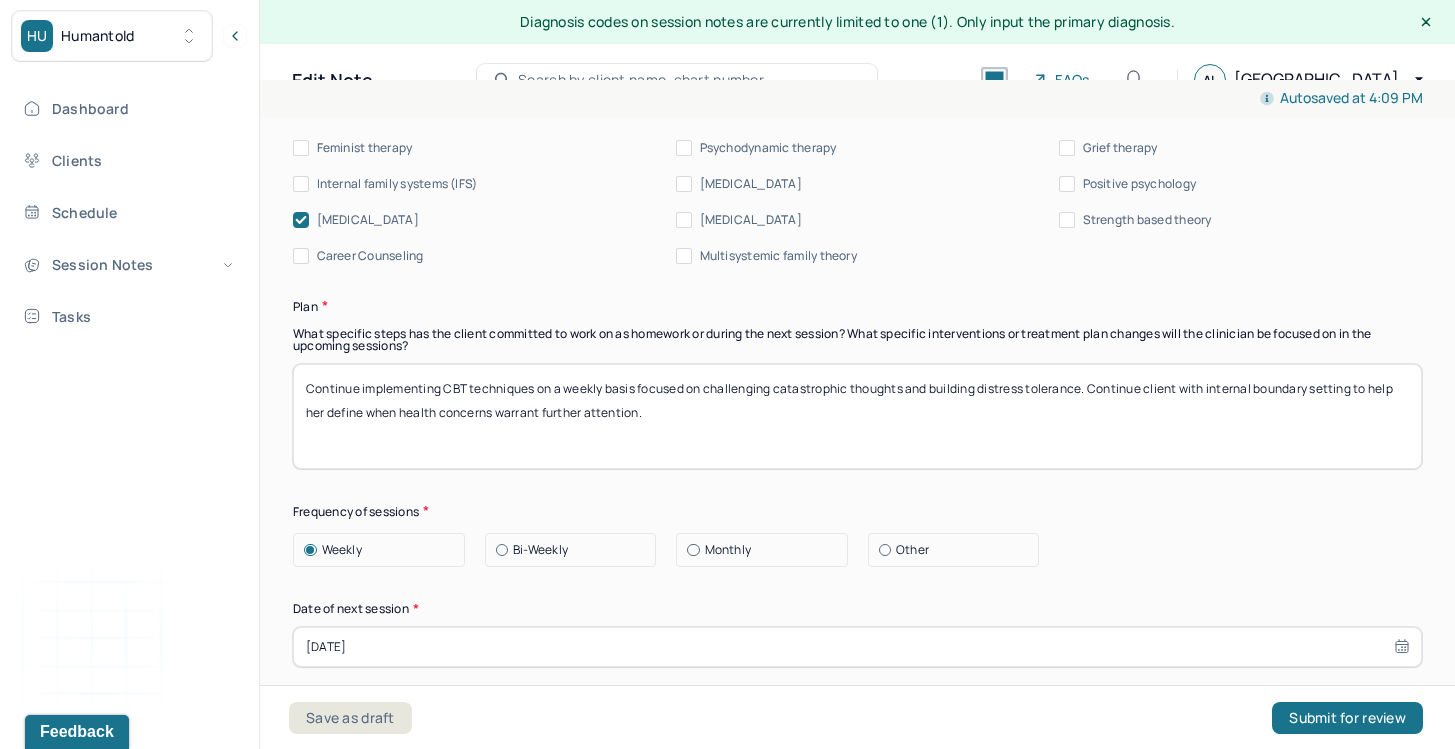 type on "Continue implementing CBT techniques on a weekly basis focused on challenging catastrophic thoughts and building distress tolerance. Continue client with internal boundary setting to help her define when health concerns warrant further attention." 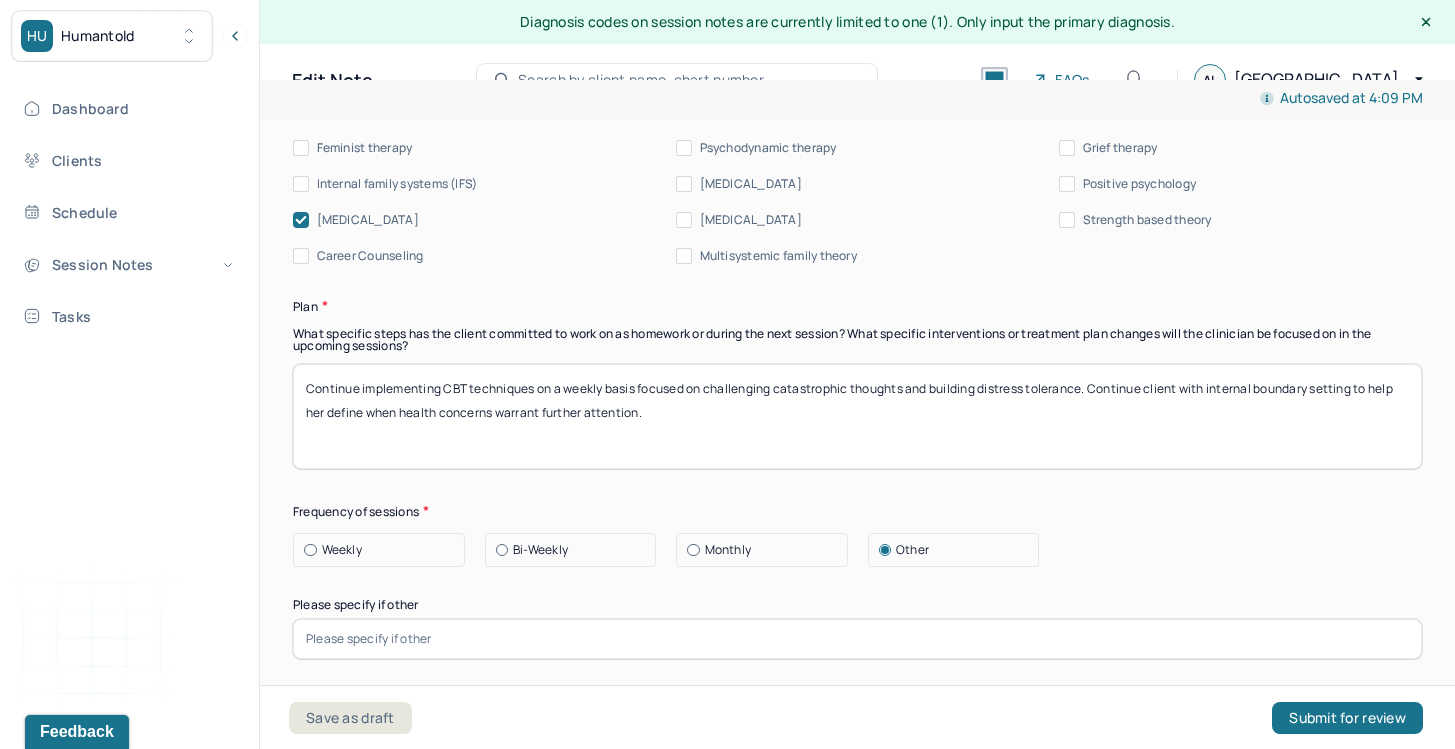 click at bounding box center (857, 639) 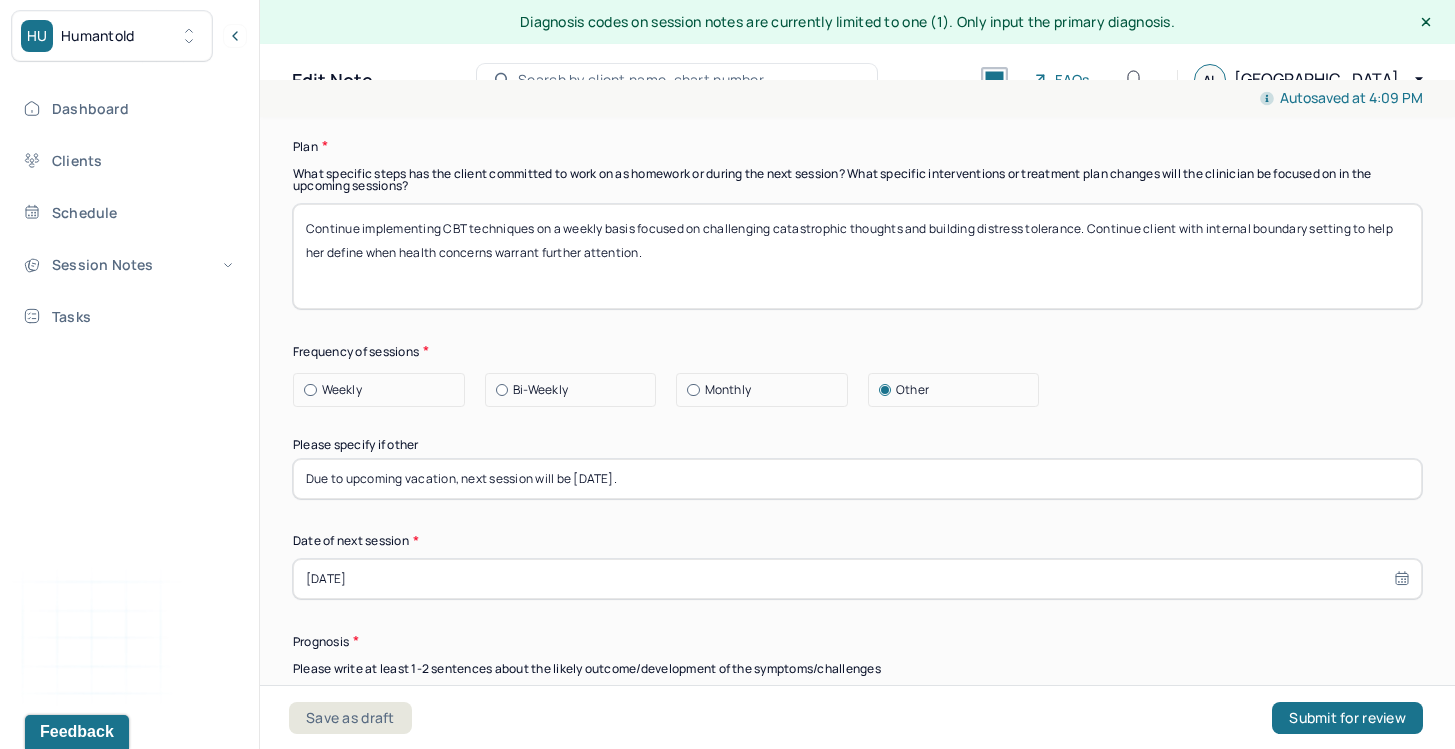 scroll, scrollTop: 2591, scrollLeft: 0, axis: vertical 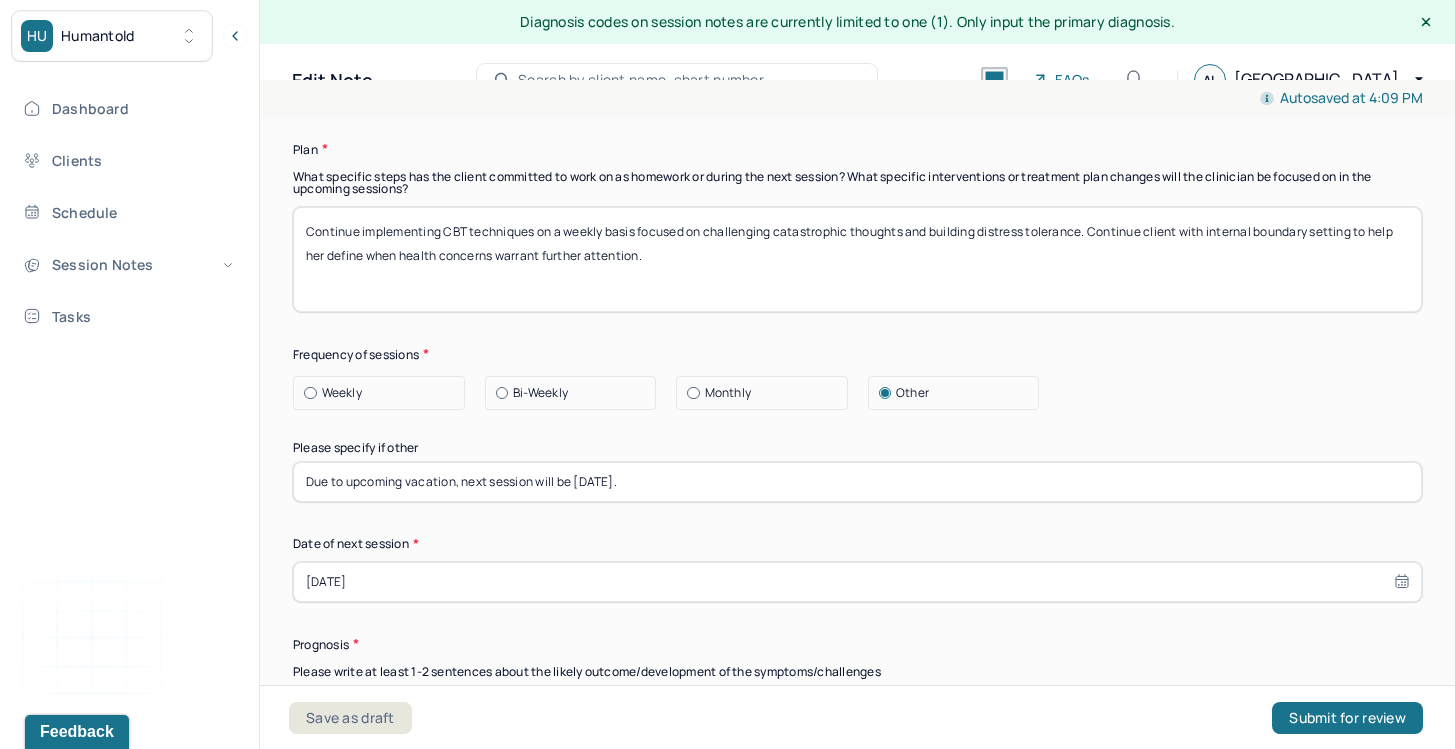 click on "07/09/2025" at bounding box center [857, 582] 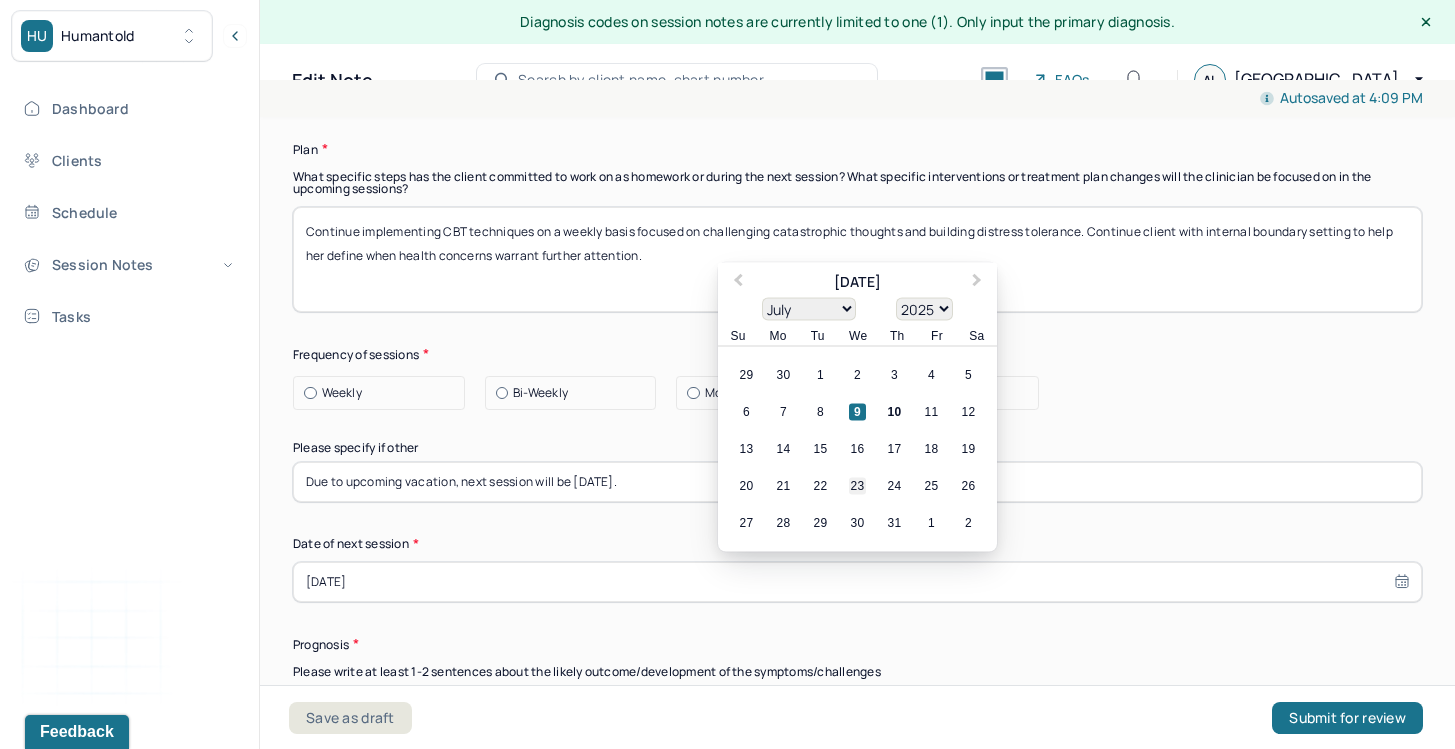 click on "23" at bounding box center (857, 485) 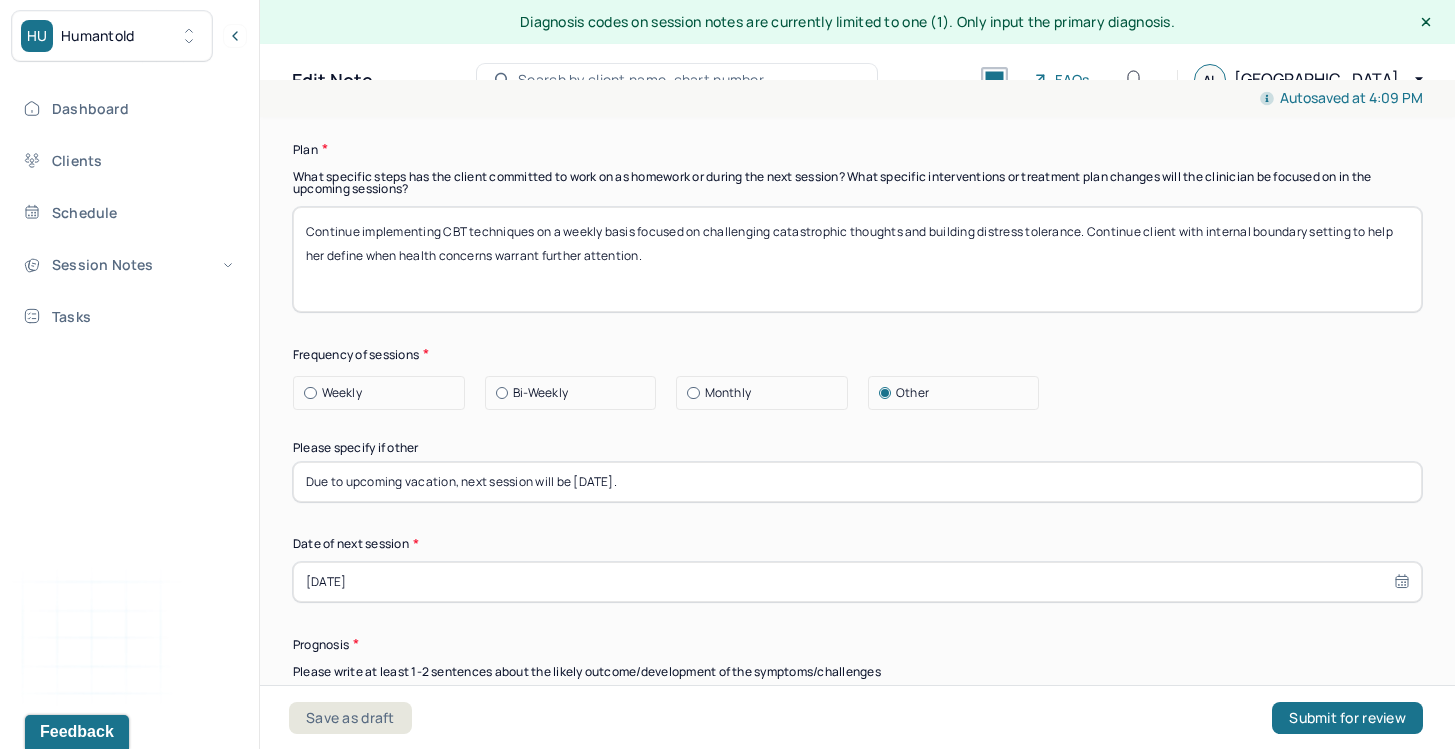 scroll, scrollTop: 2750, scrollLeft: 0, axis: vertical 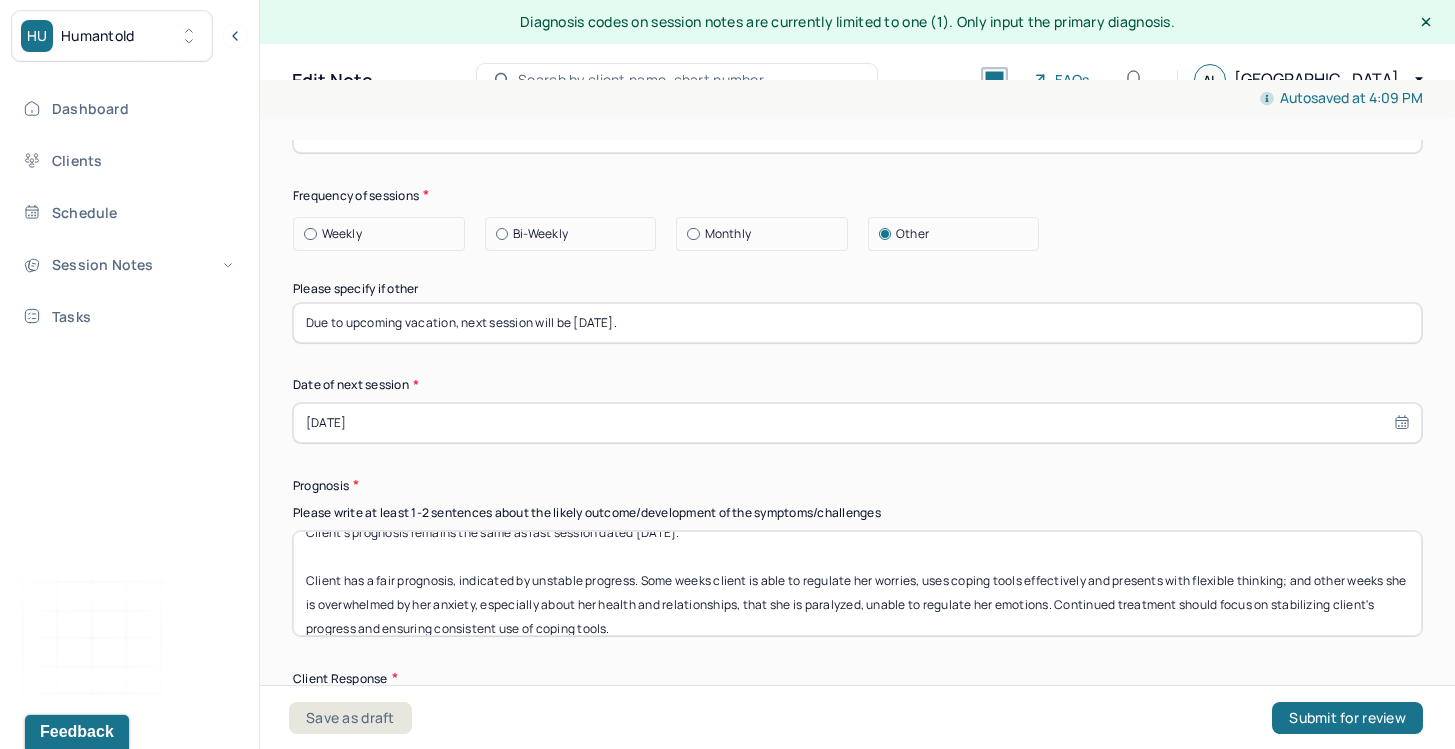 select on "6" 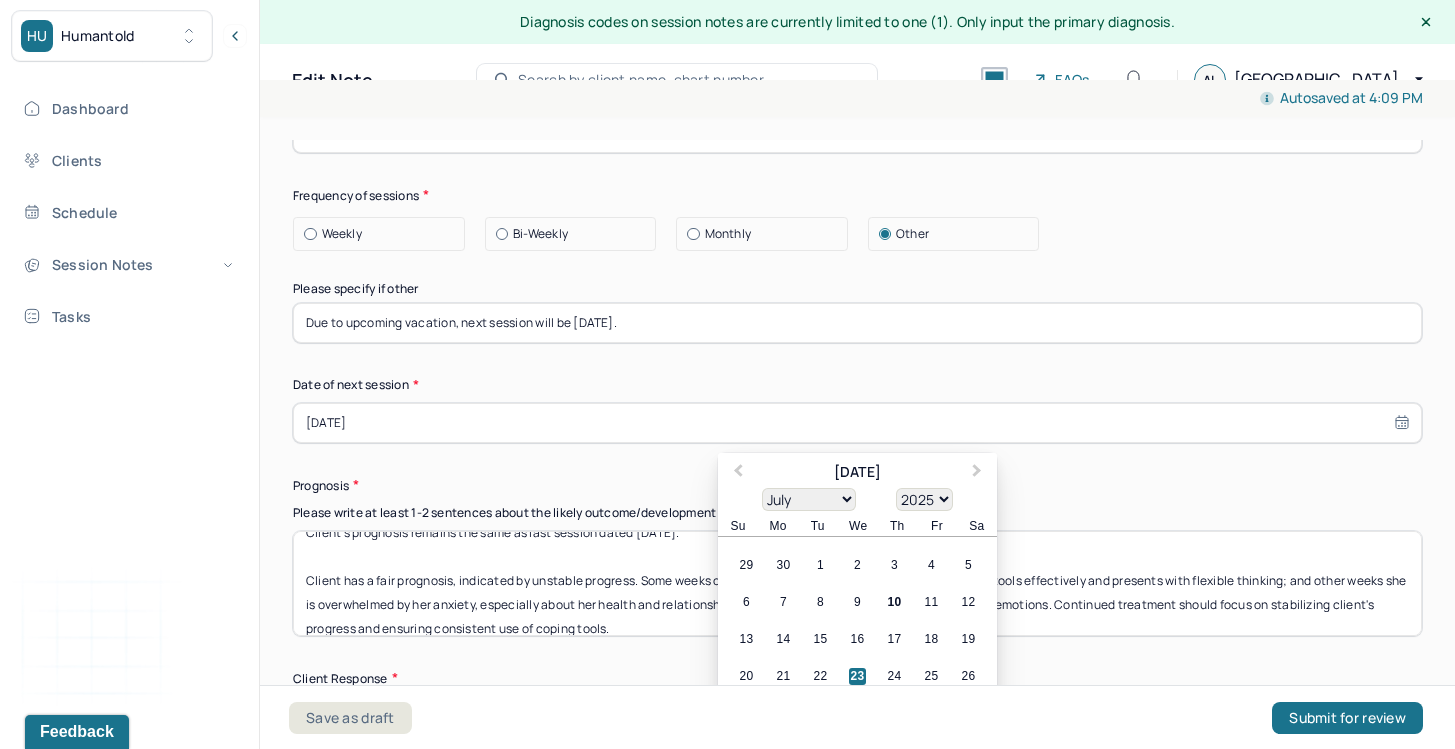 click on "Client's prognosis remains the same as last session dated 6/26/2025.
Client has a fair prognosis, indicated by unstable progress. Some weeks client is able to regulate her worries, uses coping tools effectively and presents with flexible thinking; and other weeks she is overwhelmed by her anxiety, especially about her health and relationships, that she is paralyzed, unable to regulate her emotions. Continued treatment should focus on stabilizing client's progress and ensuring consistent use of coping tools." at bounding box center [857, 583] 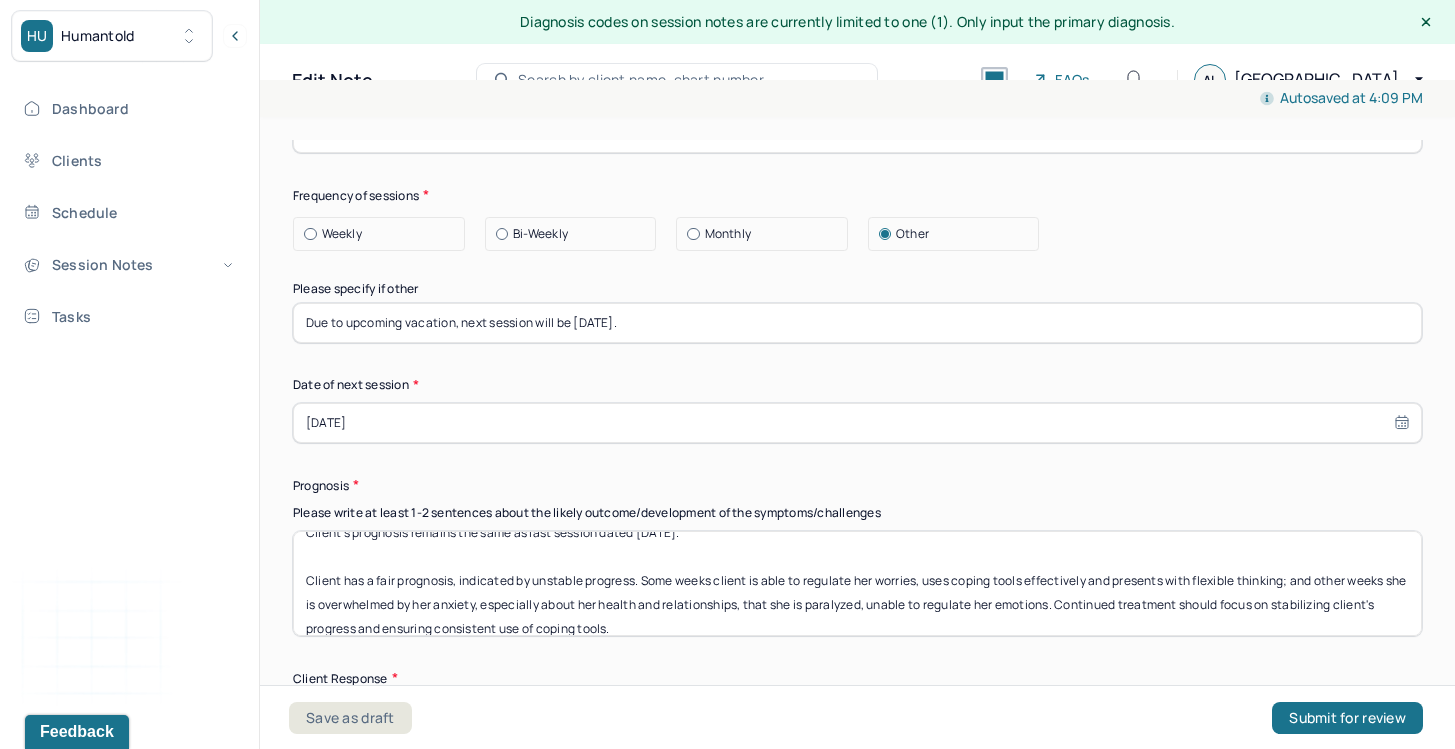 click on "Client's prognosis remains the same as last session dated 6/26/2025.
Client has a fair prognosis, indicated by unstable progress. Some weeks client is able to regulate her worries, uses coping tools effectively and presents with flexible thinking; and other weeks she is overwhelmed by her anxiety, especially about her health and relationships, that she is paralyzed, unable to regulate her emotions. Continued treatment should focus on stabilizing client's progress and ensuring consistent use of coping tools." at bounding box center (857, 583) 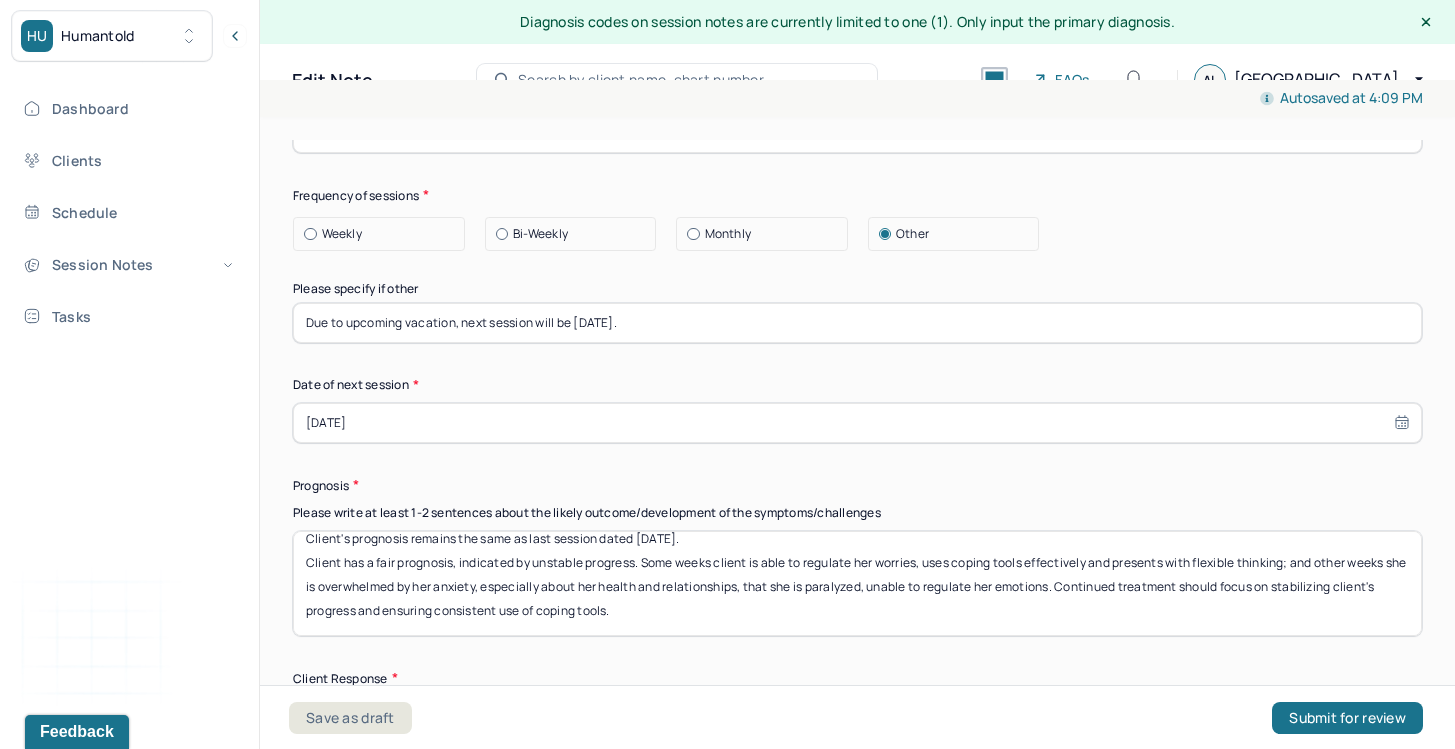 scroll, scrollTop: 16, scrollLeft: 0, axis: vertical 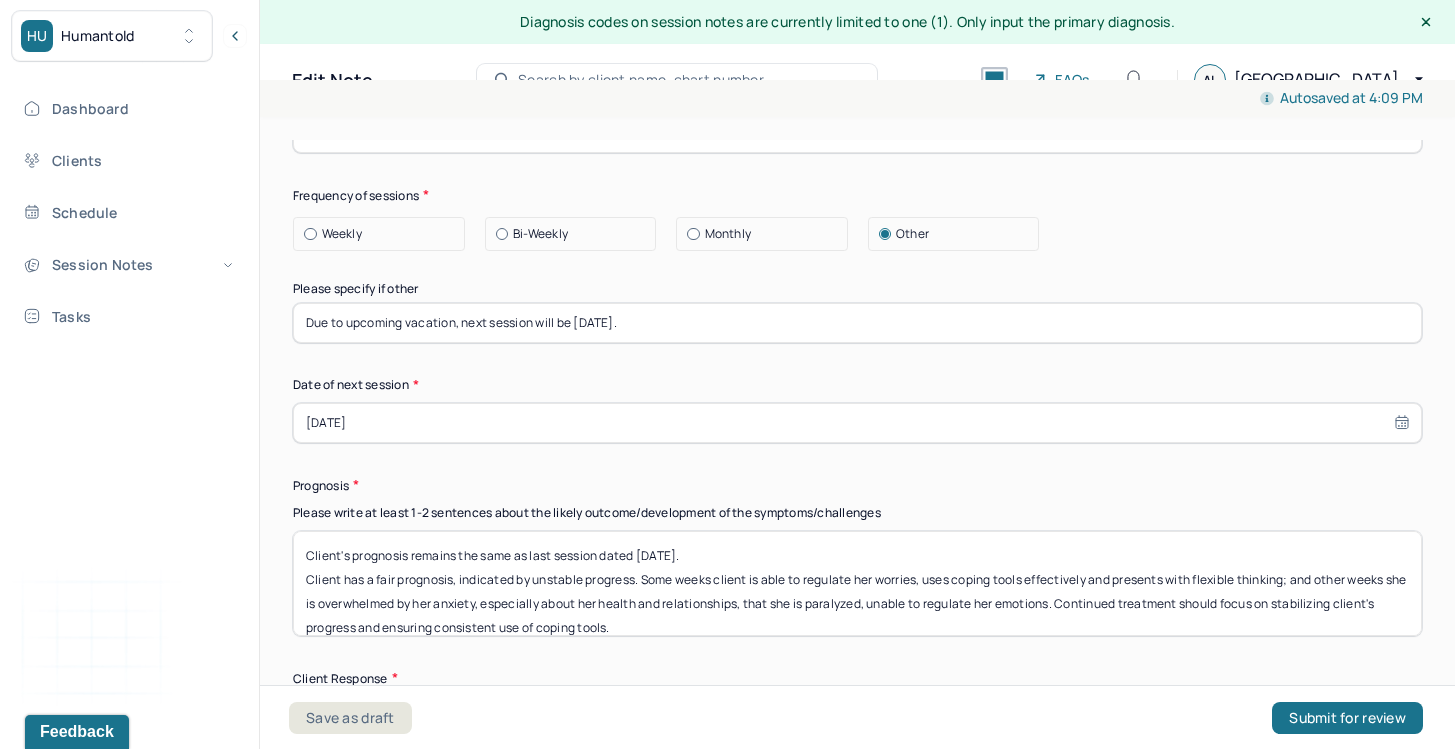 drag, startPoint x: 665, startPoint y: 630, endPoint x: 196, endPoint y: 523, distance: 481.05093 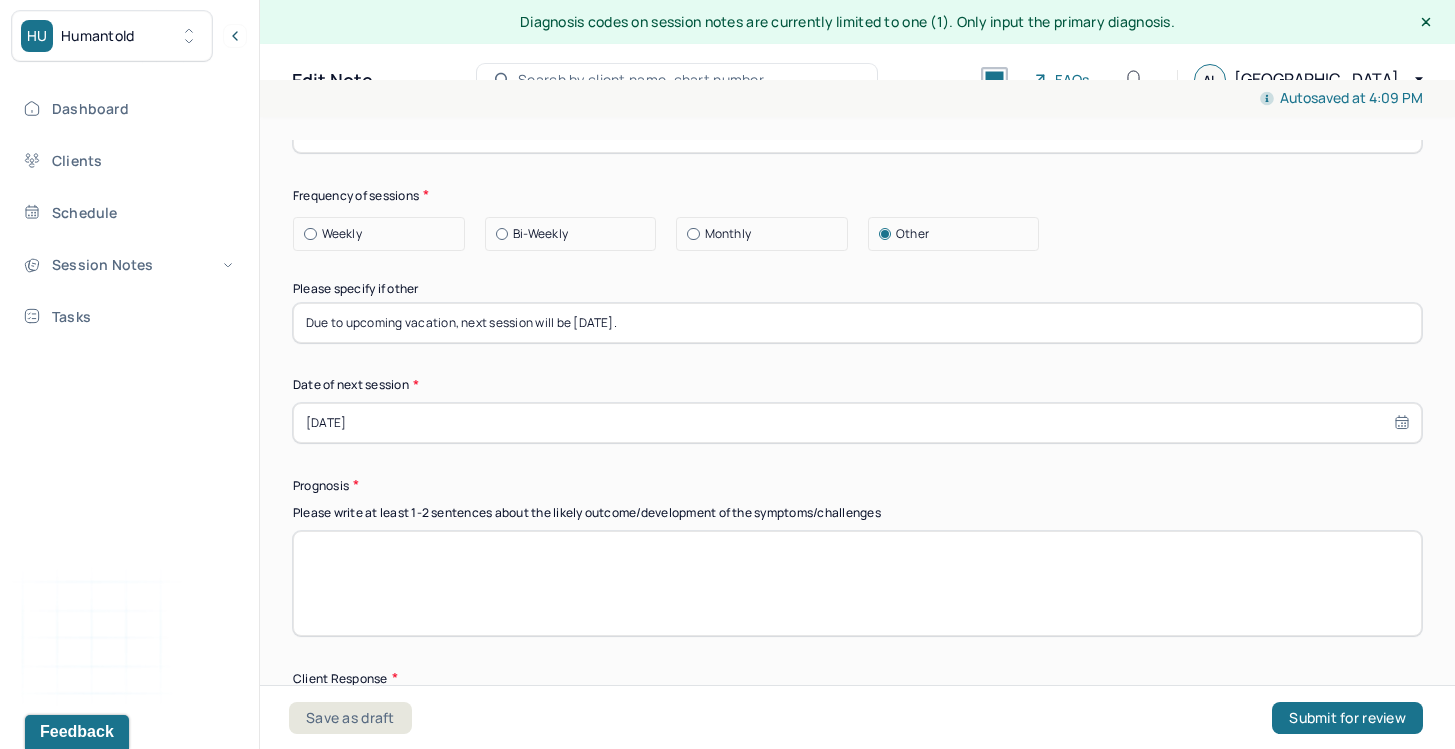 paste on "With continued therapy focused on cognitive restructuring and anxiety management, the client has a favorable prognosis. However, progress may be gradual due to the entrenched nature of health anxiety and persistent reassurance-seeking behaviors" 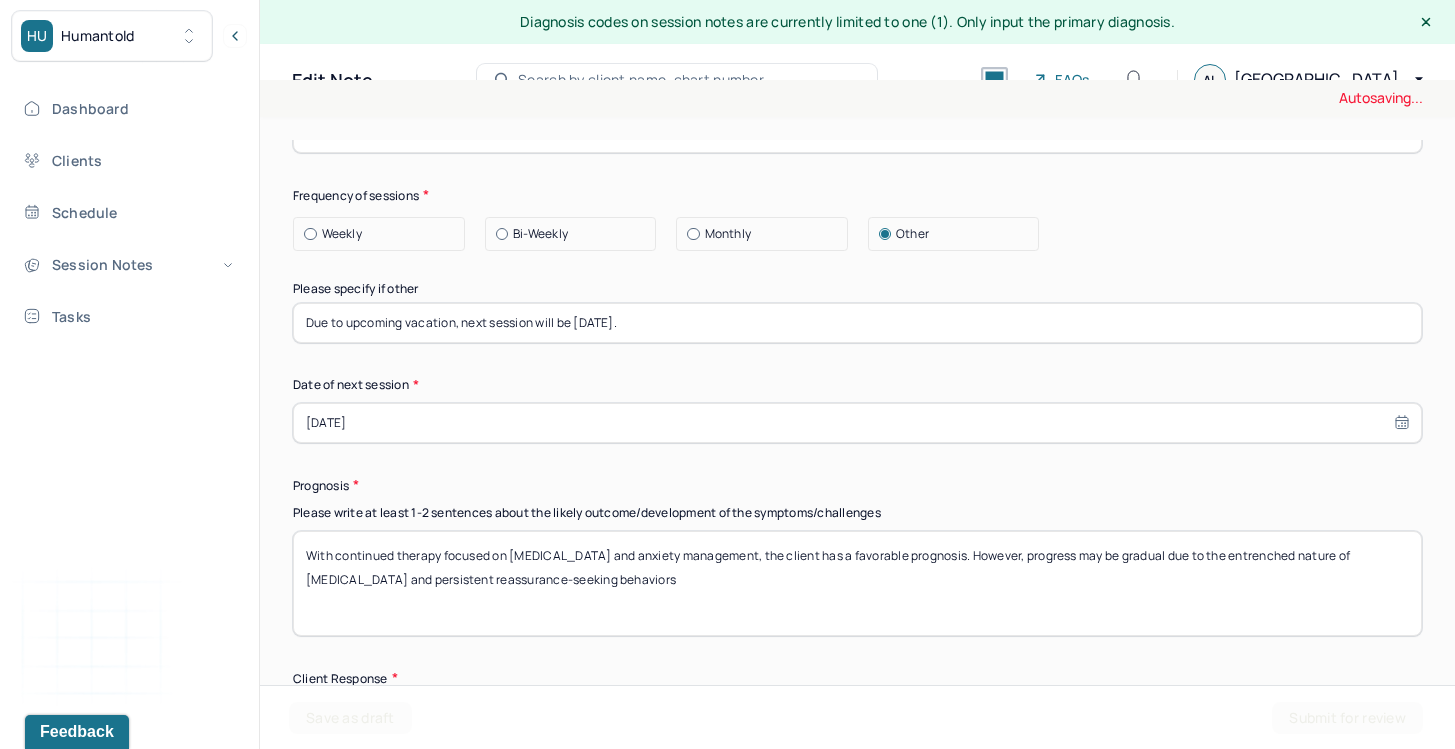 click on "Client's prognosis remains the same as last session dated 6/26/2025.
Client has a fair prognosis, indicated by unstable progress. Some weeks client is able to regulate her worries, uses coping tools effectively and presents with flexible thinking; and other weeks she is overwhelmed by her anxiety, especially about her health and relationships, that she is paralyzed, unable to regulate her emotions. Continued treatment should focus on stabilizing client's progress and ensuring consistent use of coping tools." at bounding box center (857, 583) 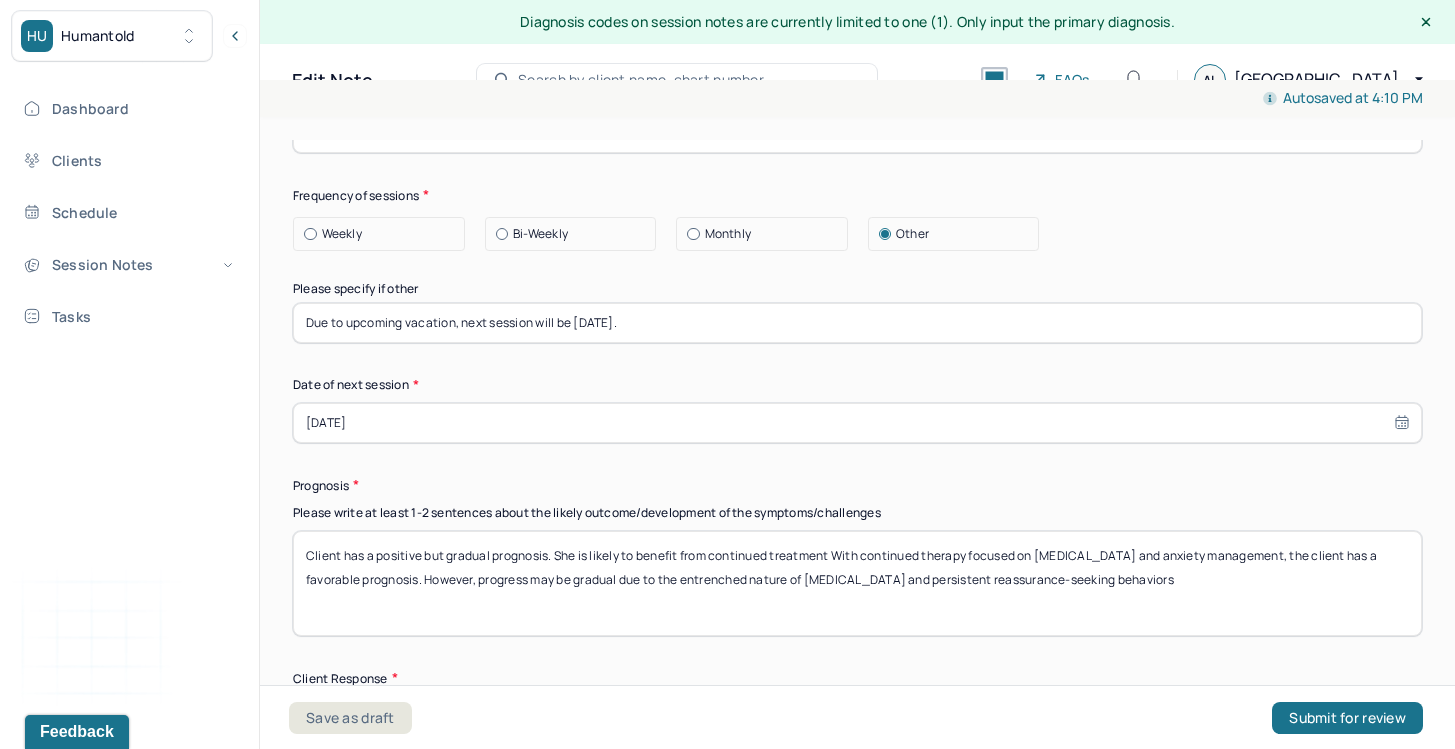 drag, startPoint x: 605, startPoint y: 572, endPoint x: 874, endPoint y: 594, distance: 269.89813 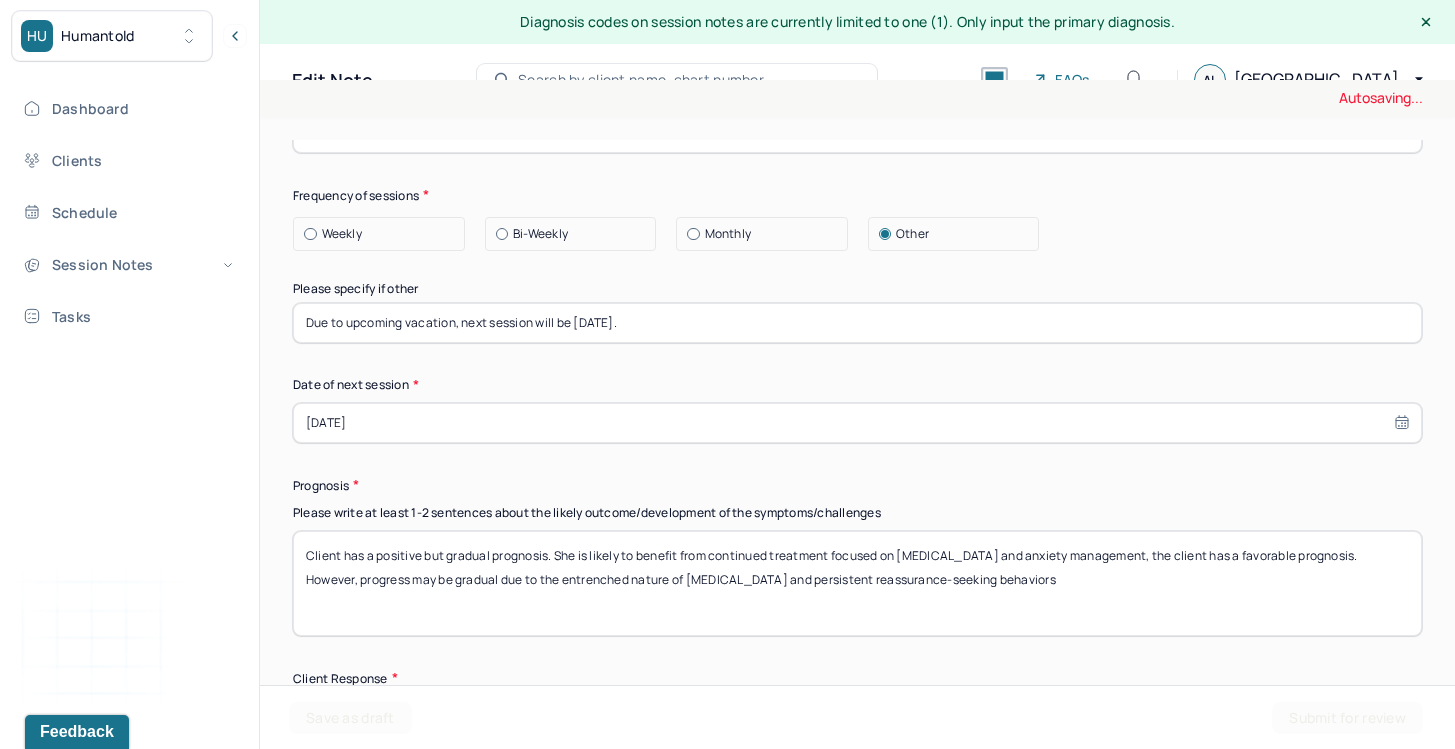 drag, startPoint x: 1047, startPoint y: 563, endPoint x: 1188, endPoint y: 565, distance: 141.01419 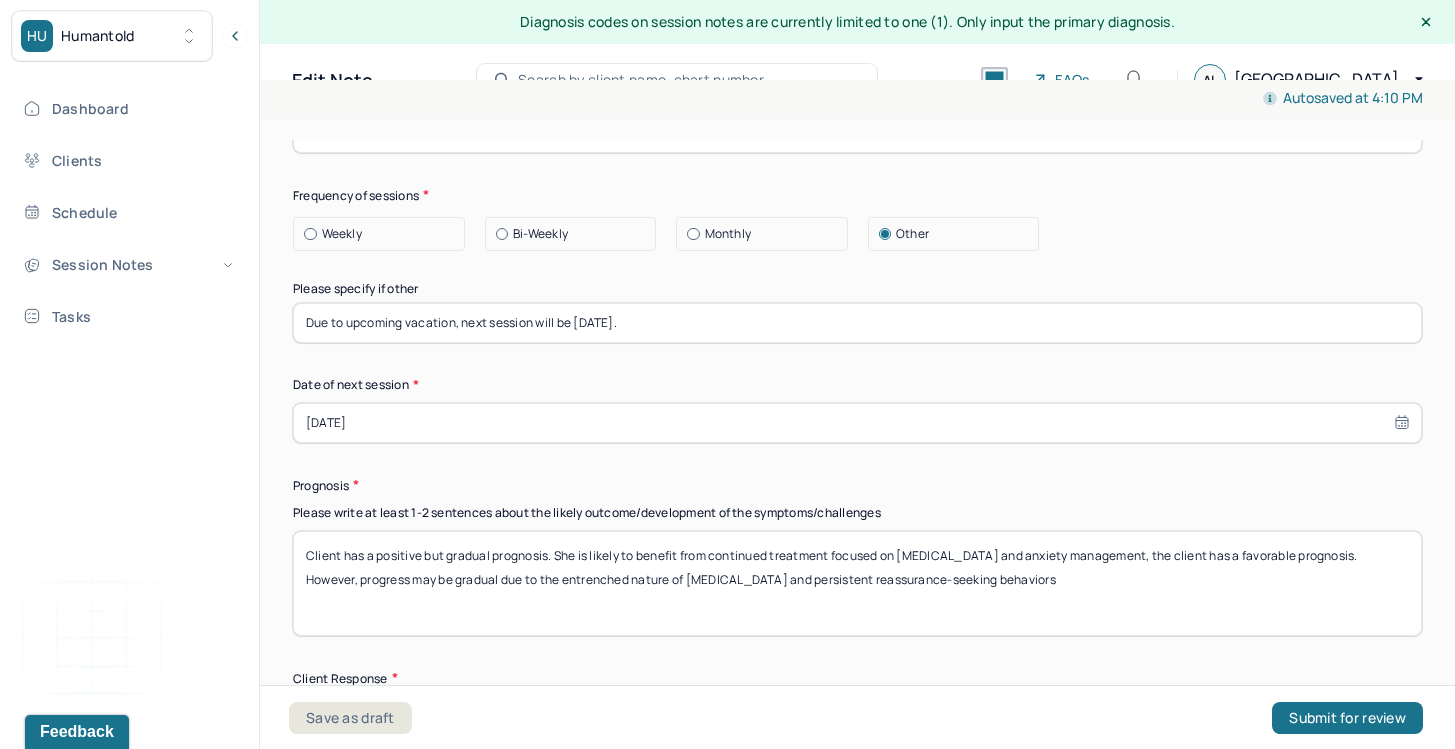 click on "Client has a positive but gradual prognosis. She is likely to benefit from continued treatment With continued therapy focused on cognitive restructuring and anxiety management, the client has a favorable prognosis. However, progress may be gradual due to the entrenched nature of health anxiety and persistent reassurance-seeking behaviors" at bounding box center (857, 583) 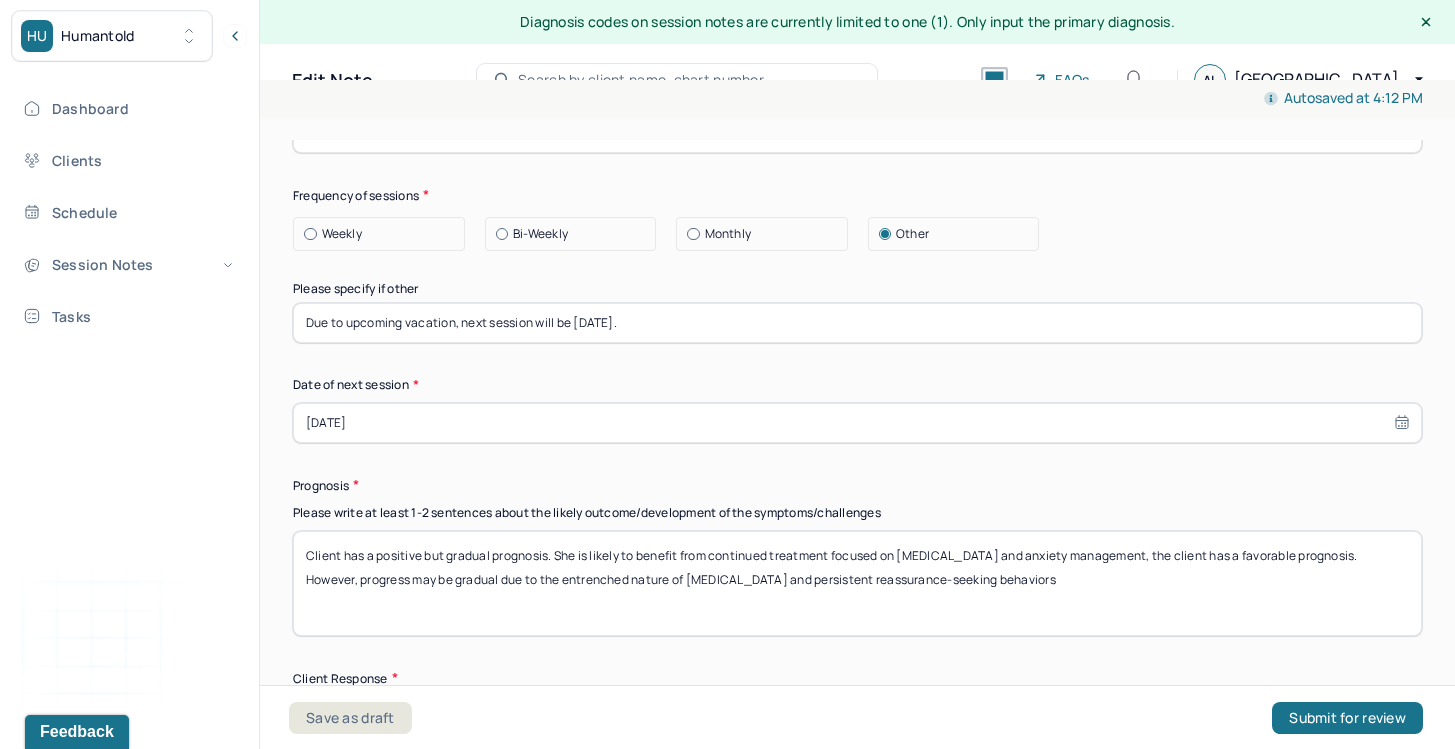 drag, startPoint x: 1189, startPoint y: 565, endPoint x: 455, endPoint y: 590, distance: 734.4256 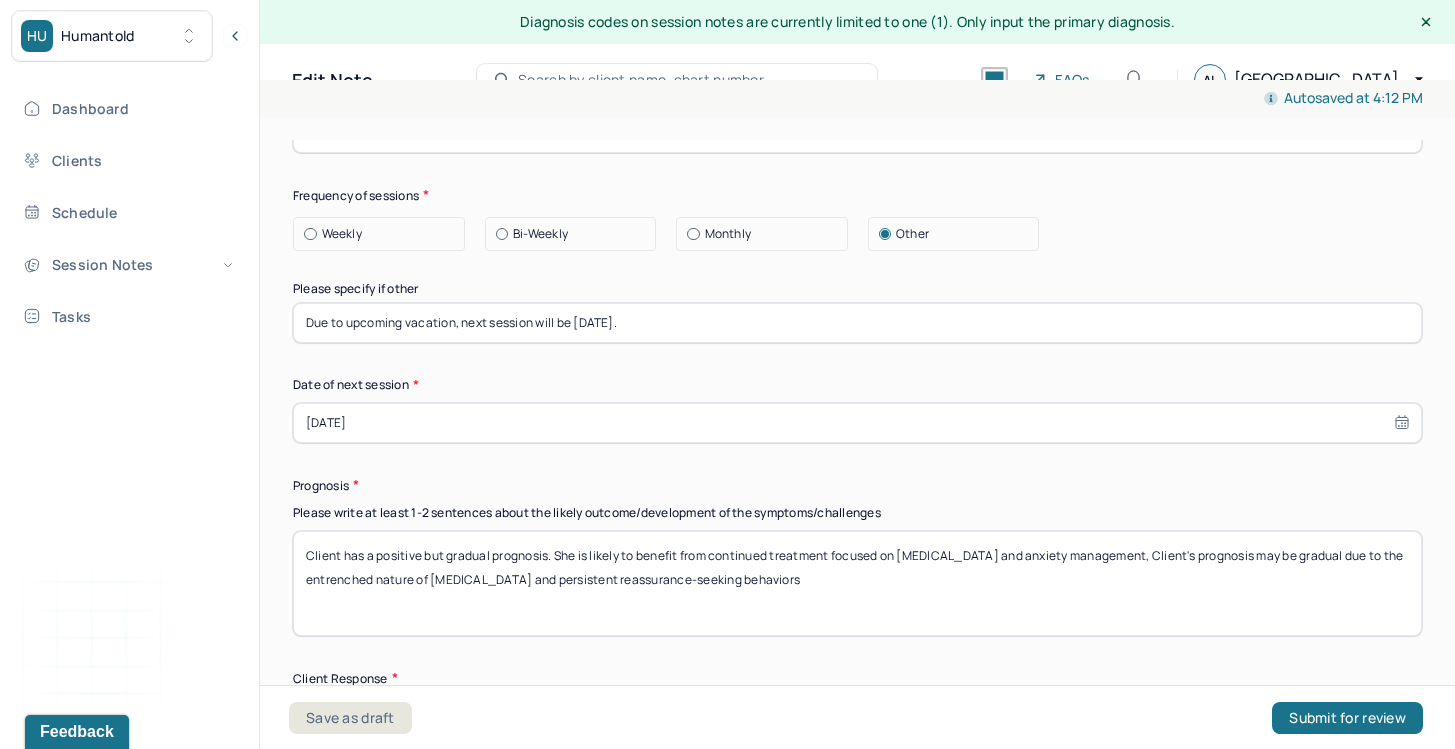 drag, startPoint x: 315, startPoint y: 588, endPoint x: 478, endPoint y: 601, distance: 163.51758 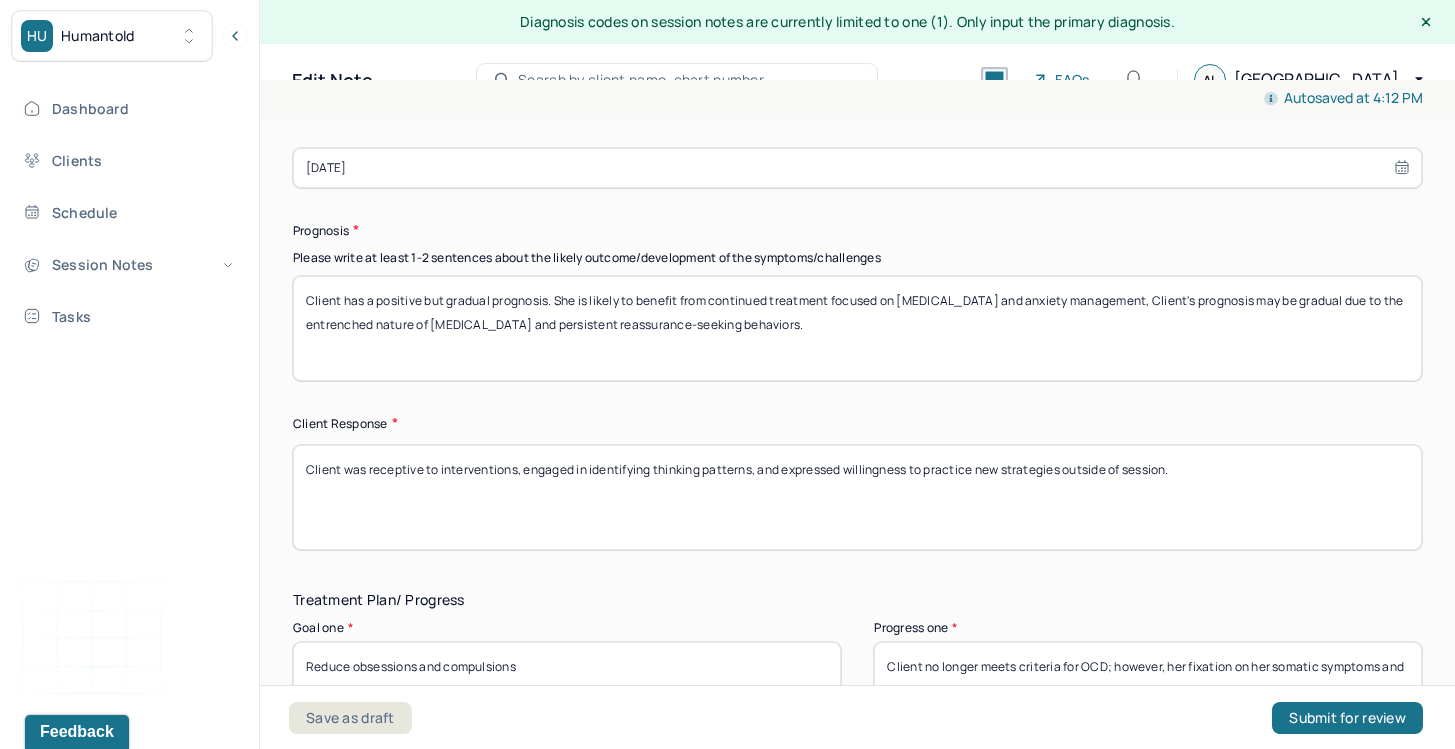 scroll, scrollTop: 3001, scrollLeft: 0, axis: vertical 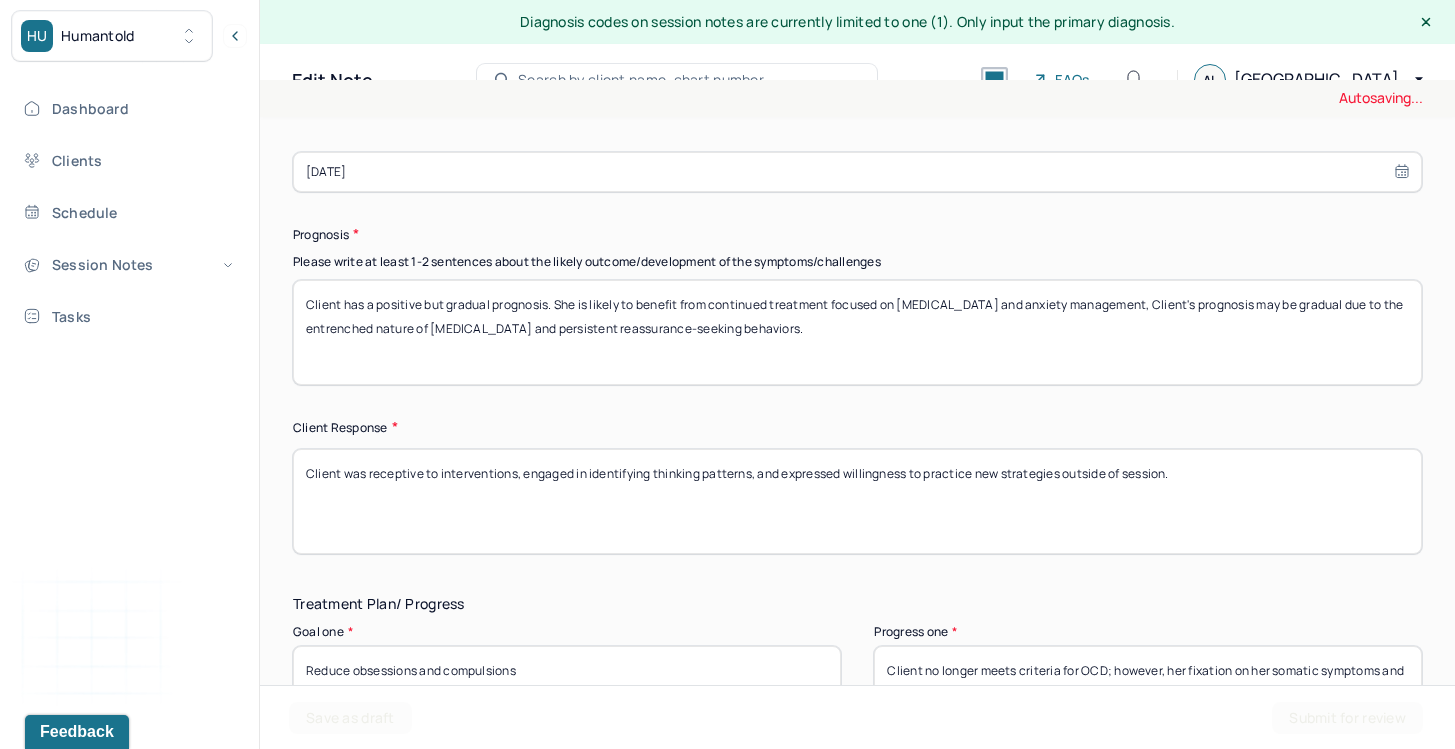 type on "Client has a positive but gradual prognosis. She is likely to benefit from continued treatment focused on cognitive restructuring and anxiety management, Client's prognosis may be gradual due to the entrenched nature of health anxiety and persistent reassurance-seeking behaviors." 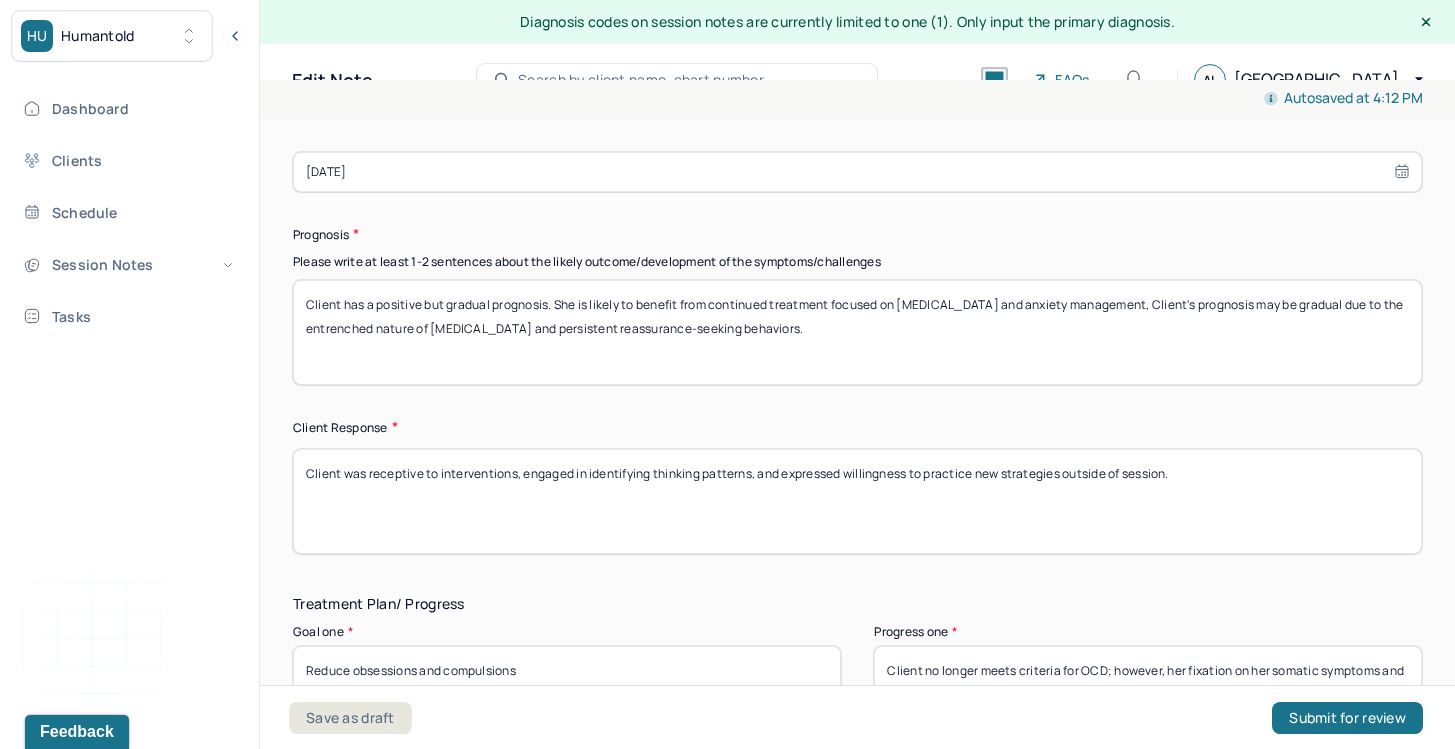 click on "Client was receptive to interventions, engaged in identifying thinking patterns, and expressed willingness to practice new strategies outside of session." at bounding box center [857, 501] 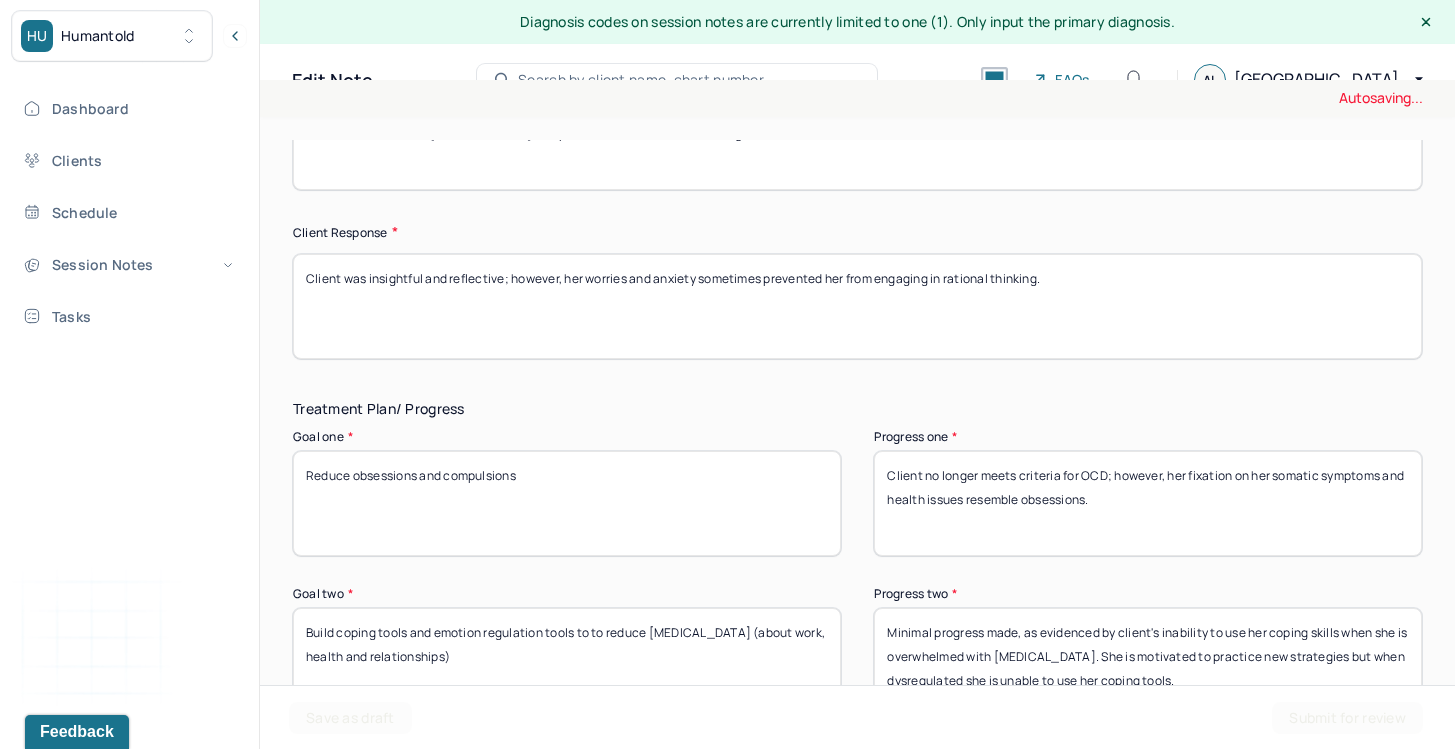 scroll, scrollTop: 3188, scrollLeft: 0, axis: vertical 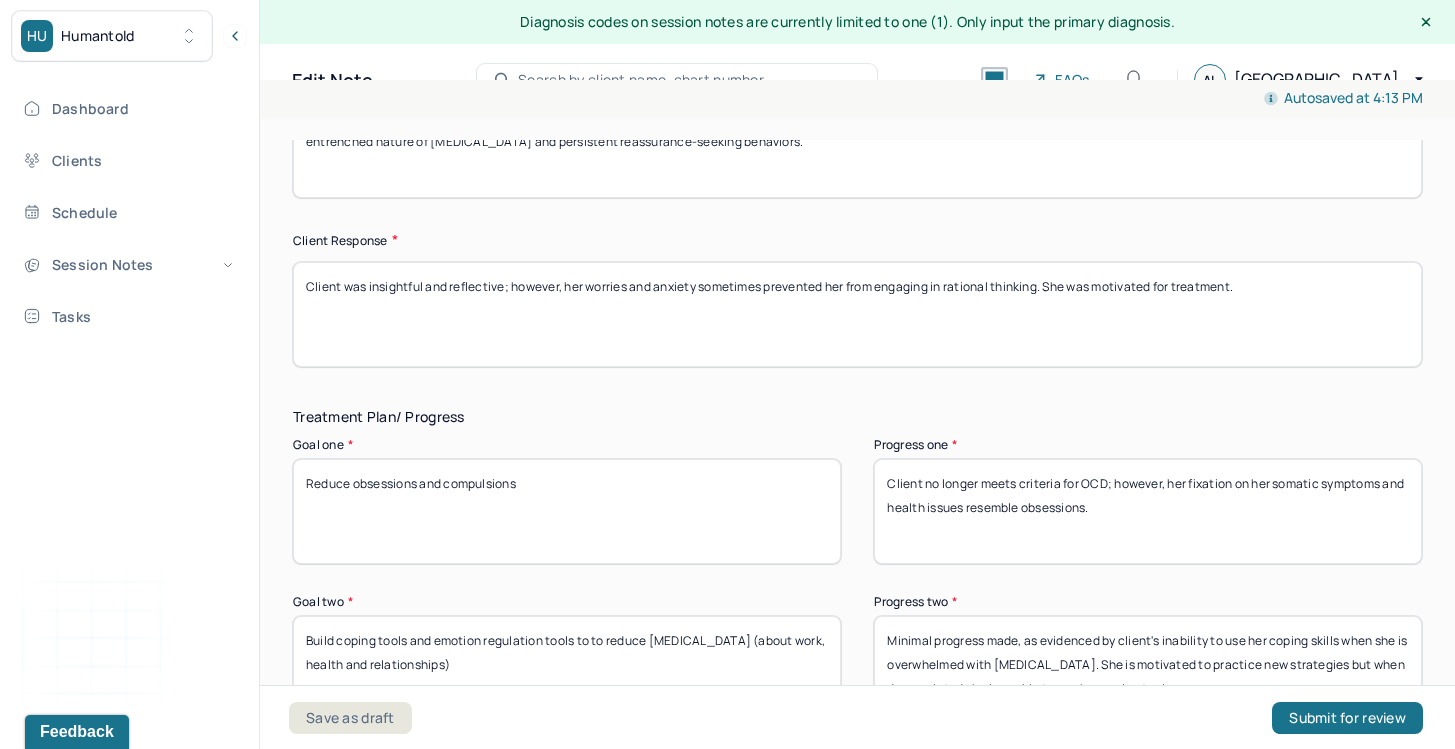 type on "Client was insightful and reflective; however, her worries and anxiety sometimes prevented her from engaging in rational thinking. She was motivated for treatment." 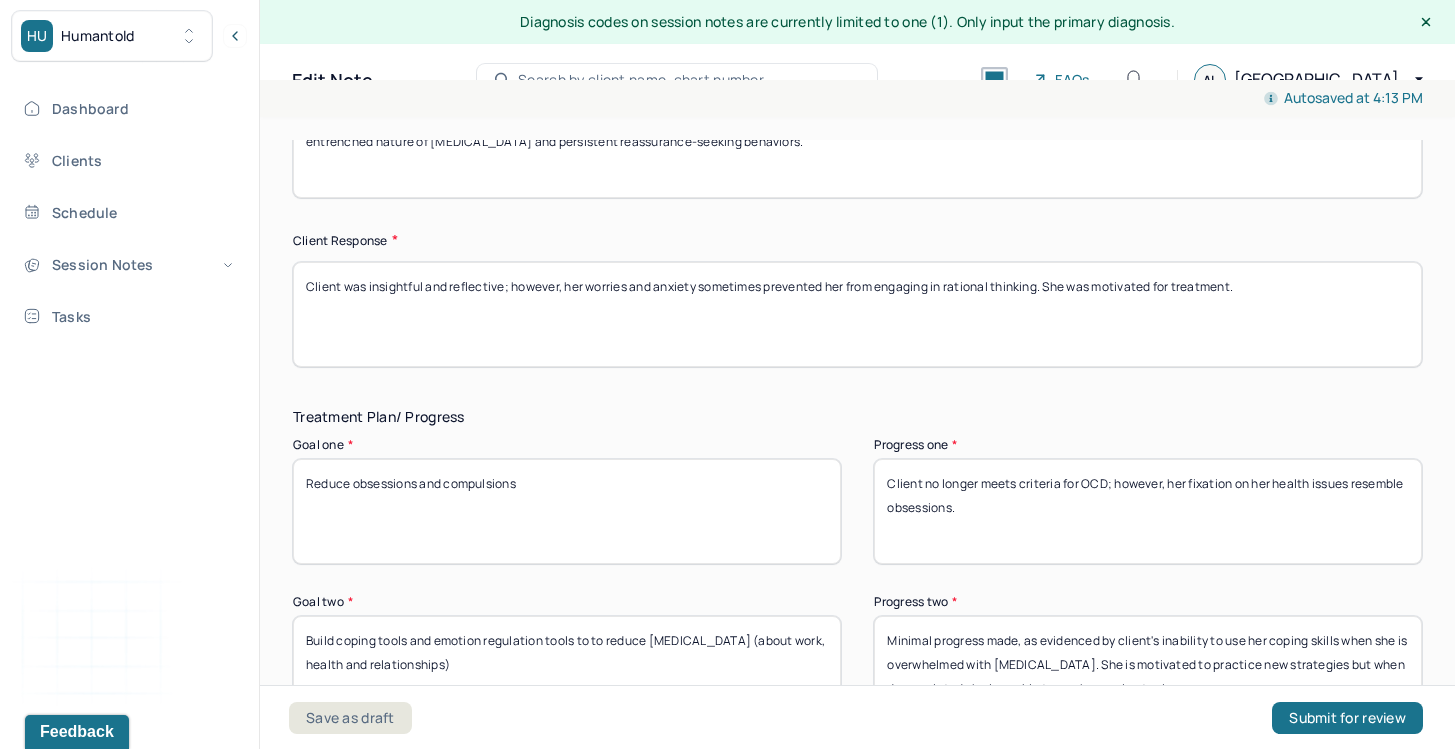 click on "Client no longer meets criteria for OCD; however, her fixation on her and health issues resemble obsessions." at bounding box center (1148, 511) 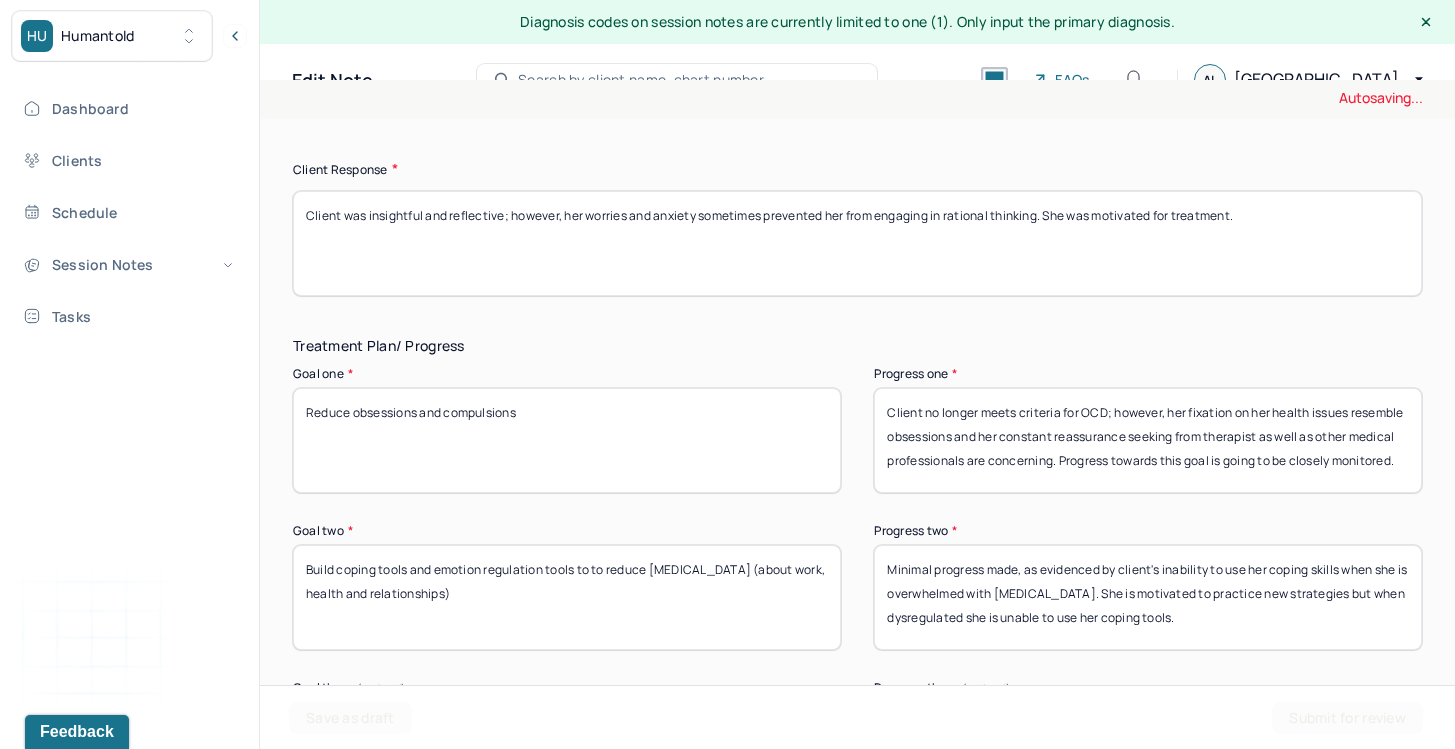 scroll, scrollTop: 3260, scrollLeft: 0, axis: vertical 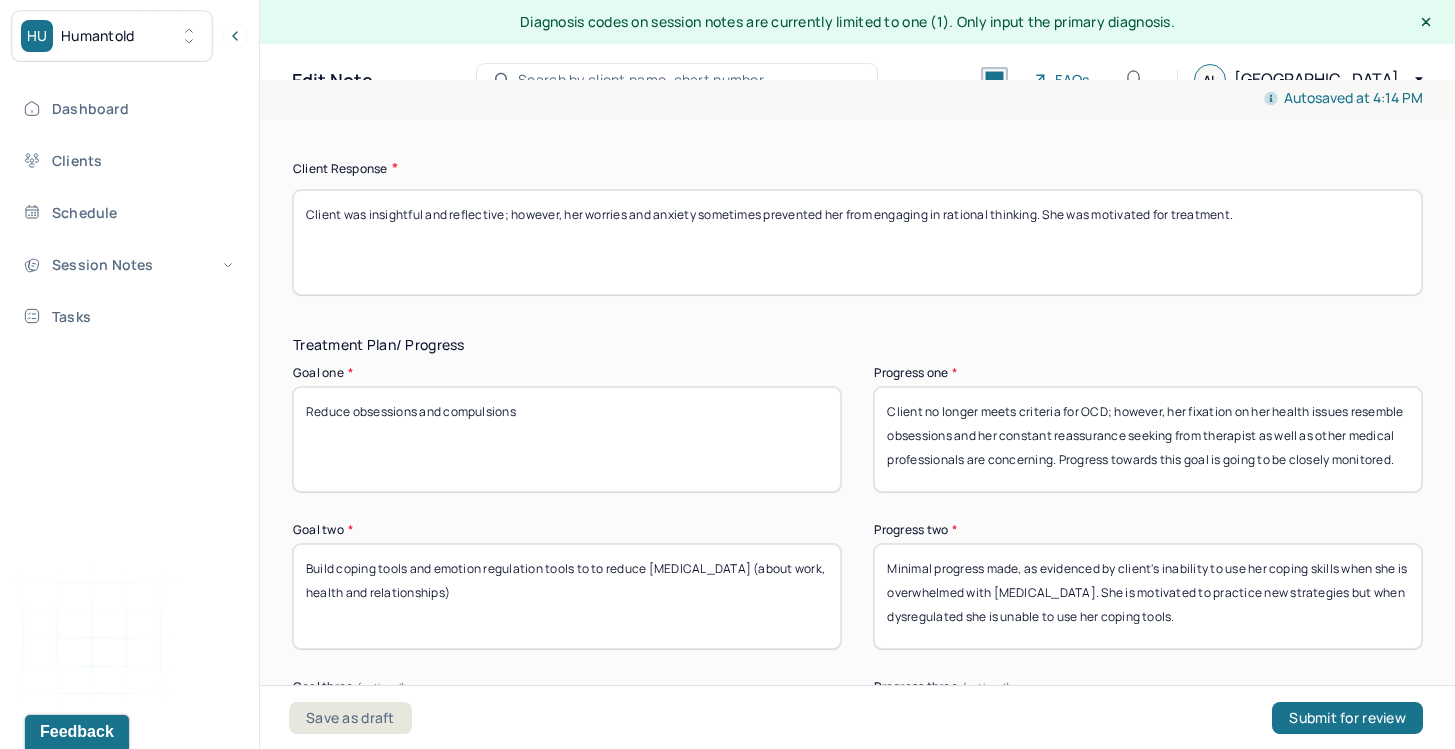 type on "Client no longer meets criteria for OCD; however, her fixation on her health issues resemble obsessions and her constant reassurance seeking from therapist as well as other medical professionals are concerning. Progress towards this goal is going to be closely monitored." 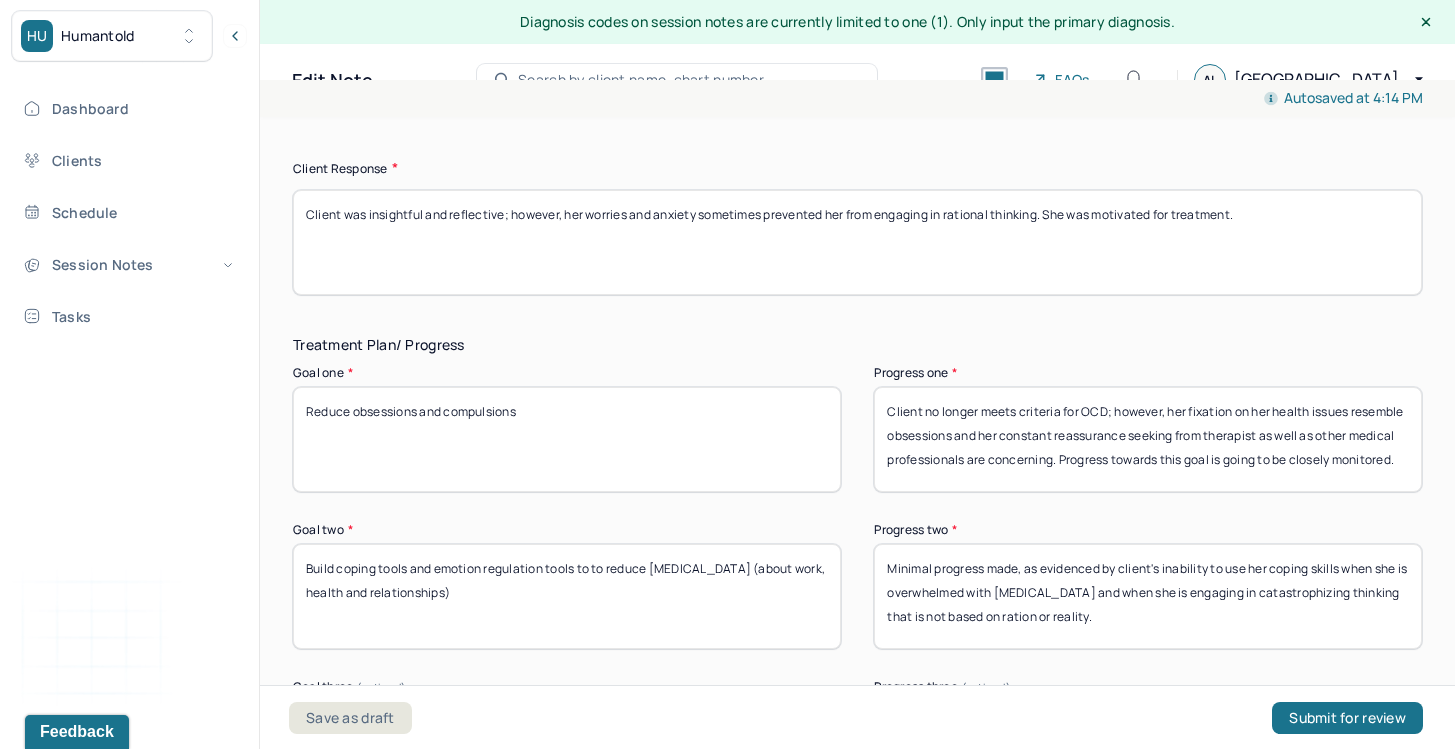 click on "Minimal progress made, as evidenced by client's inability to use her coping skills when she is overwhelmed with health anxiety and when she is engaging in catastrophizing thinking that is not based on ration or reality." at bounding box center [1148, 596] 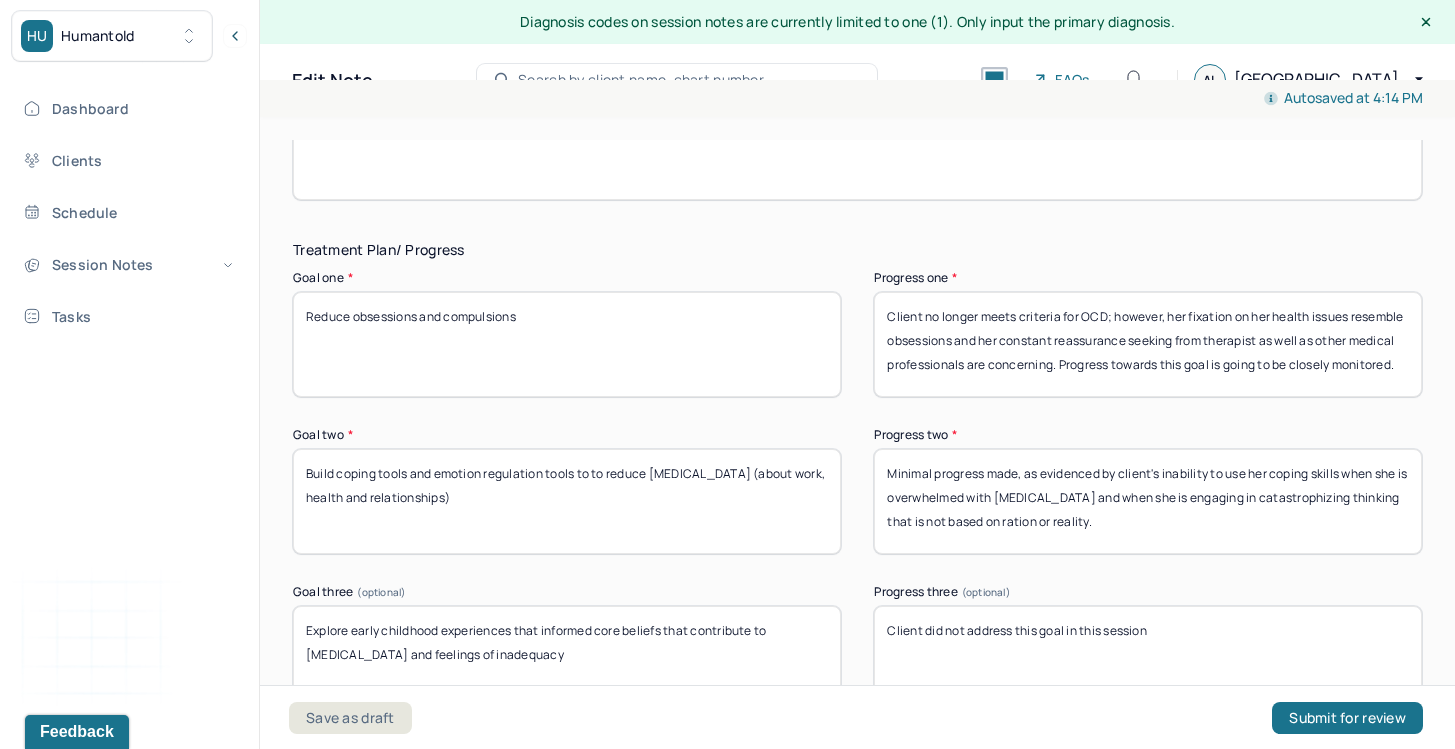 scroll, scrollTop: 3376, scrollLeft: 0, axis: vertical 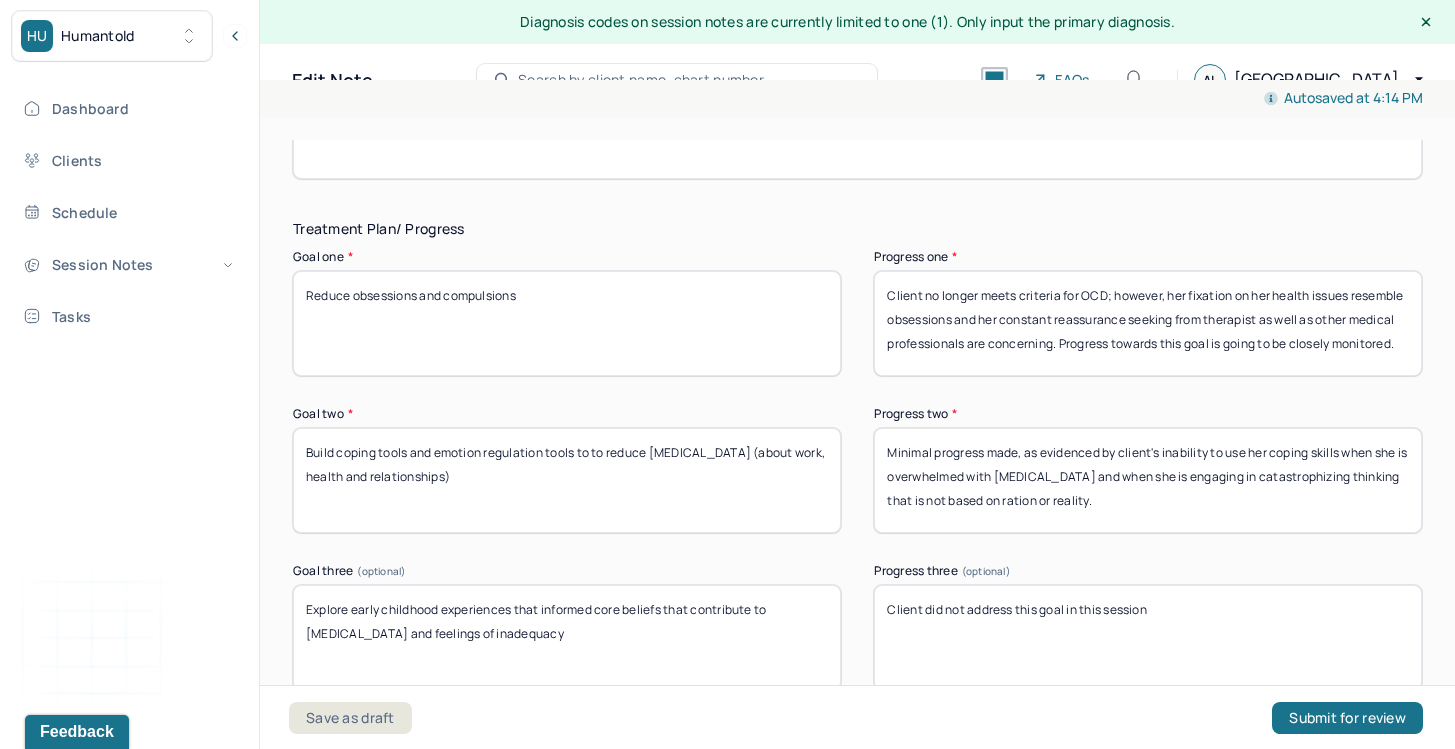 type on "Minimal progress made, as evidenced by client's inability to use her coping skills when she is overwhelmed with health anxiety and when she is engaging in catastrophizing thinking that is not based on ration or reality." 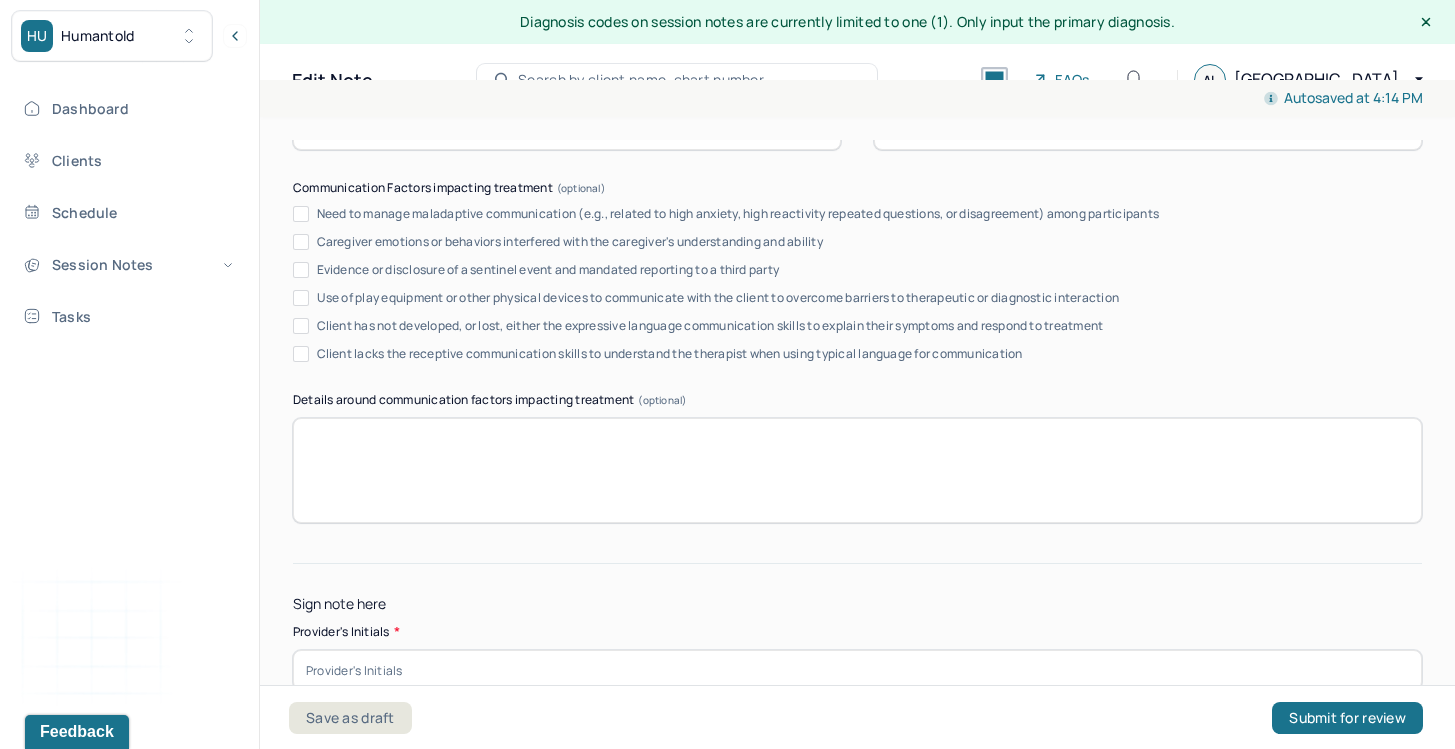 scroll, scrollTop: 3942, scrollLeft: 0, axis: vertical 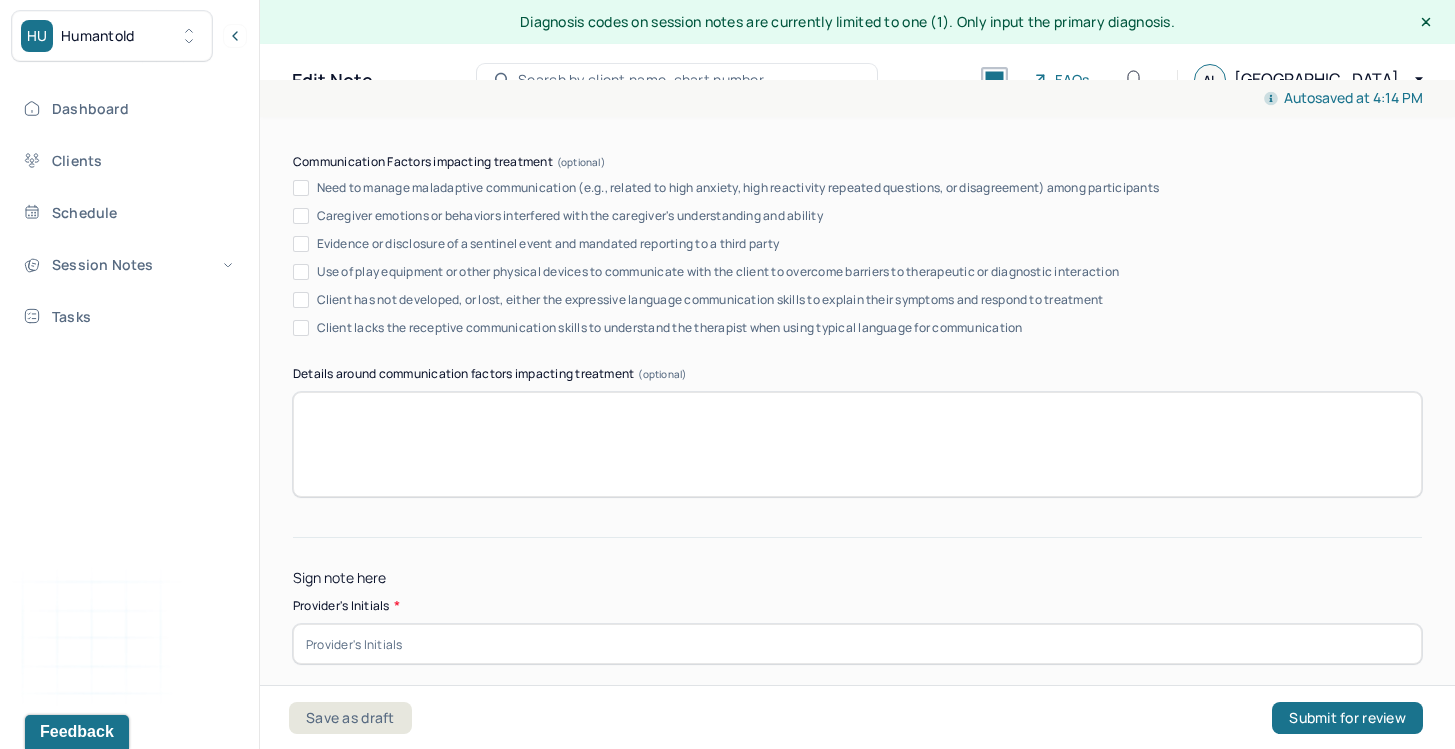 click at bounding box center (857, 644) 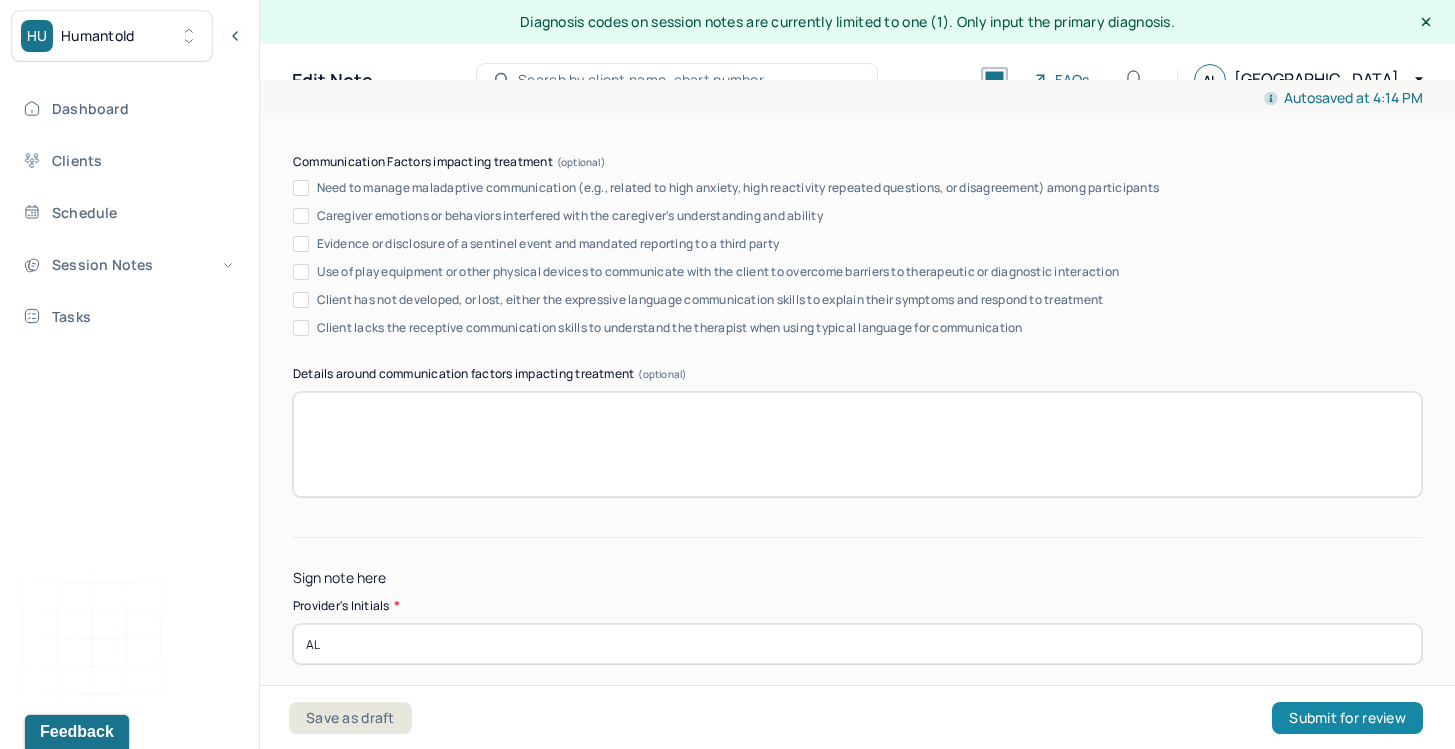 type on "AL" 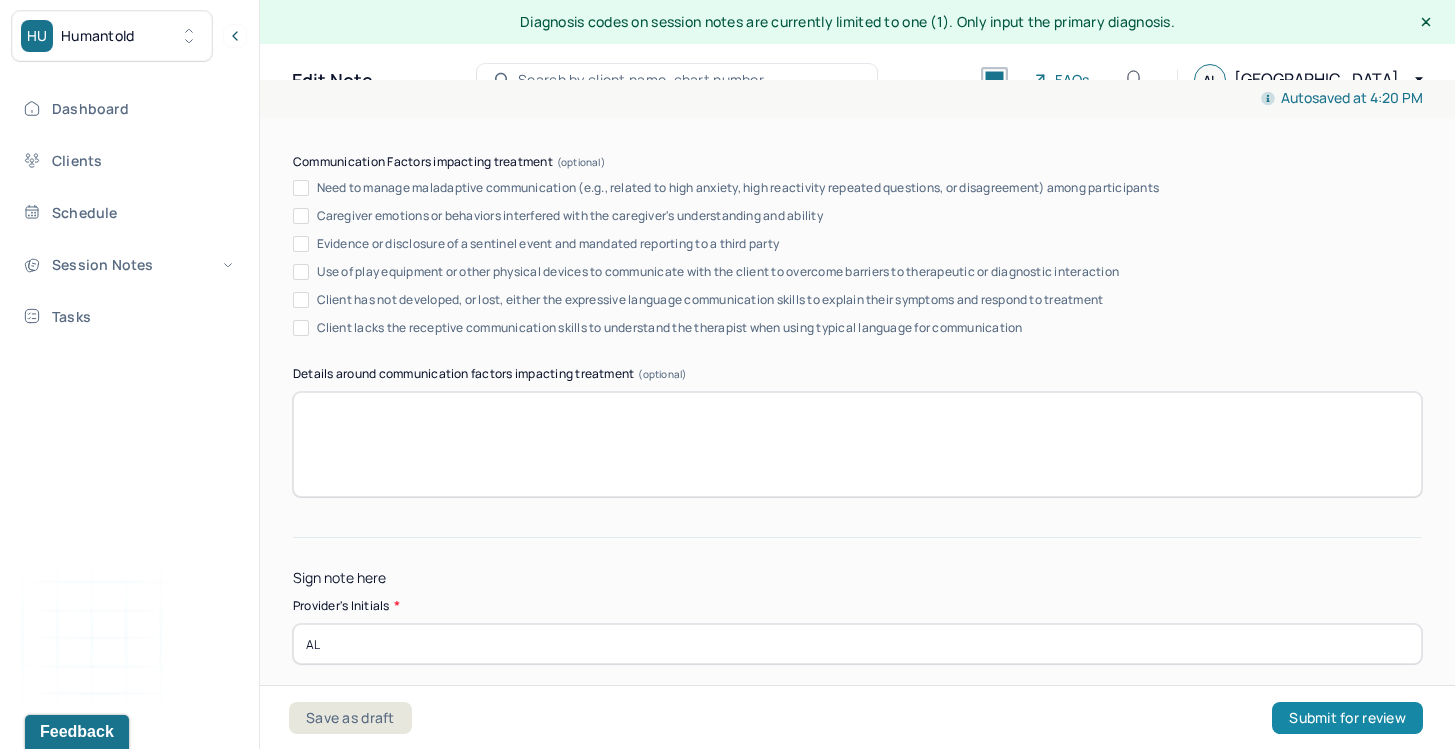 click on "Submit for review" at bounding box center [1347, 718] 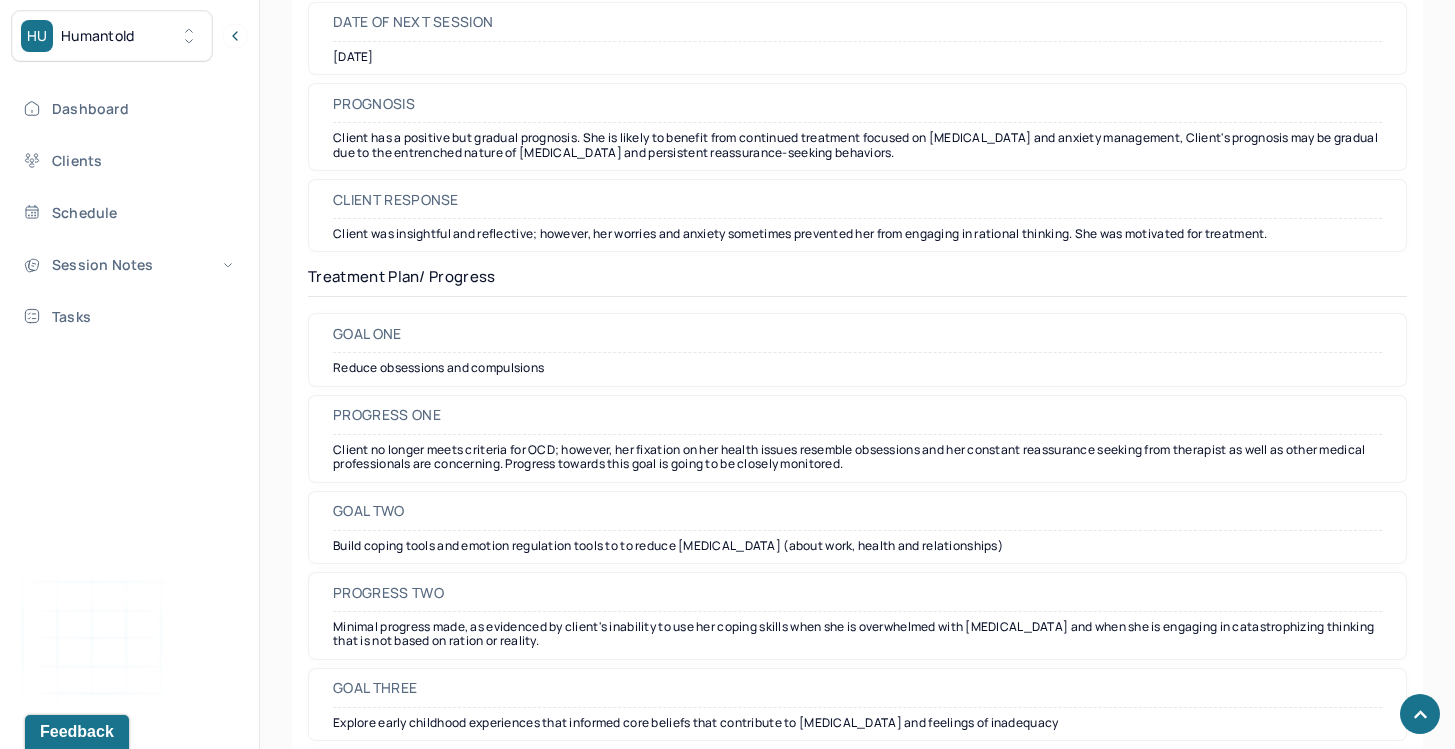 scroll, scrollTop: 2751, scrollLeft: 0, axis: vertical 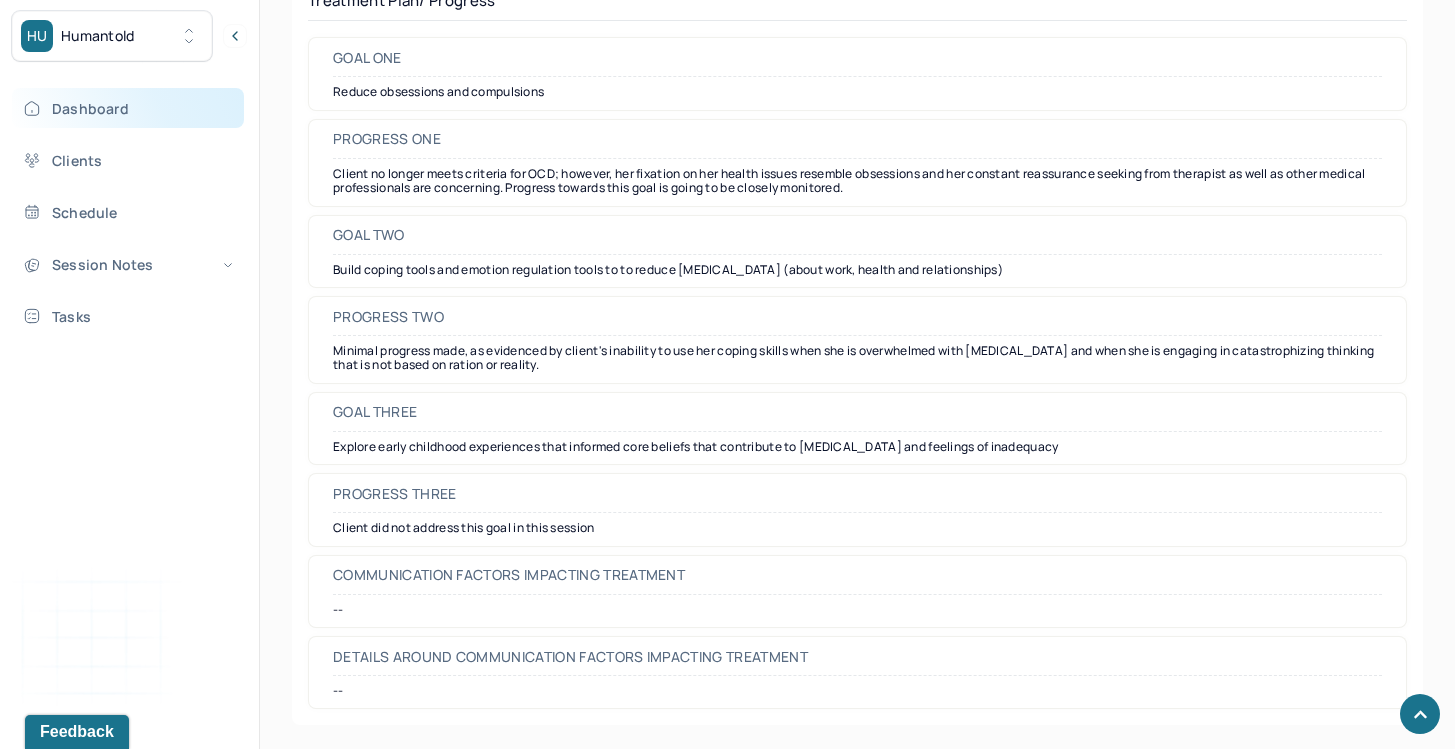 click on "Dashboard" at bounding box center [128, 108] 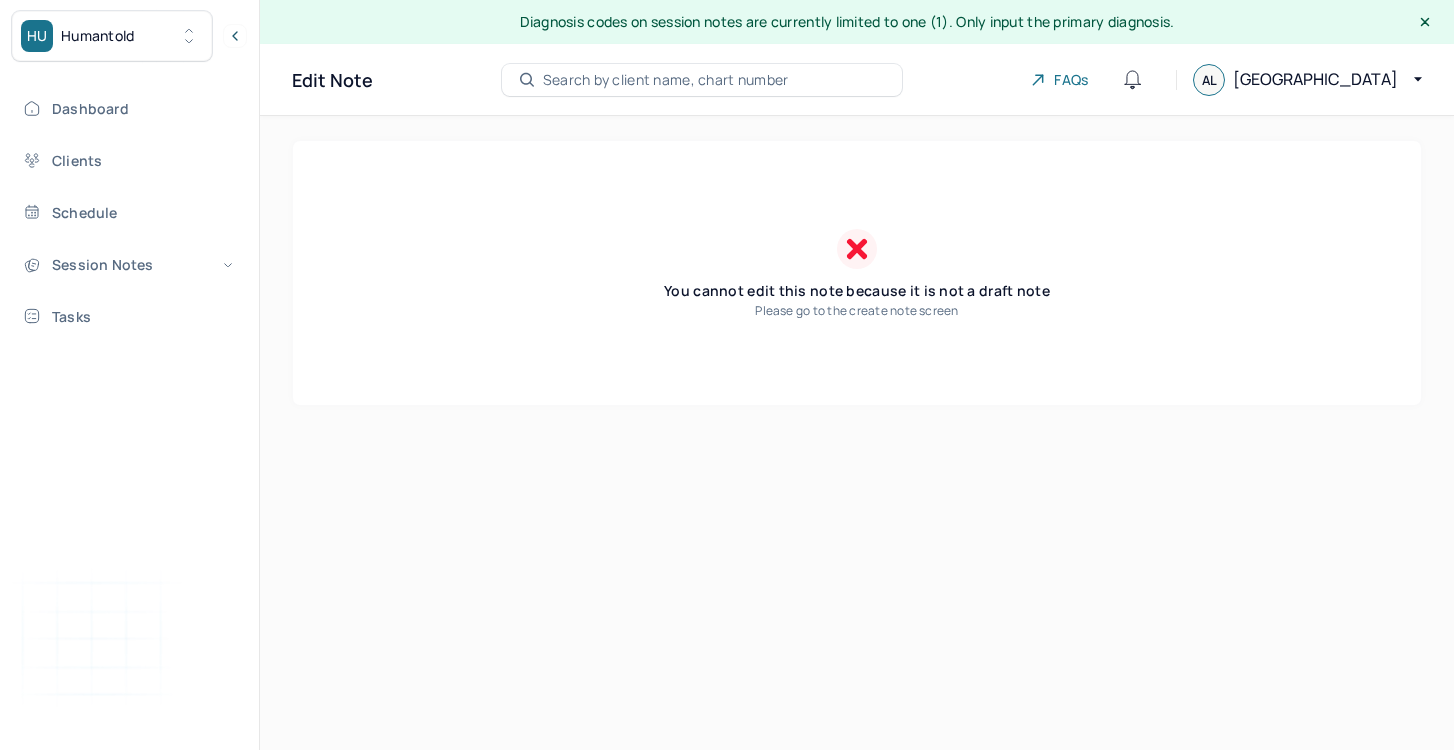 scroll, scrollTop: 0, scrollLeft: 0, axis: both 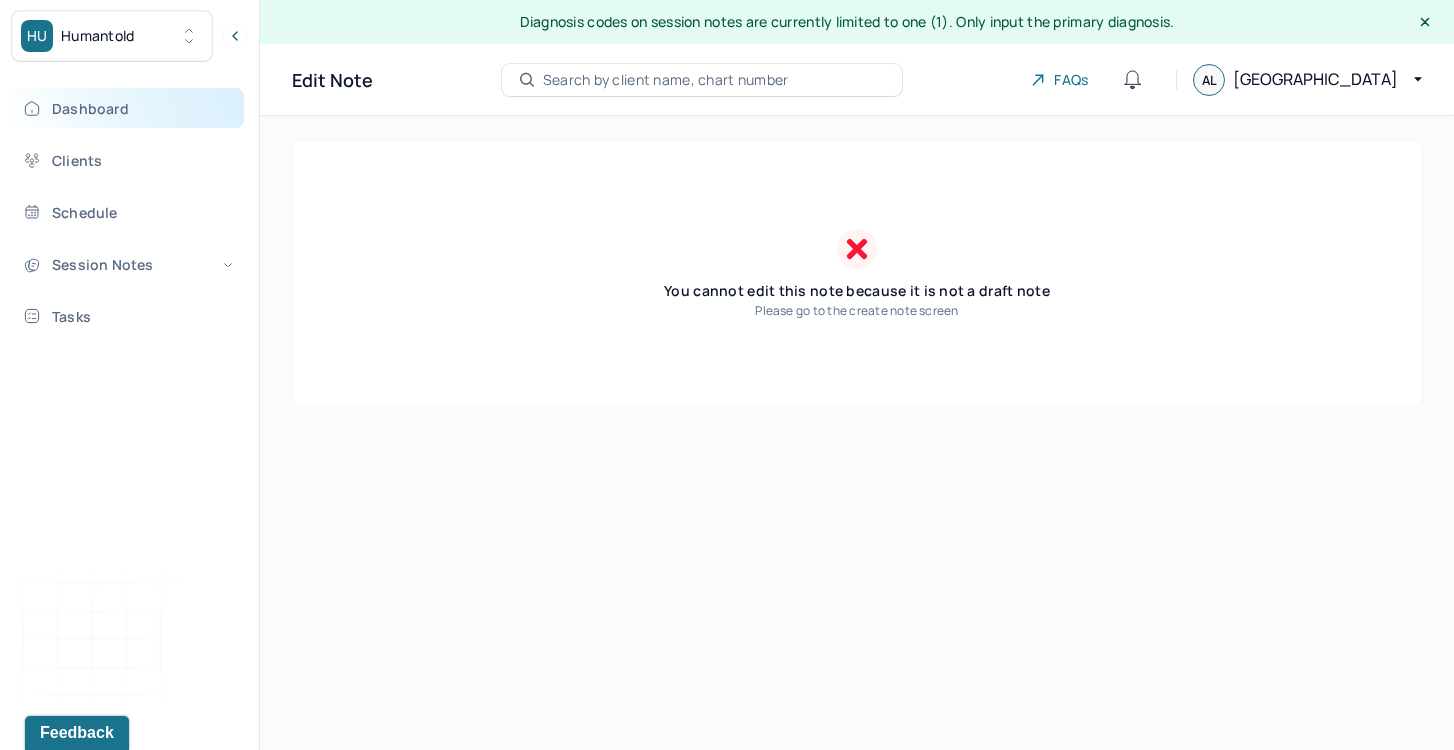 click on "Dashboard" at bounding box center (128, 108) 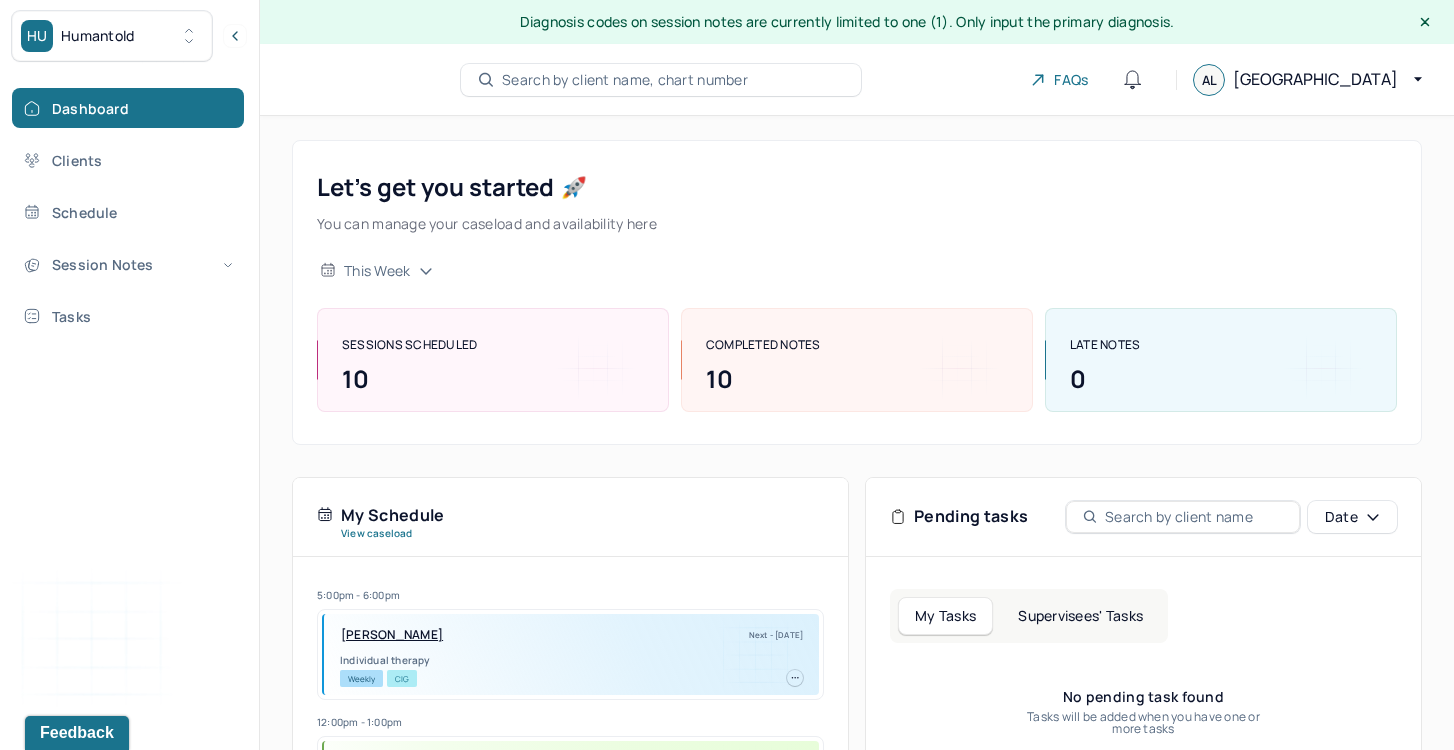 click on "Supervisees' Tasks" at bounding box center [1080, 616] 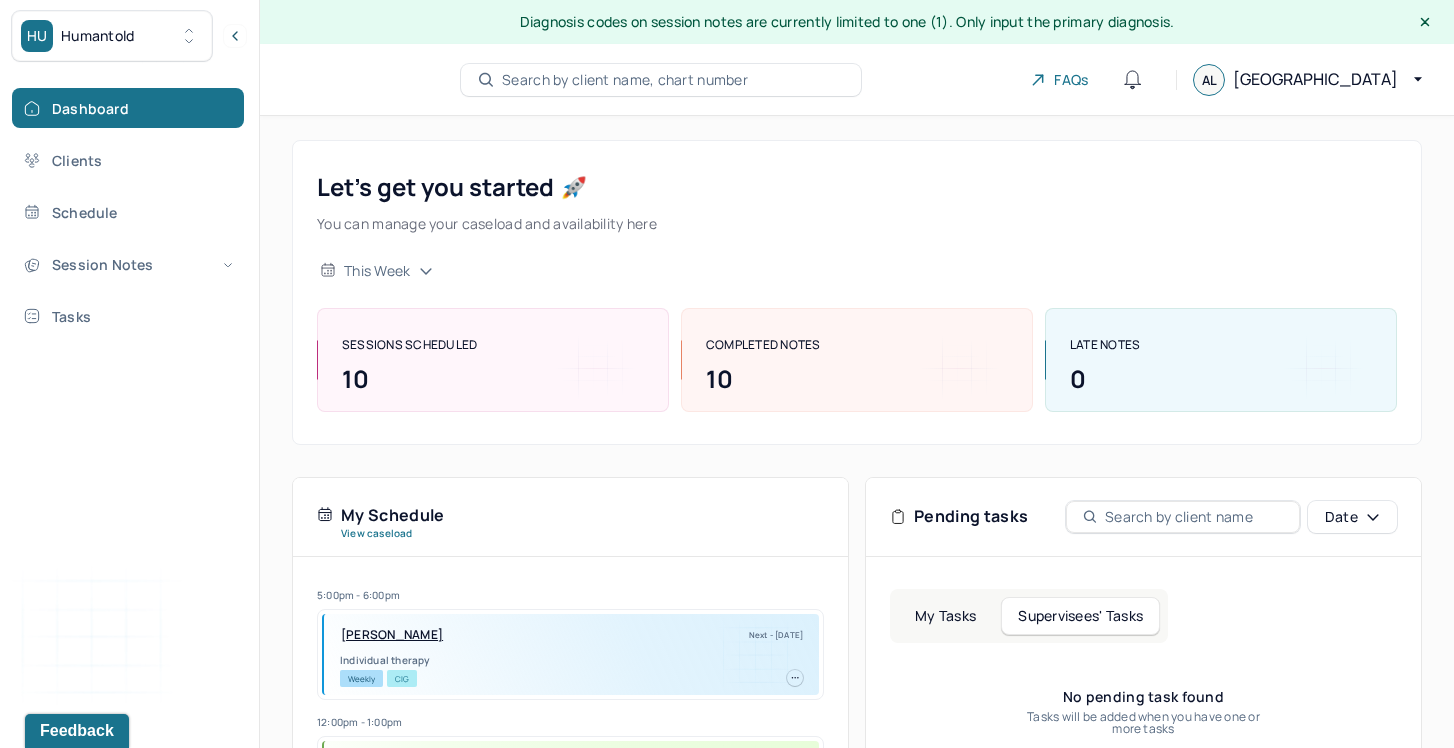 type 